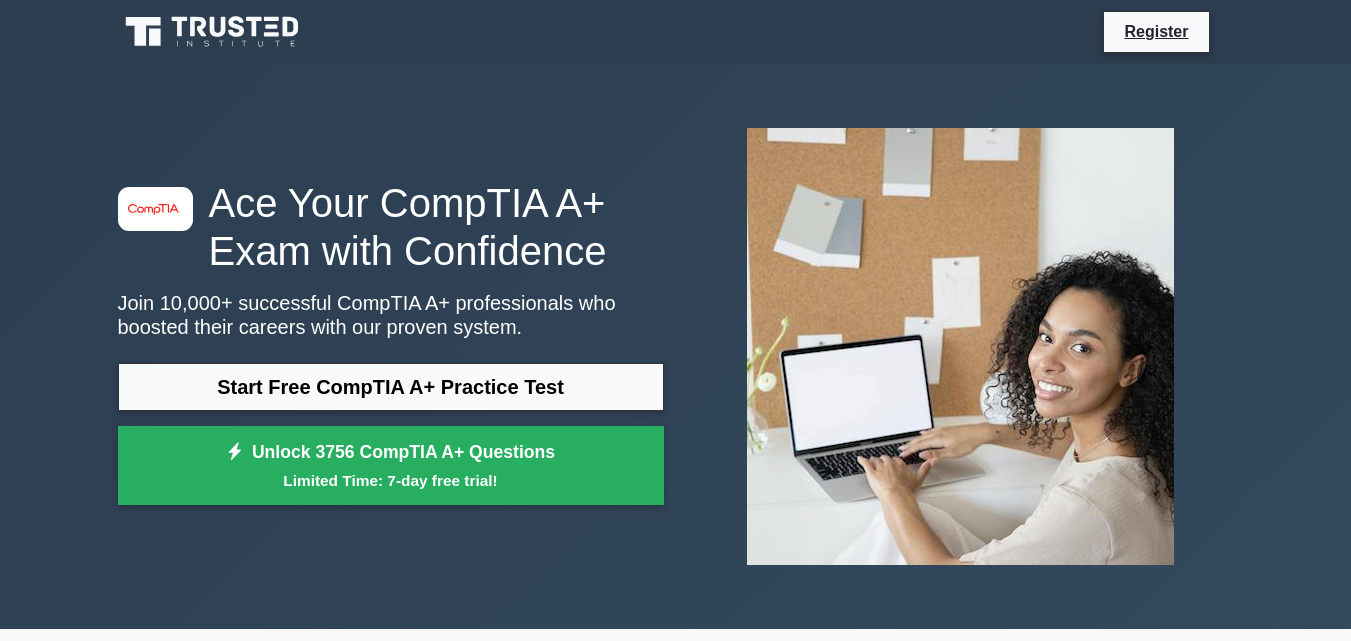 scroll, scrollTop: 500, scrollLeft: 0, axis: vertical 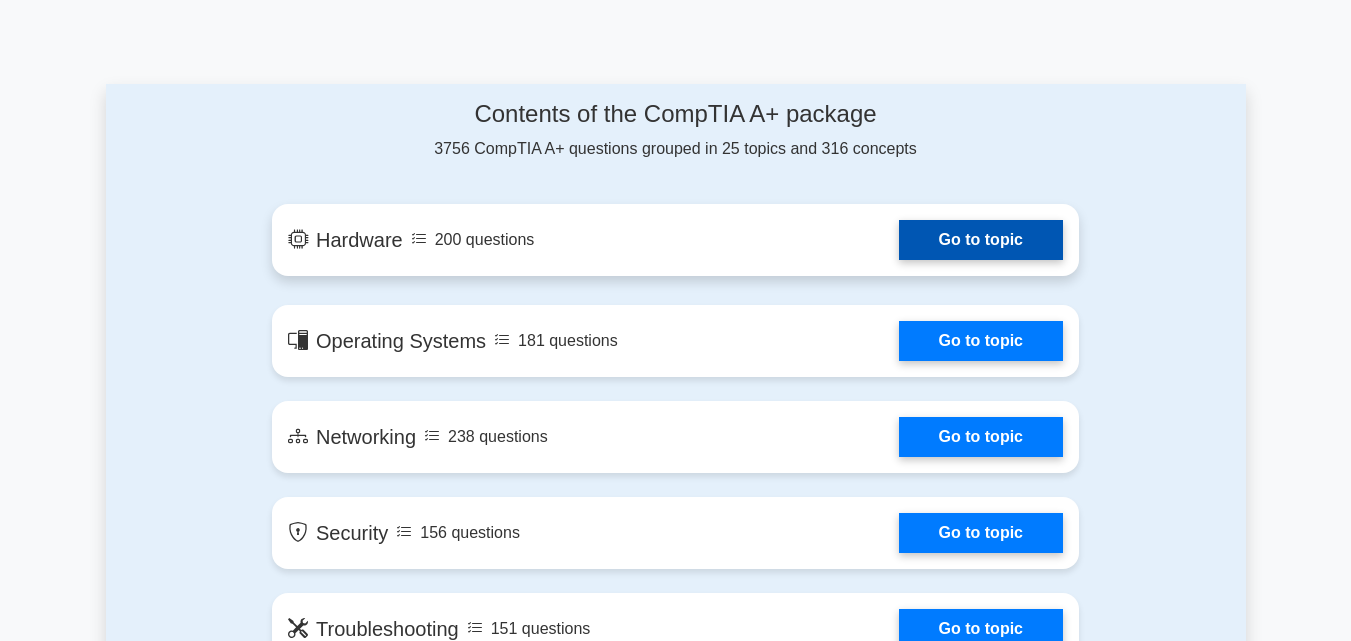 click on "Go to topic" at bounding box center [981, 240] 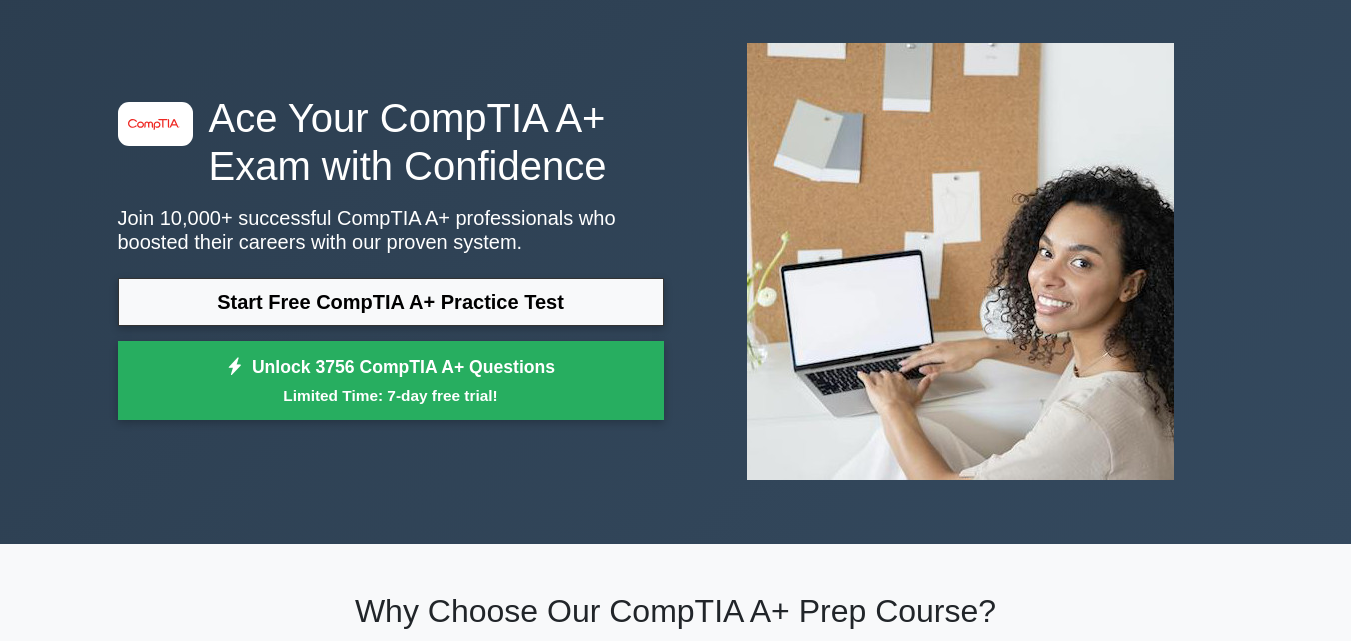 scroll, scrollTop: 0, scrollLeft: 0, axis: both 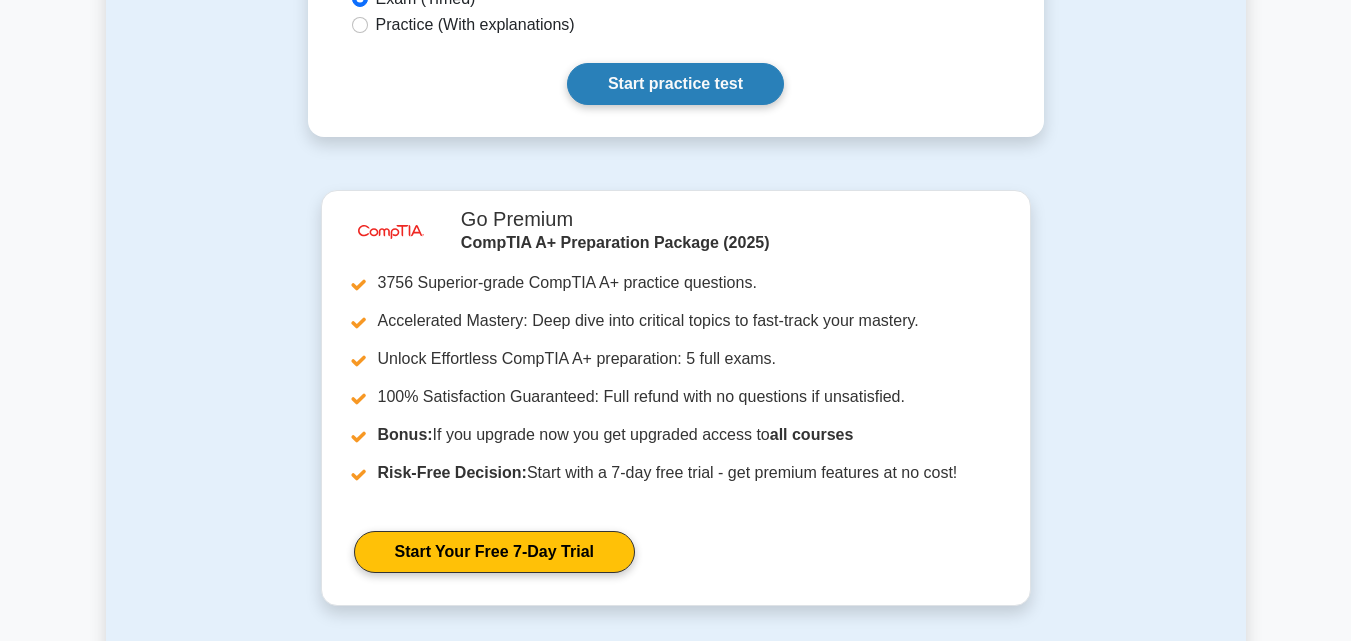 click on "Start practice test" at bounding box center (675, 84) 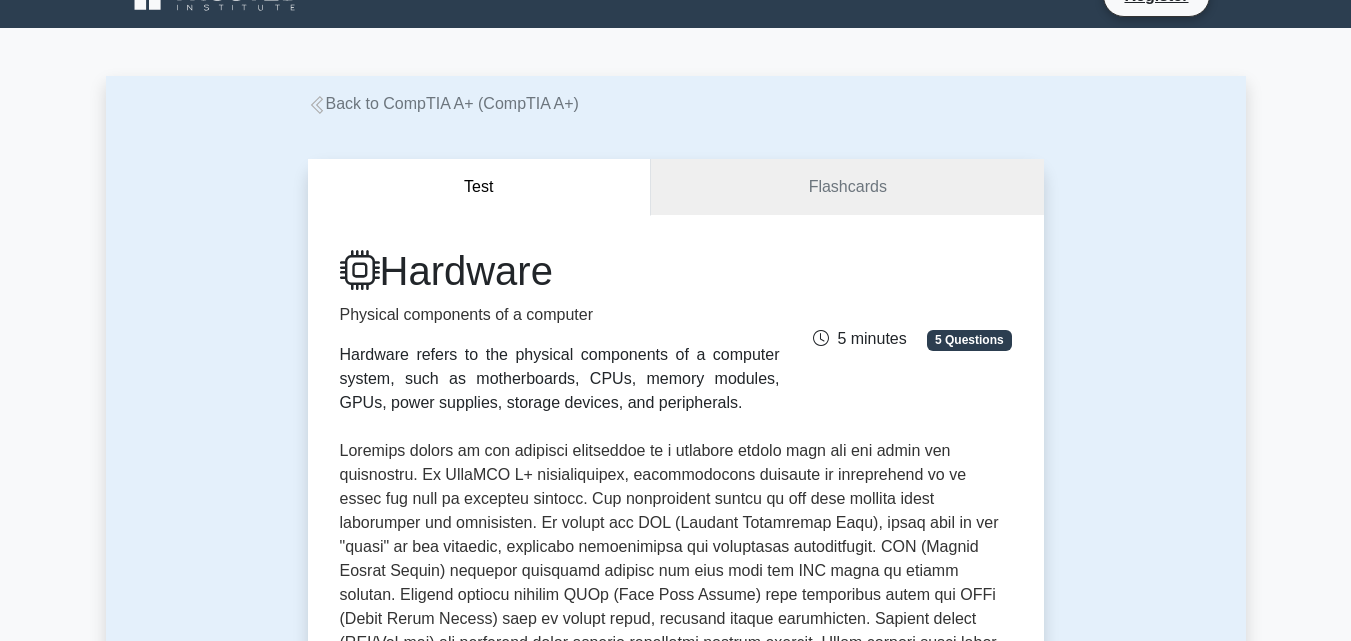 scroll, scrollTop: 0, scrollLeft: 0, axis: both 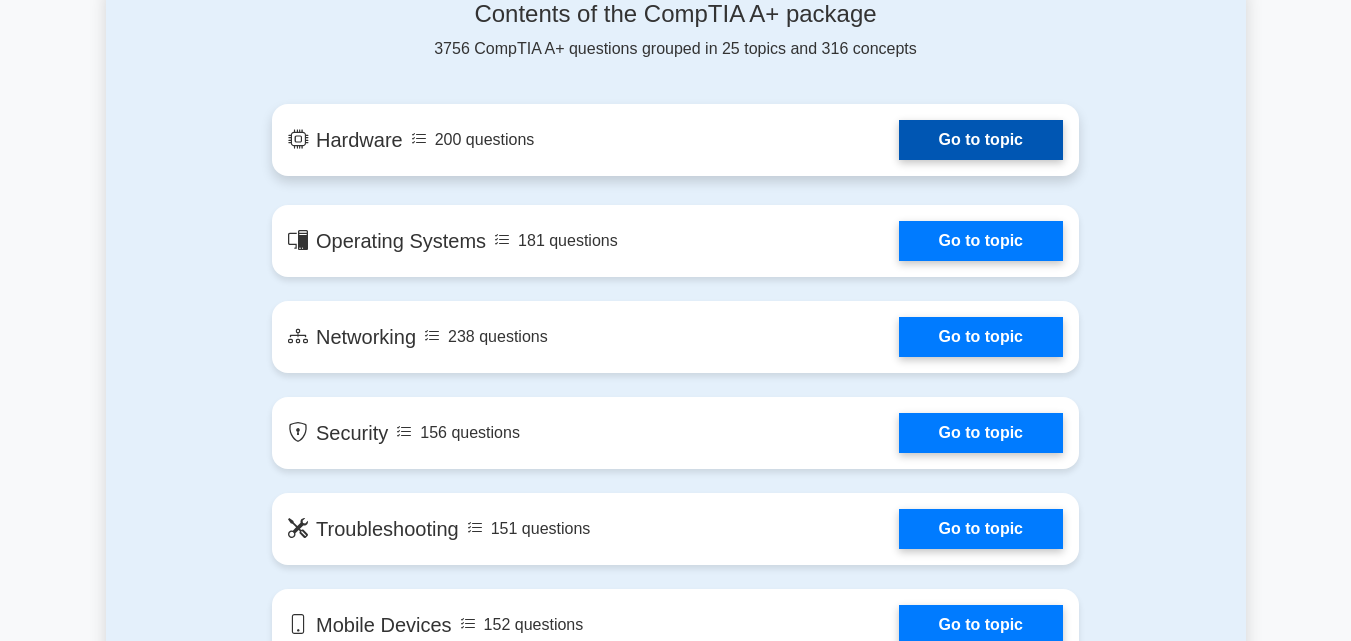 click on "Go to topic" at bounding box center (981, 140) 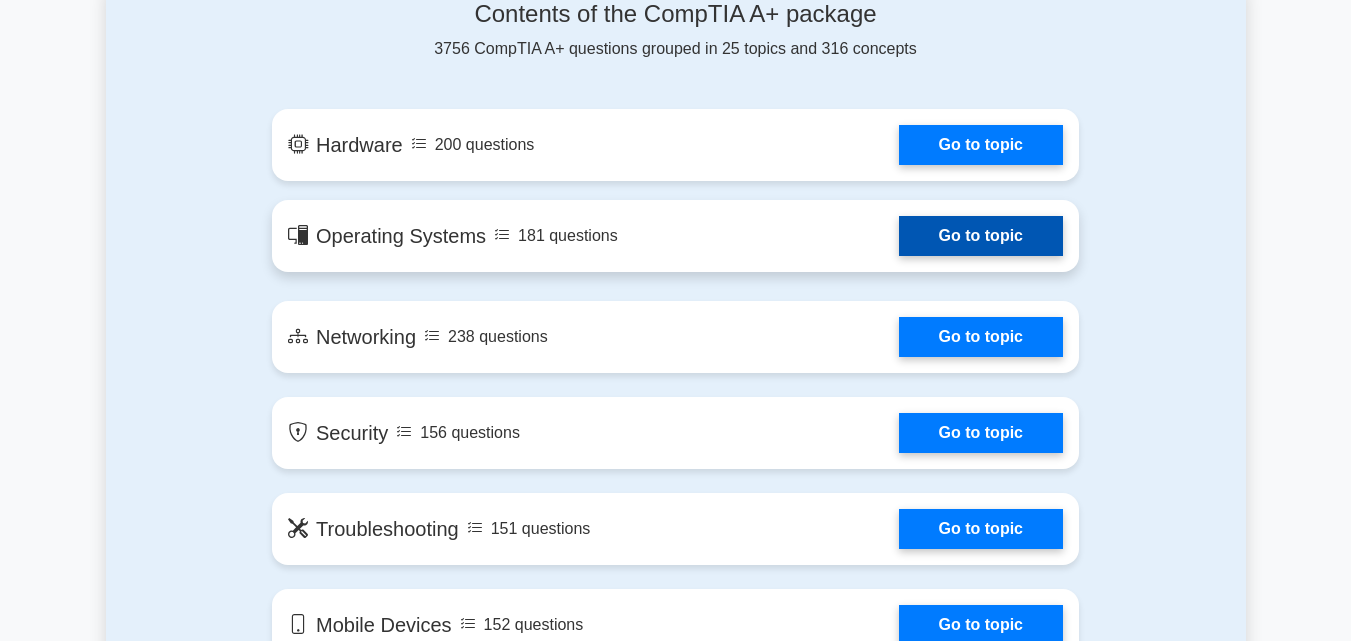 click on "Go to topic" at bounding box center (981, 236) 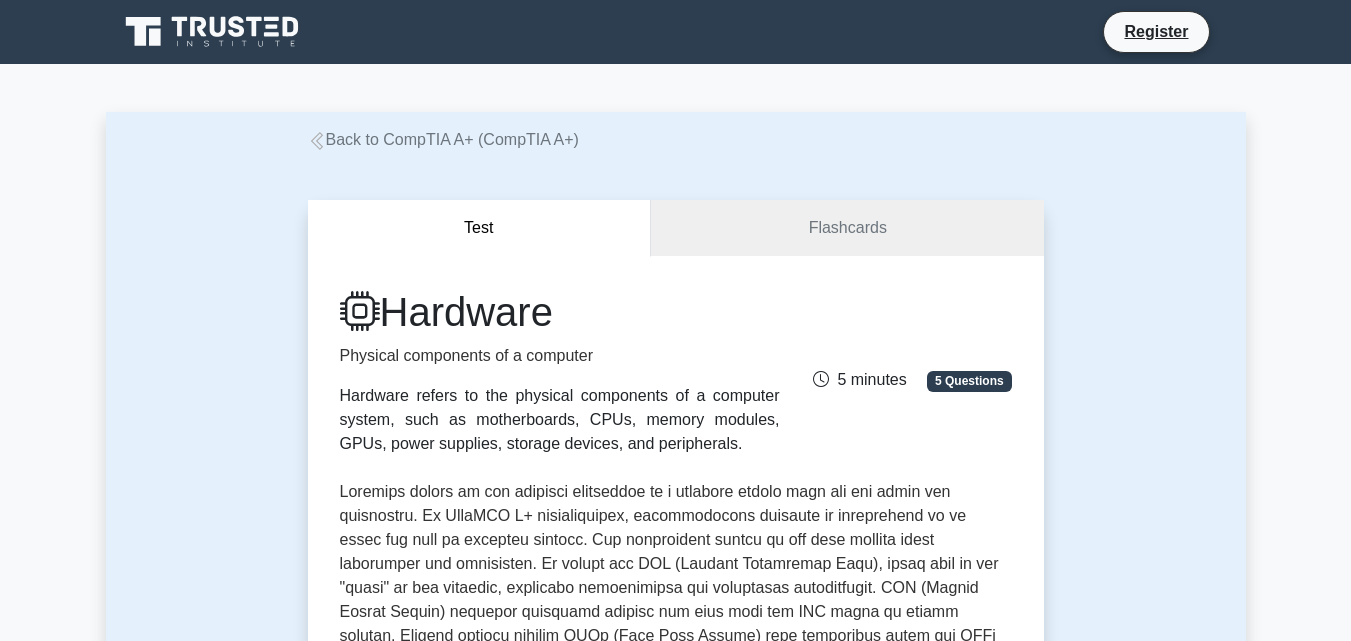 scroll, scrollTop: 0, scrollLeft: 0, axis: both 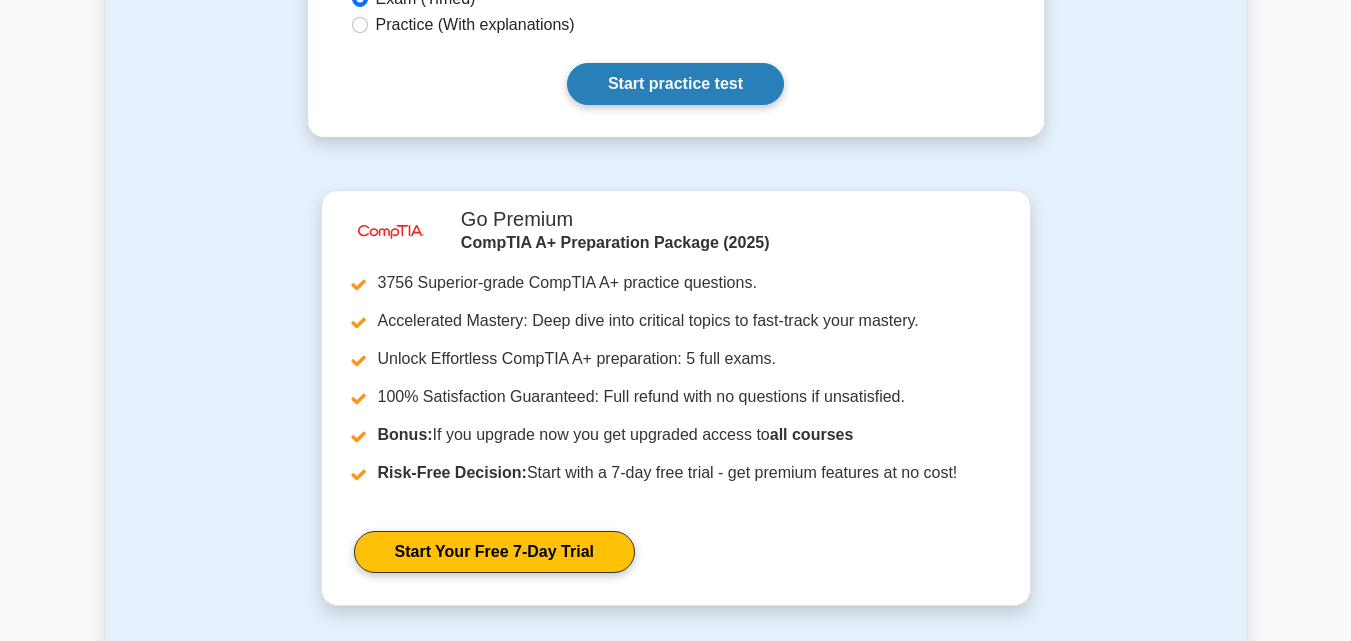 click on "Start practice test" at bounding box center (675, 84) 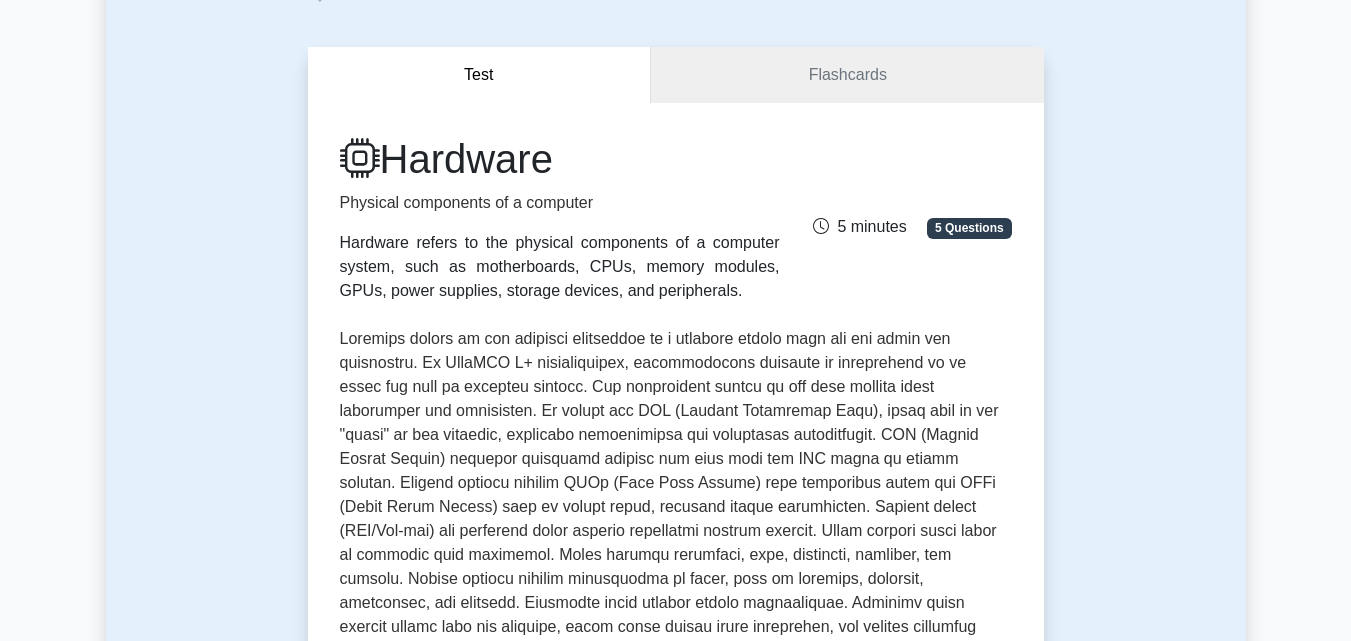 scroll, scrollTop: 0, scrollLeft: 0, axis: both 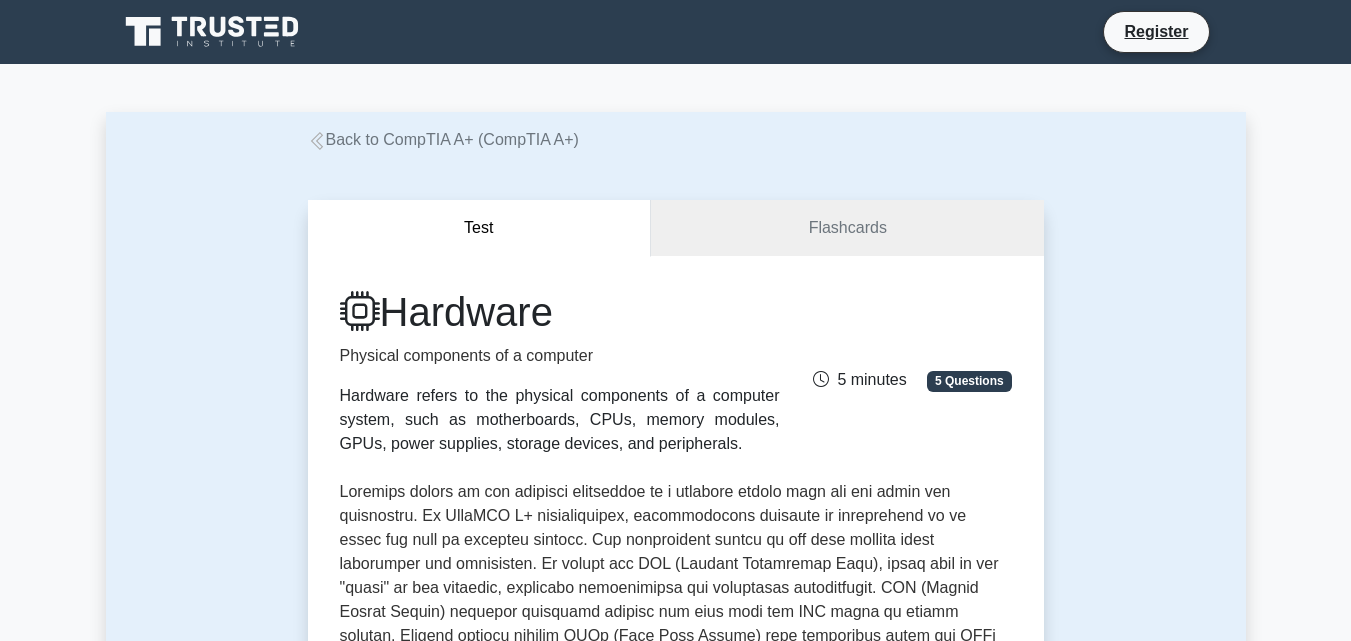 click 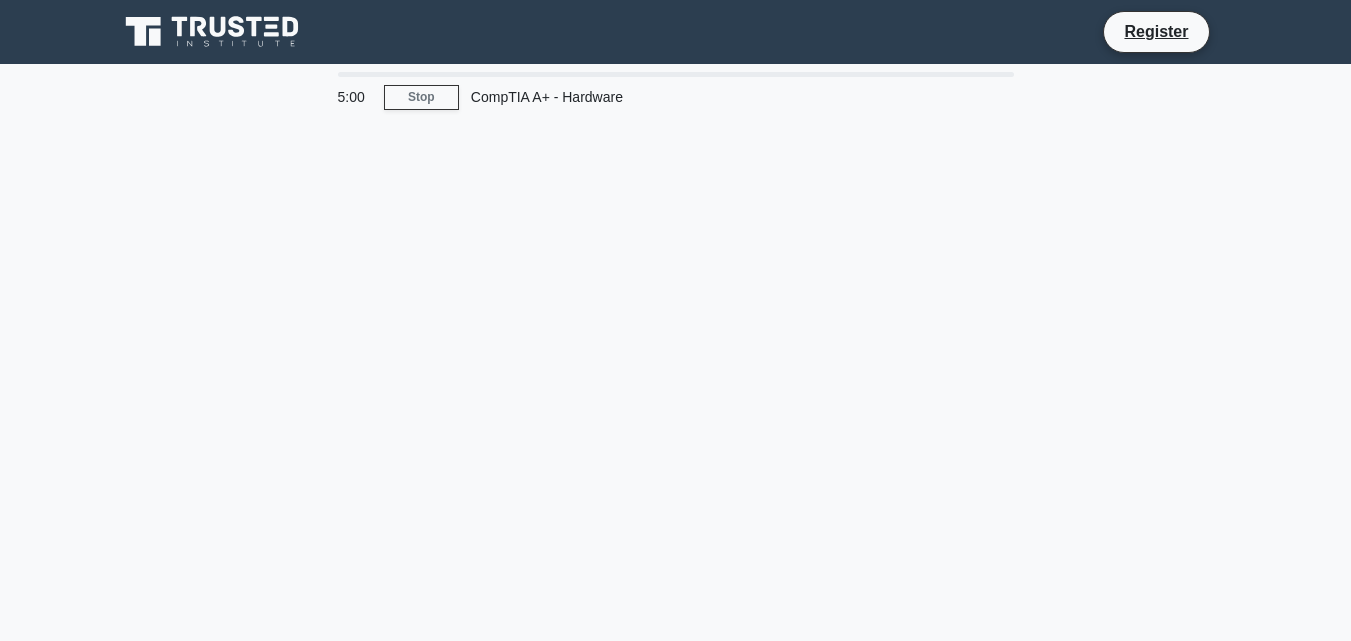 scroll, scrollTop: 0, scrollLeft: 0, axis: both 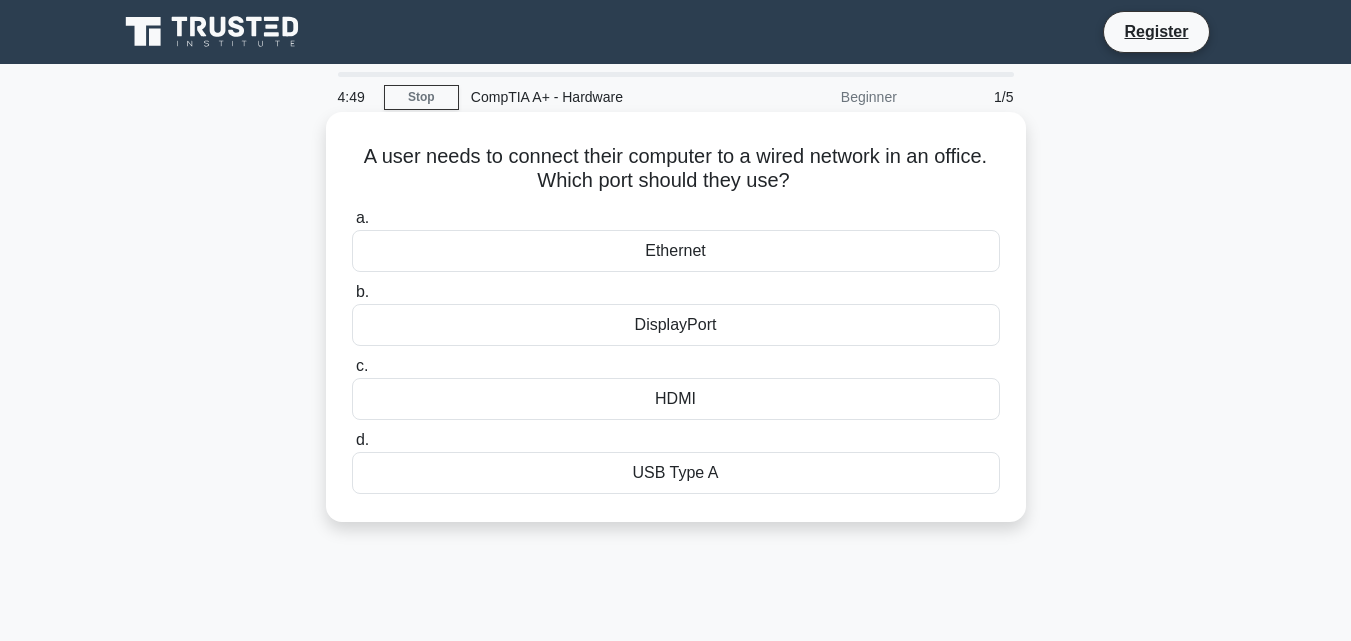 click on "Ethernet" at bounding box center (676, 251) 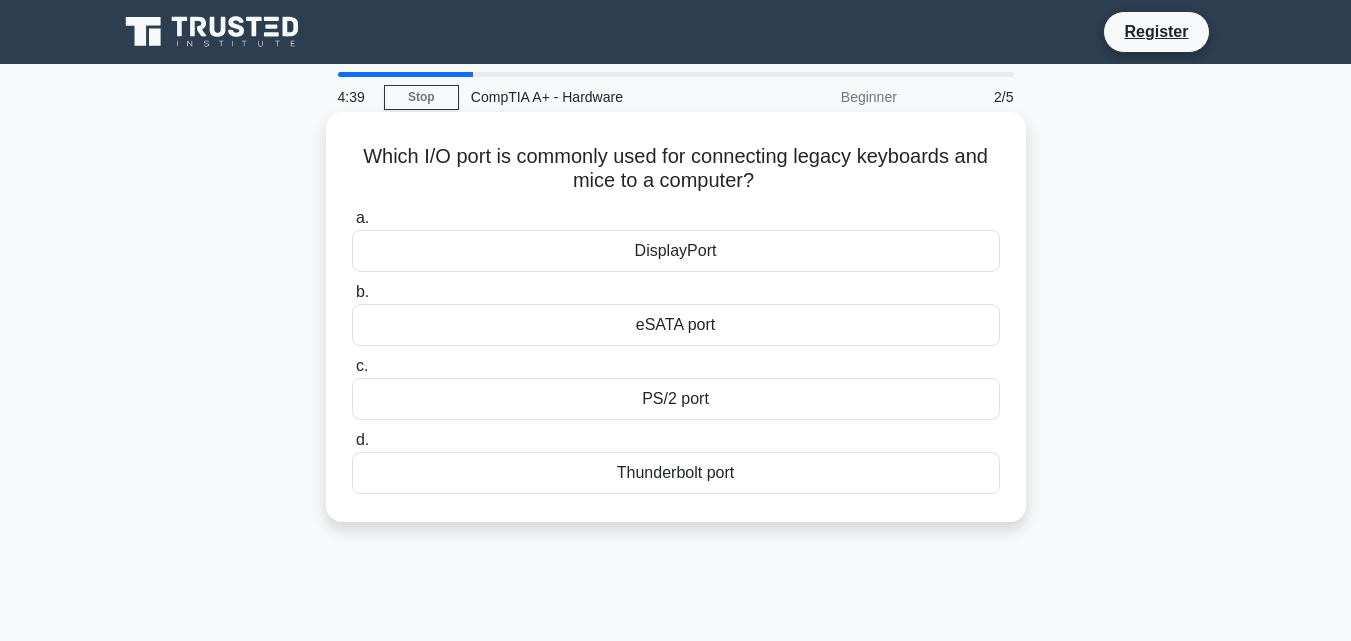 click on "PS/2 port" at bounding box center (676, 399) 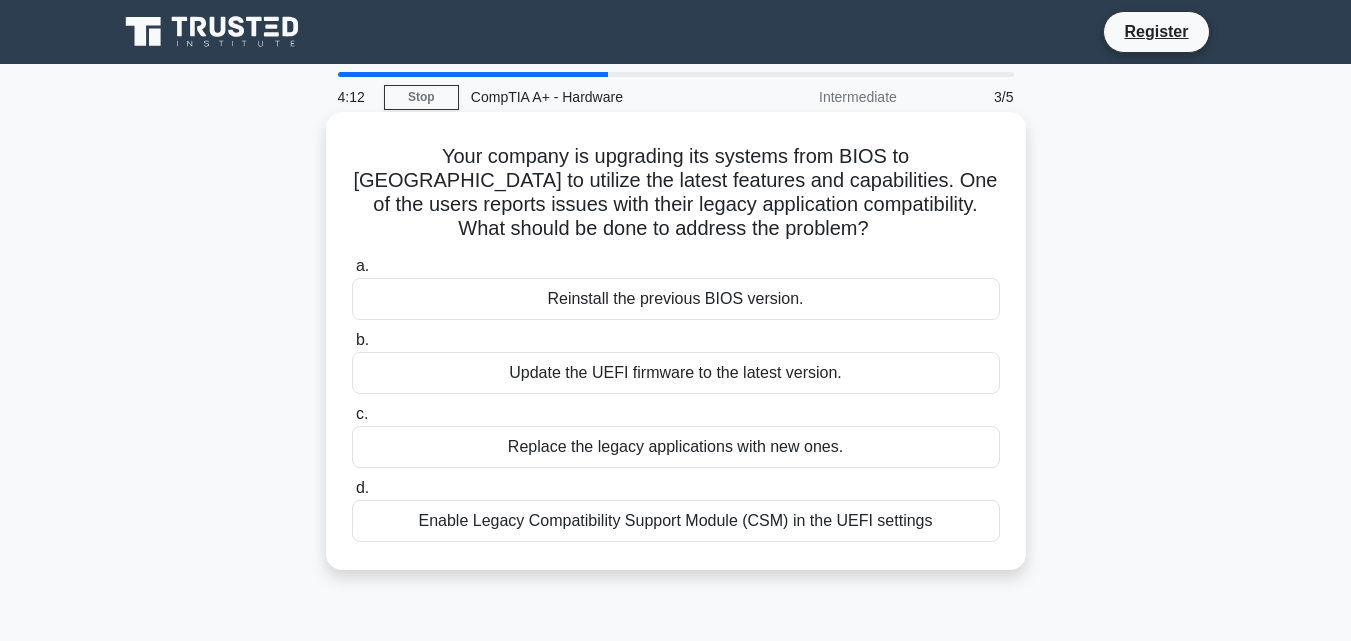 click on "Update the UEFI firmware to the latest version." at bounding box center (676, 373) 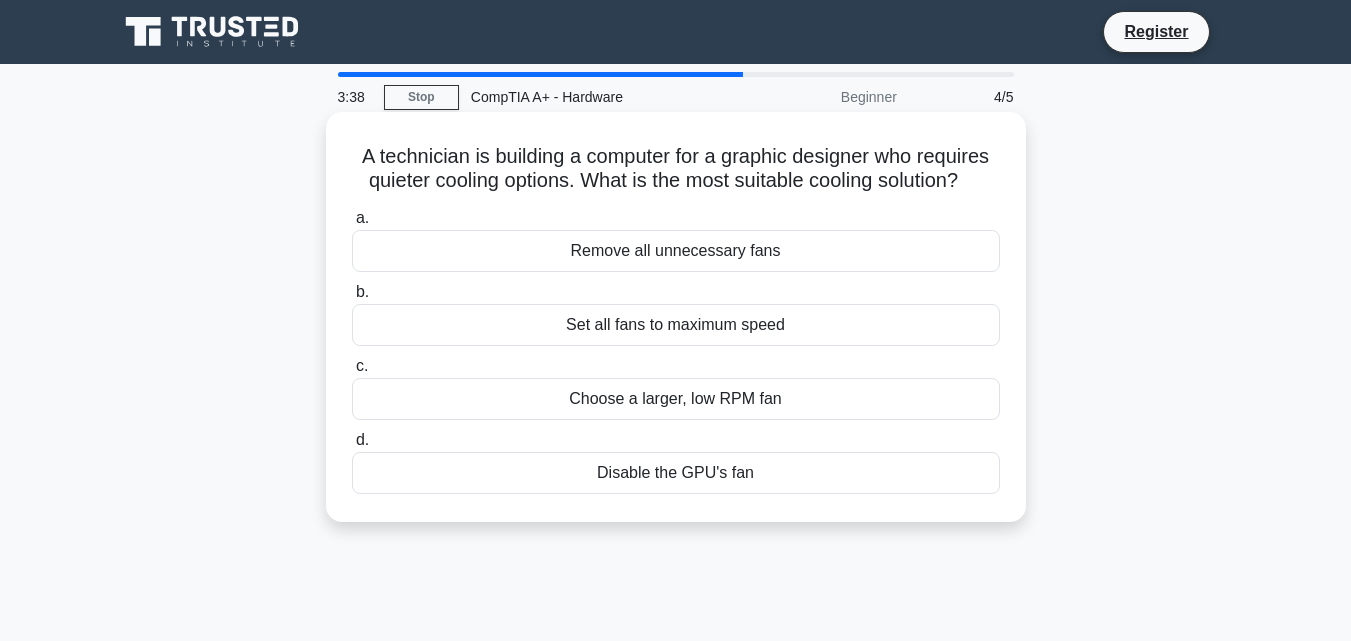 click on "Choose a larger, low RPM fan" at bounding box center (676, 399) 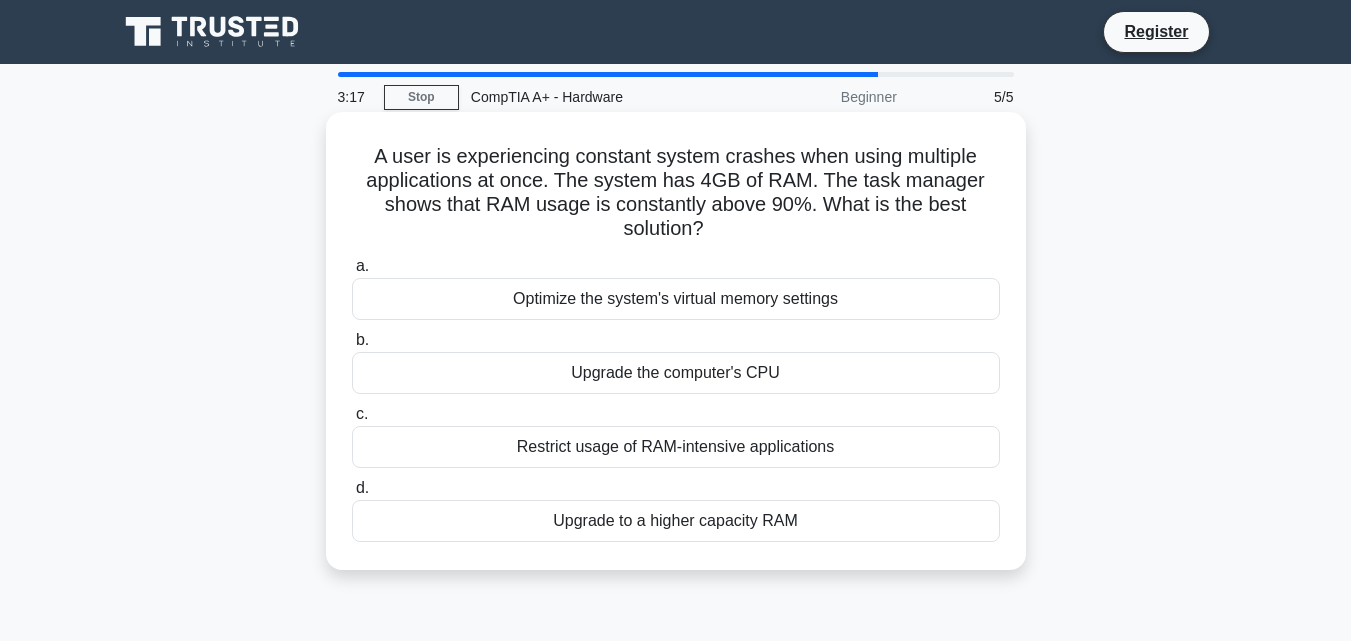 click on "Upgrade to a higher capacity RAM" at bounding box center [676, 521] 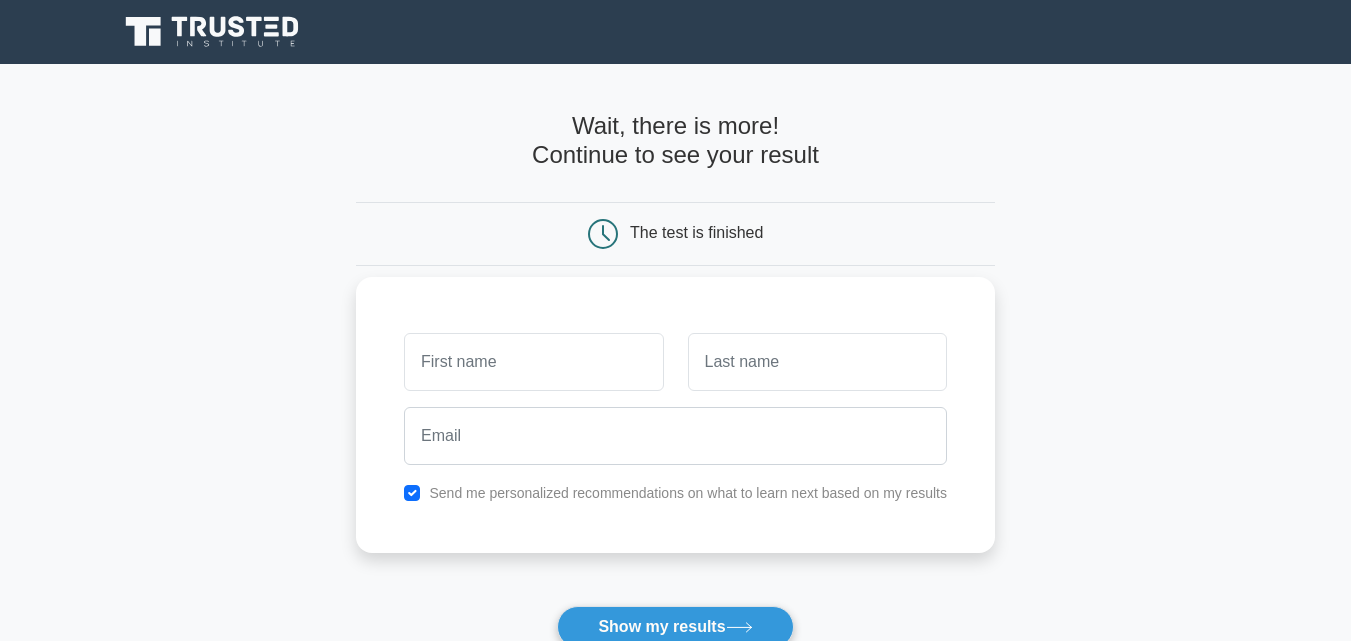 scroll, scrollTop: 0, scrollLeft: 0, axis: both 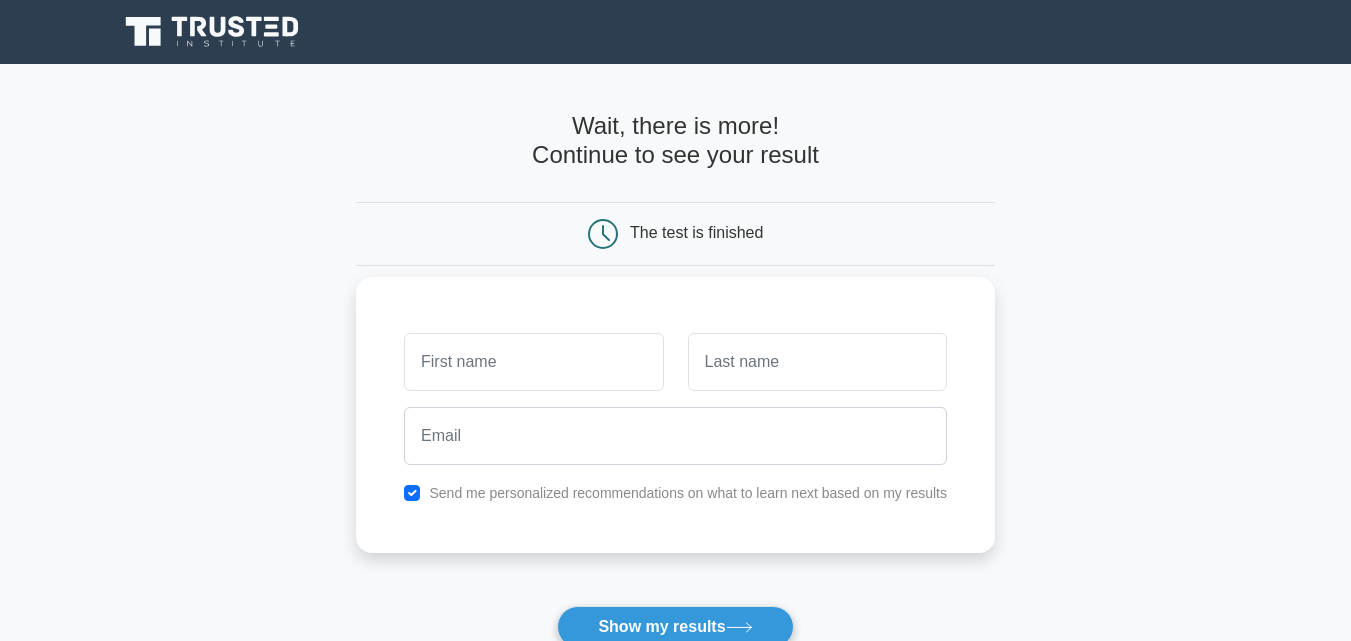 click at bounding box center (533, 362) 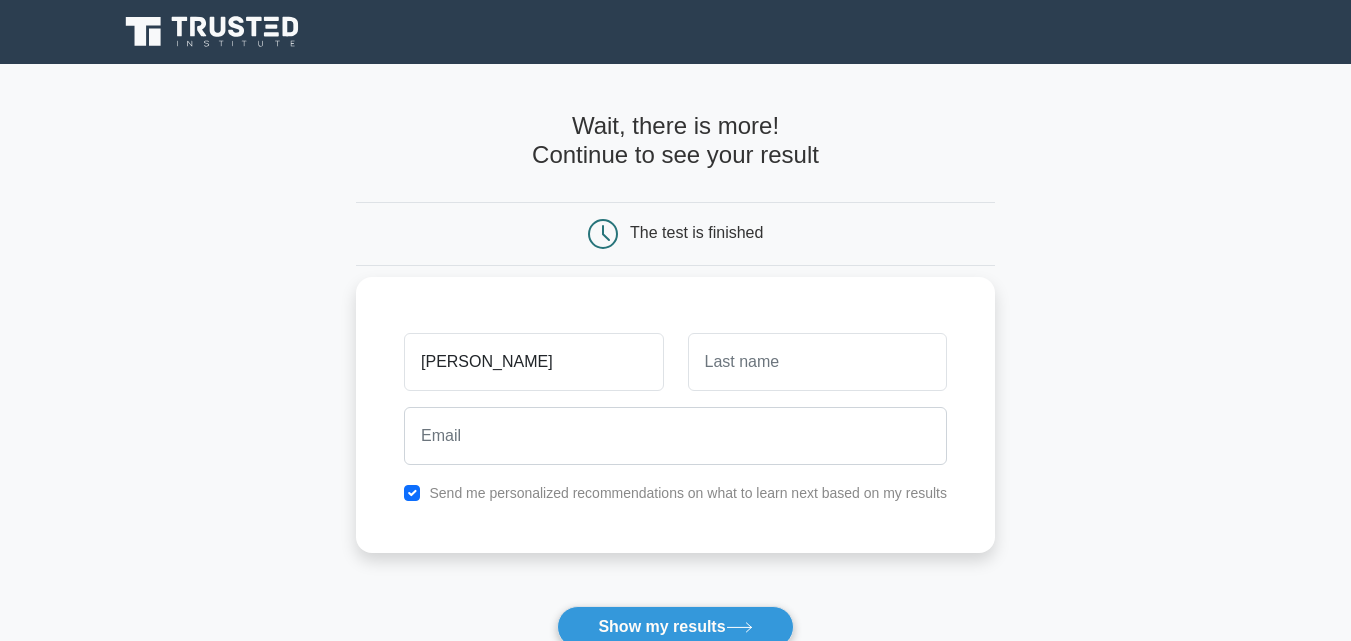 type on "[PERSON_NAME]" 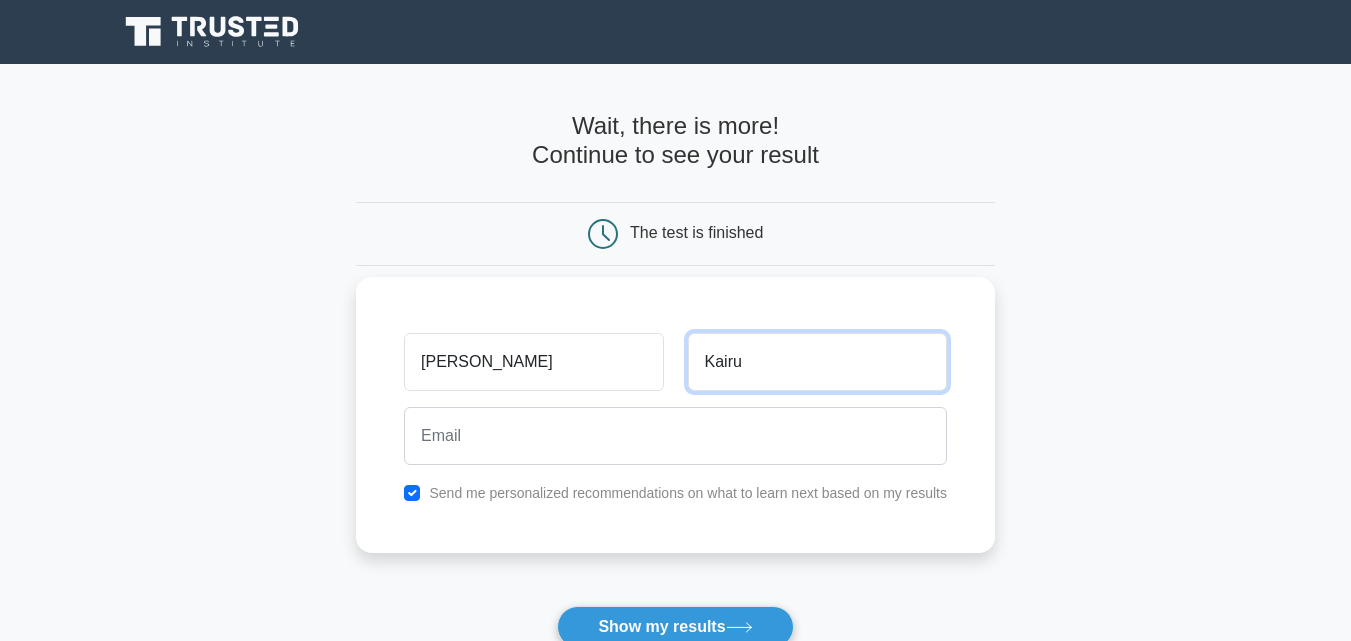 type on "Kairu" 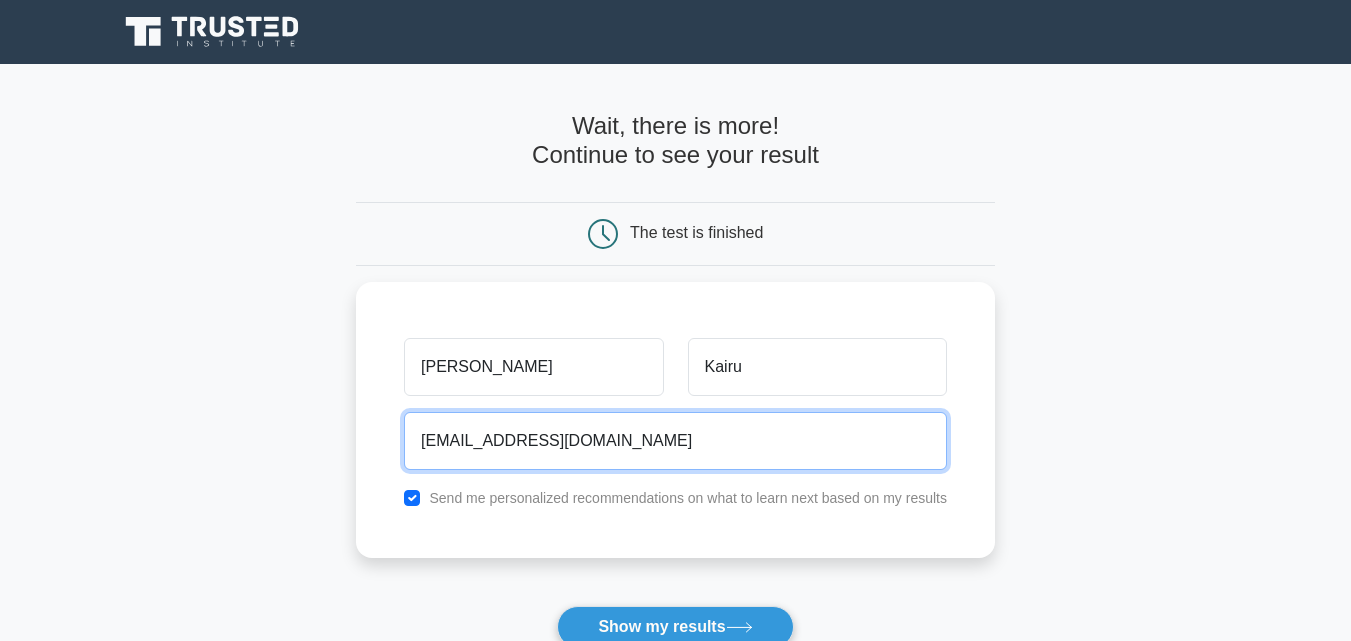 scroll, scrollTop: 300, scrollLeft: 0, axis: vertical 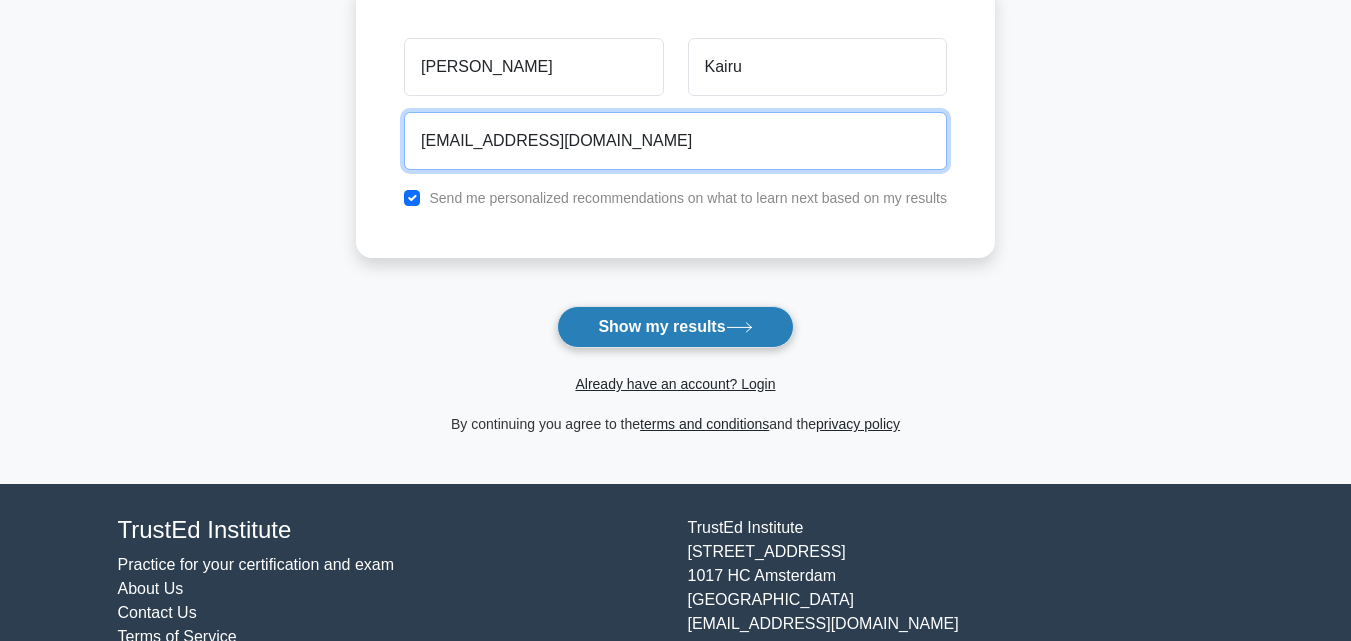 type on "[EMAIL_ADDRESS][DOMAIN_NAME]" 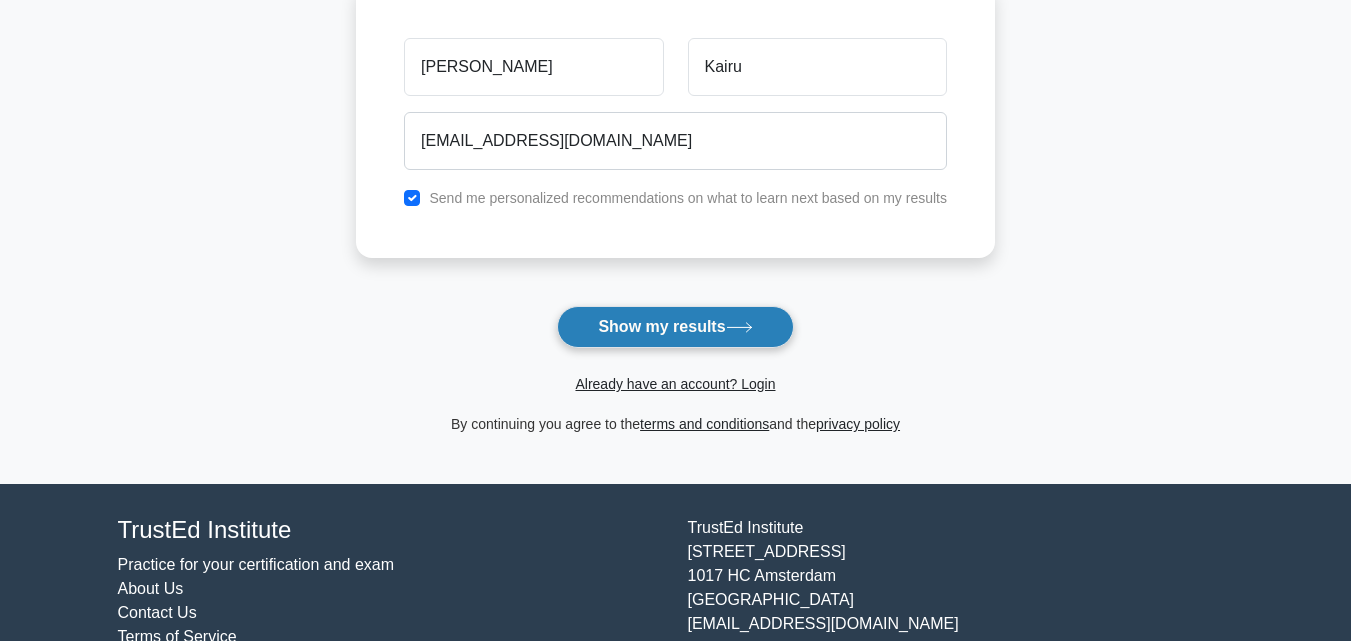 click on "Show my results" at bounding box center (675, 327) 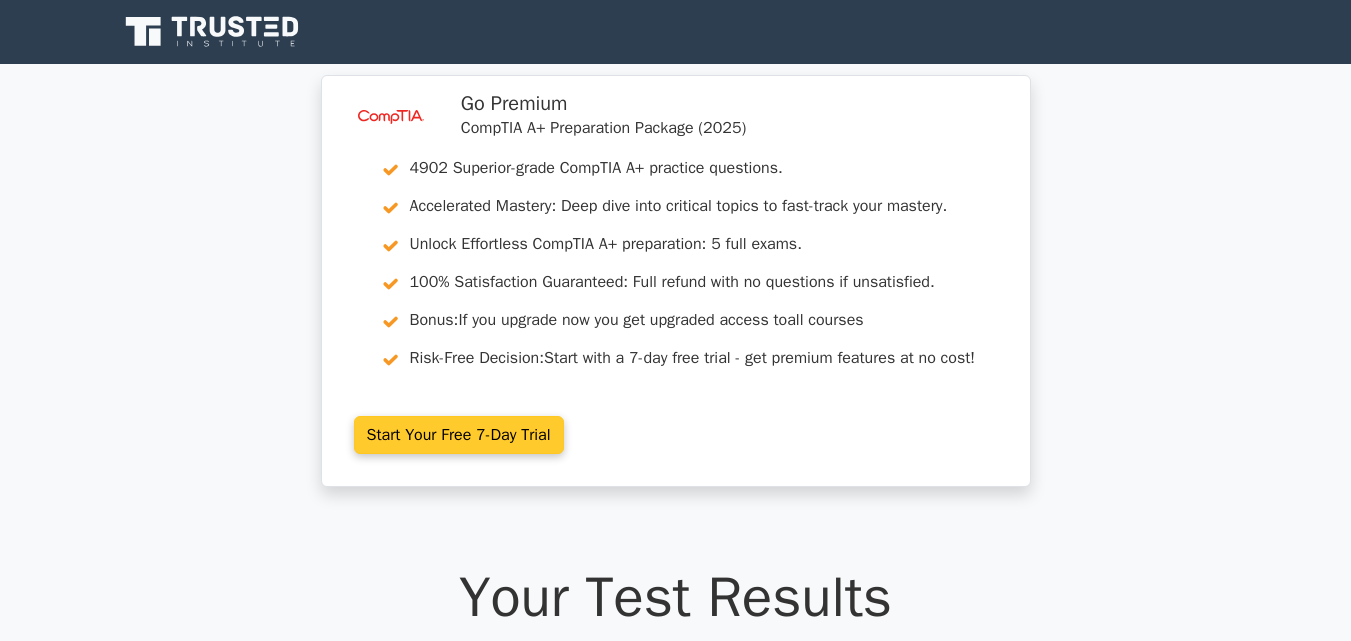 scroll, scrollTop: 0, scrollLeft: 0, axis: both 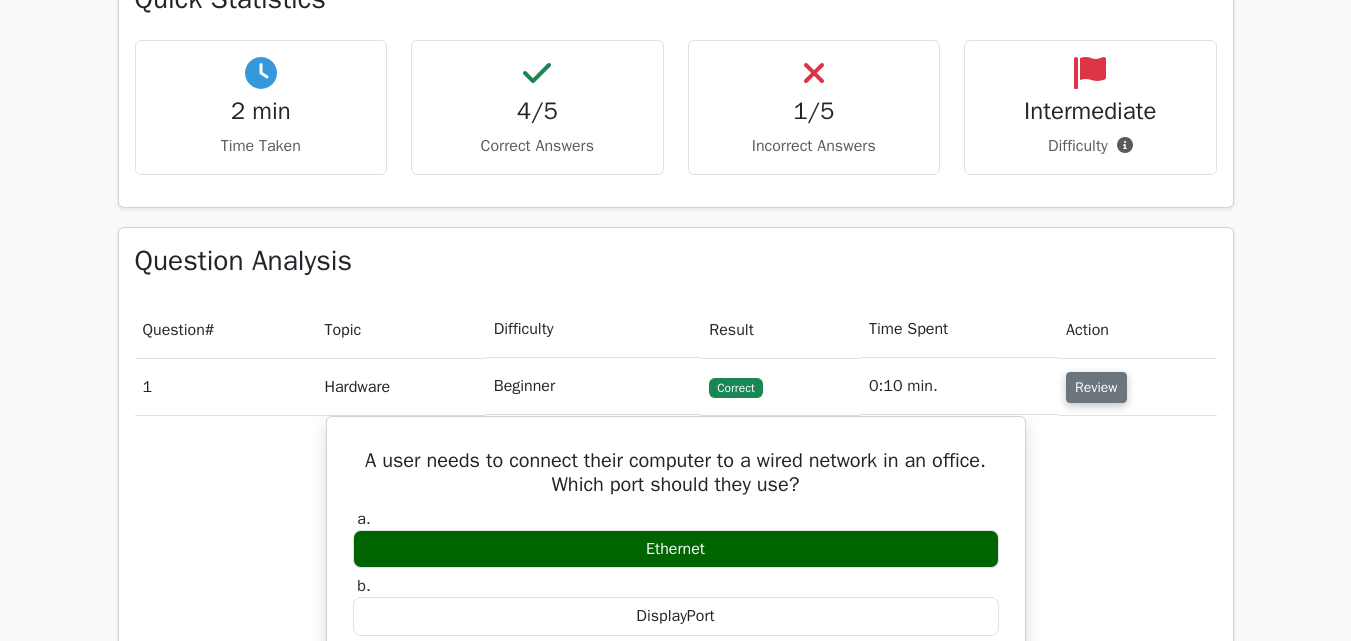 click on "Review" at bounding box center [1096, 387] 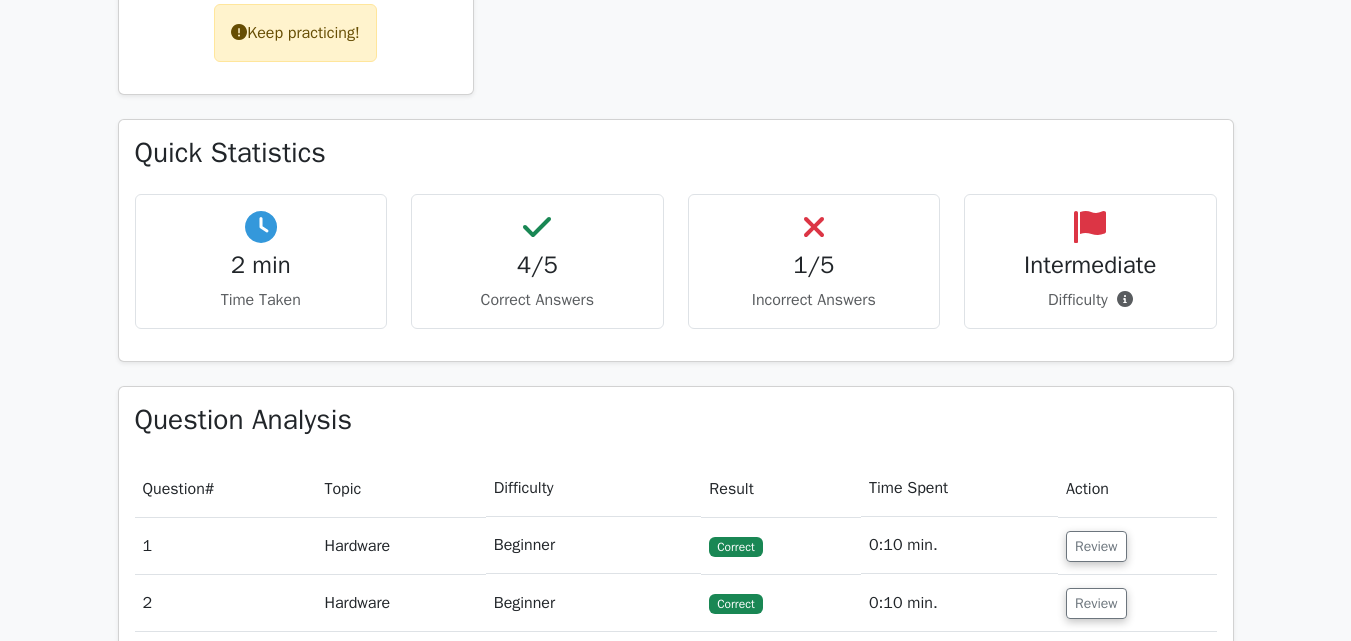 scroll, scrollTop: 1000, scrollLeft: 0, axis: vertical 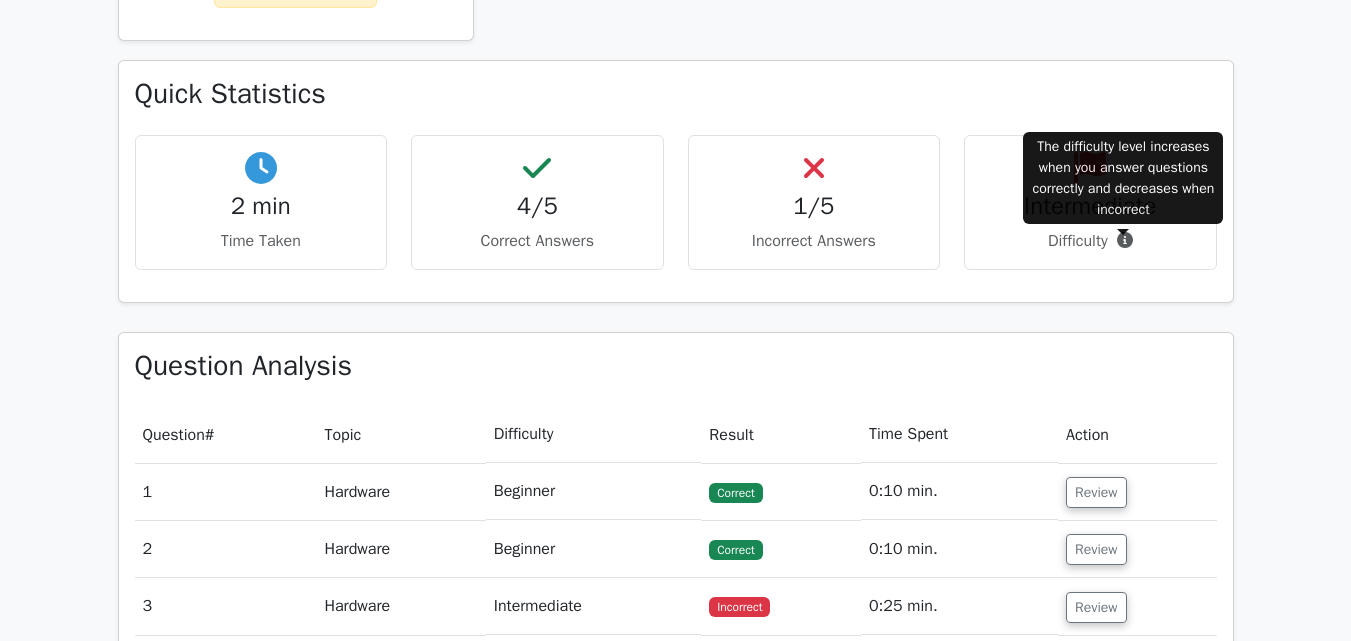 click at bounding box center (1125, 240) 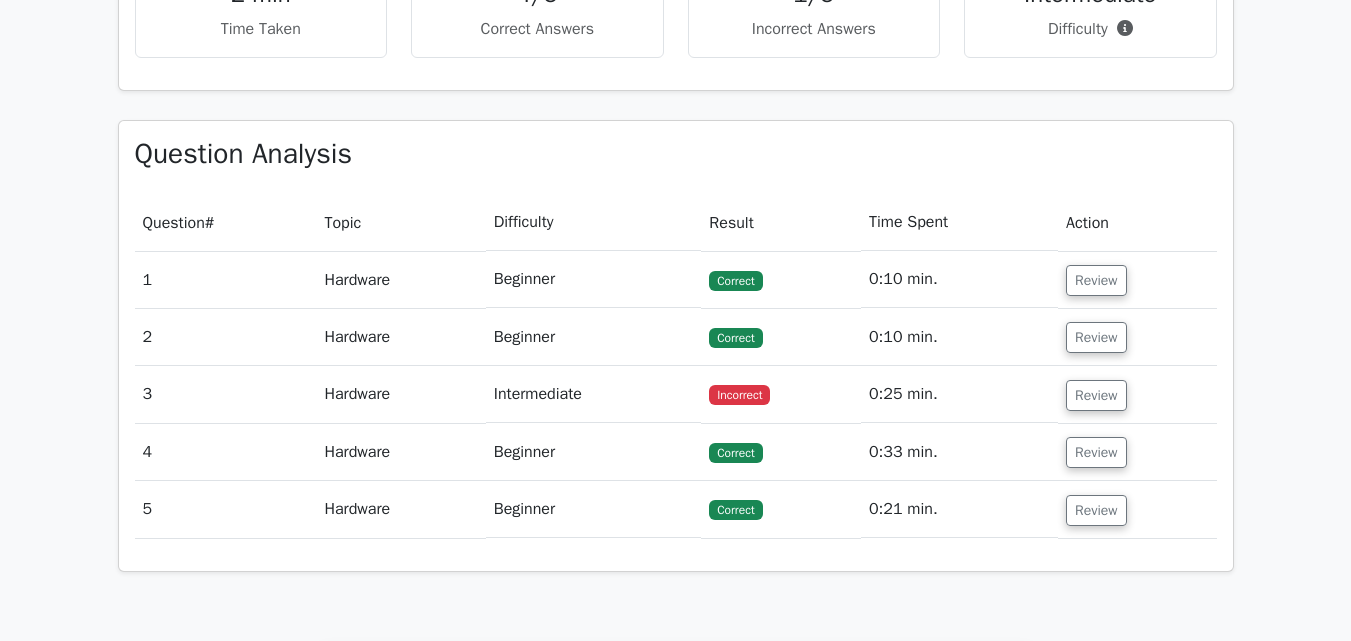 scroll, scrollTop: 1222, scrollLeft: 0, axis: vertical 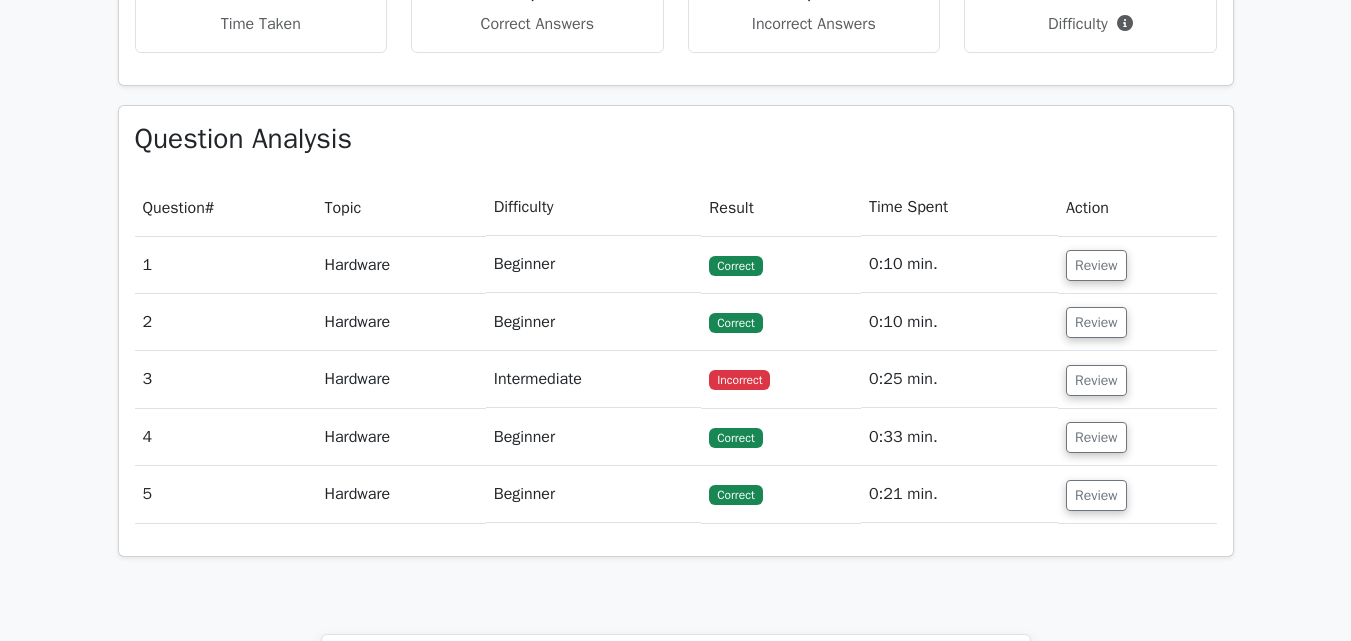 click on "Intermediate" at bounding box center (594, 379) 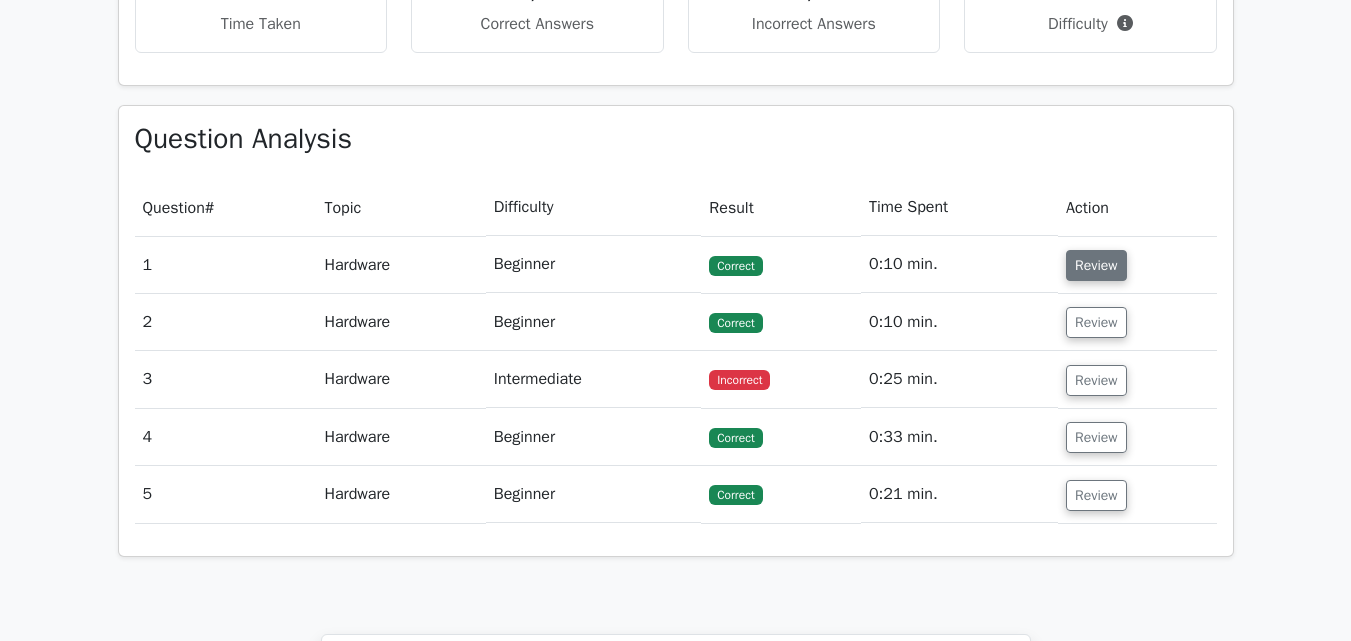 click on "Review" at bounding box center [1096, 265] 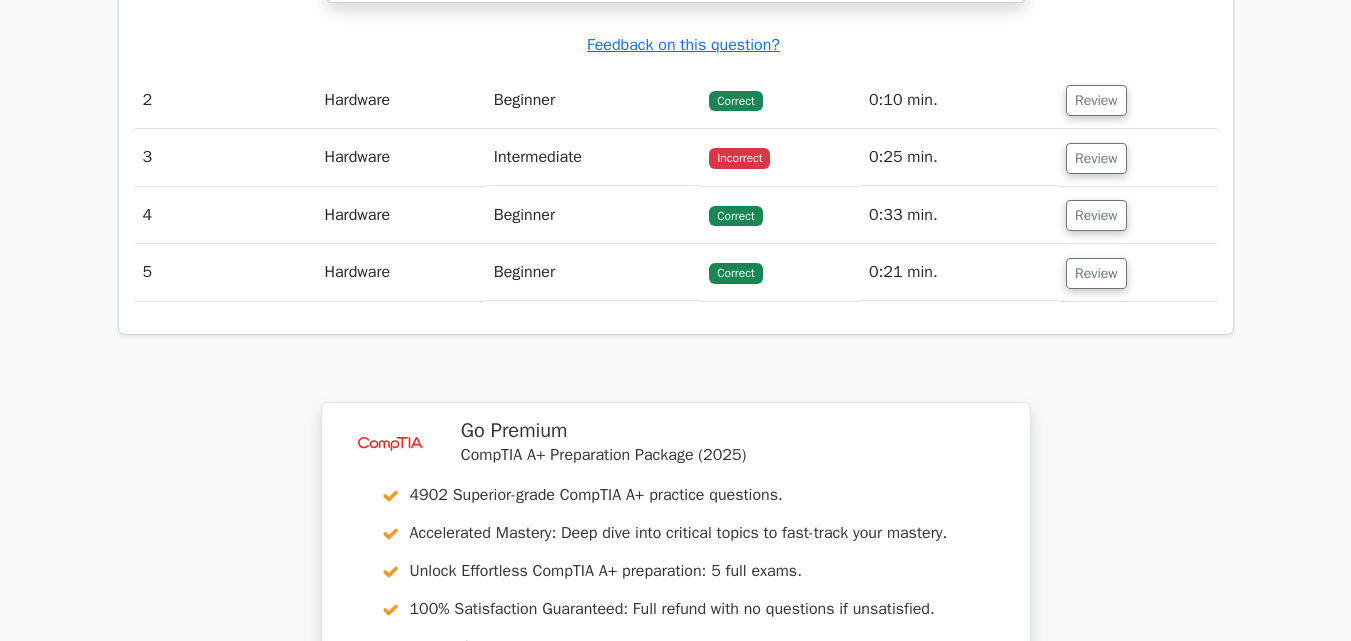 scroll, scrollTop: 1922, scrollLeft: 0, axis: vertical 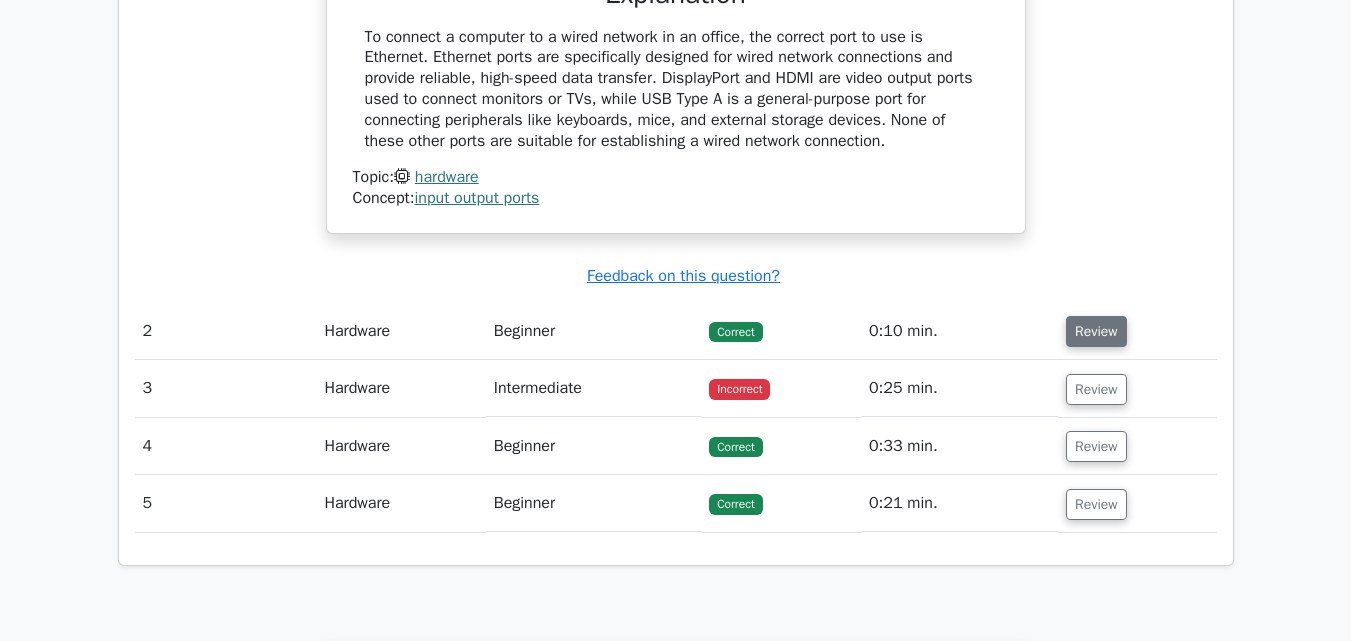 click on "Review" at bounding box center (1096, 331) 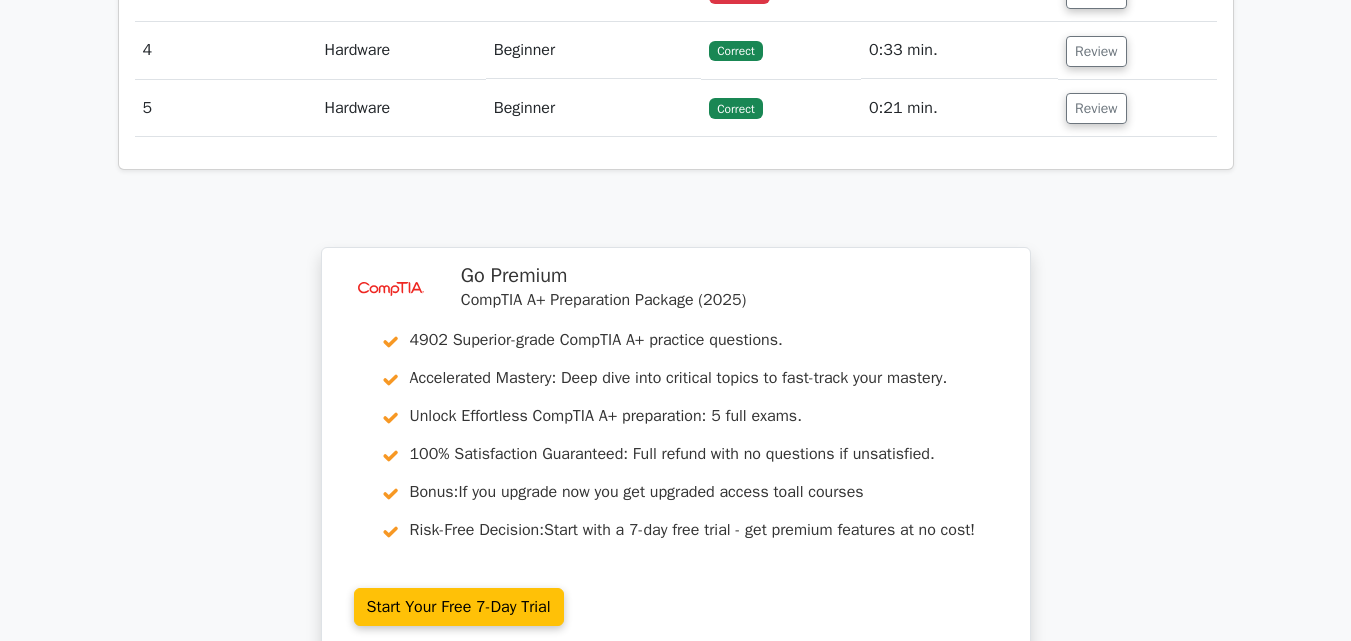 scroll, scrollTop: 3222, scrollLeft: 0, axis: vertical 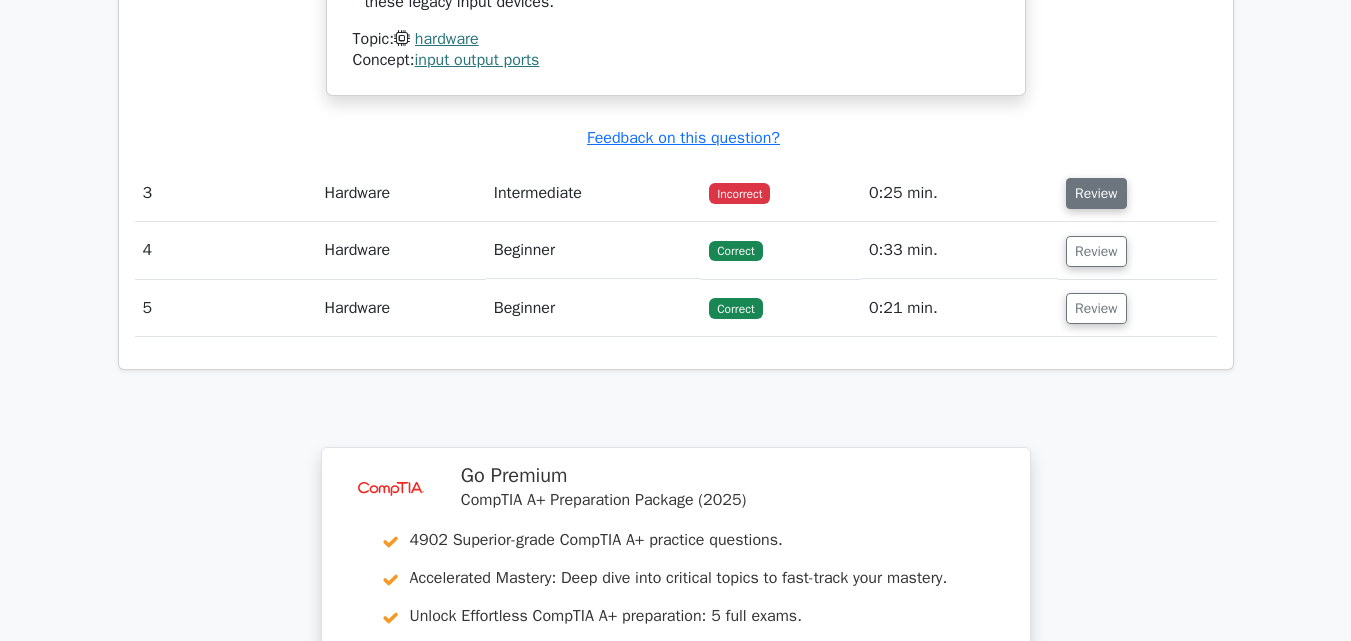 click on "Review" at bounding box center [1096, 193] 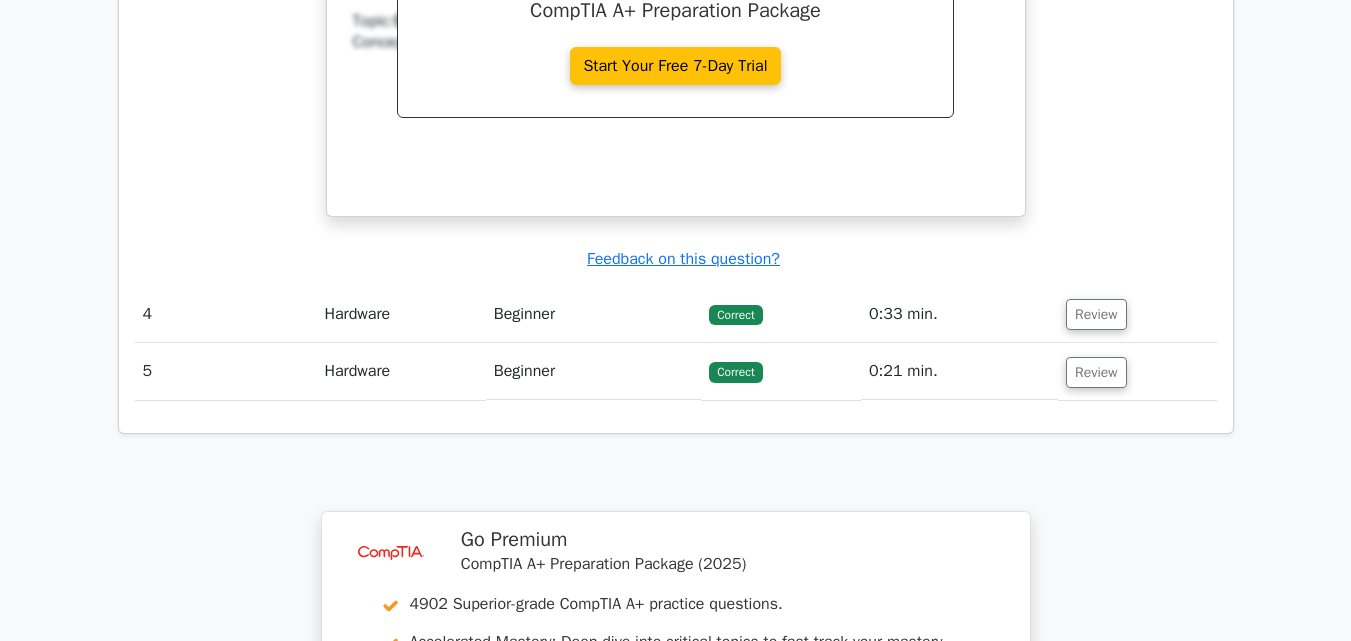 scroll, scrollTop: 4022, scrollLeft: 0, axis: vertical 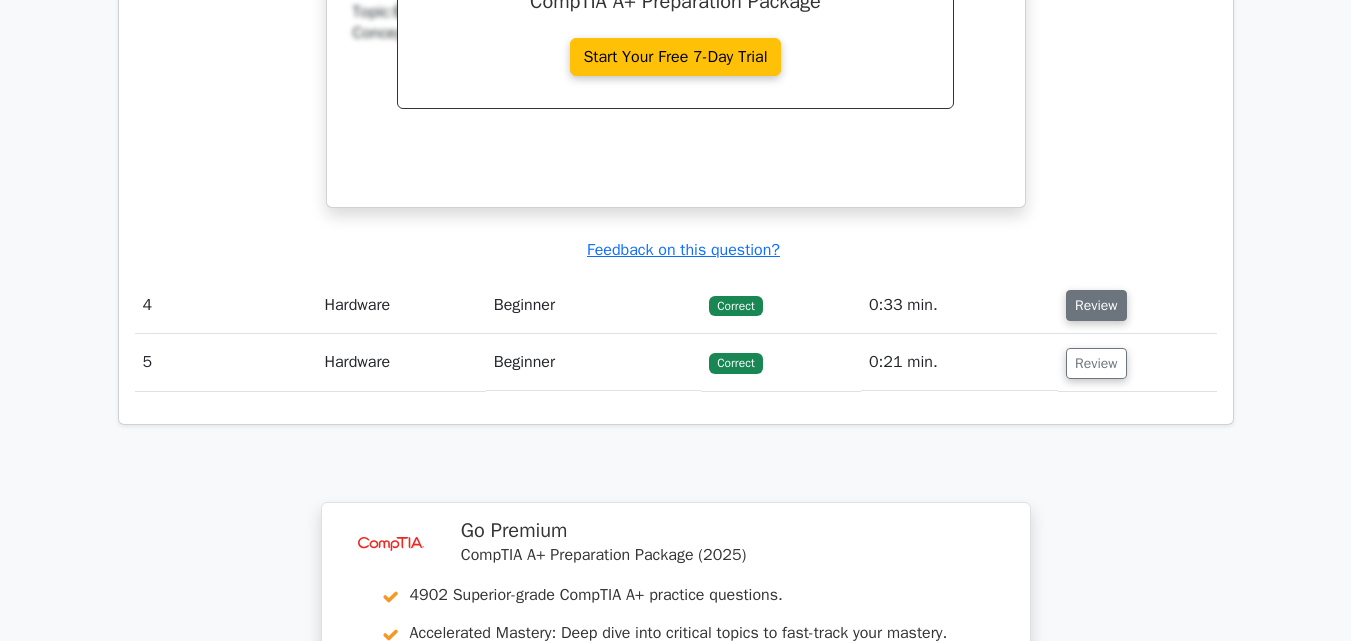 click on "Review" at bounding box center [1096, 305] 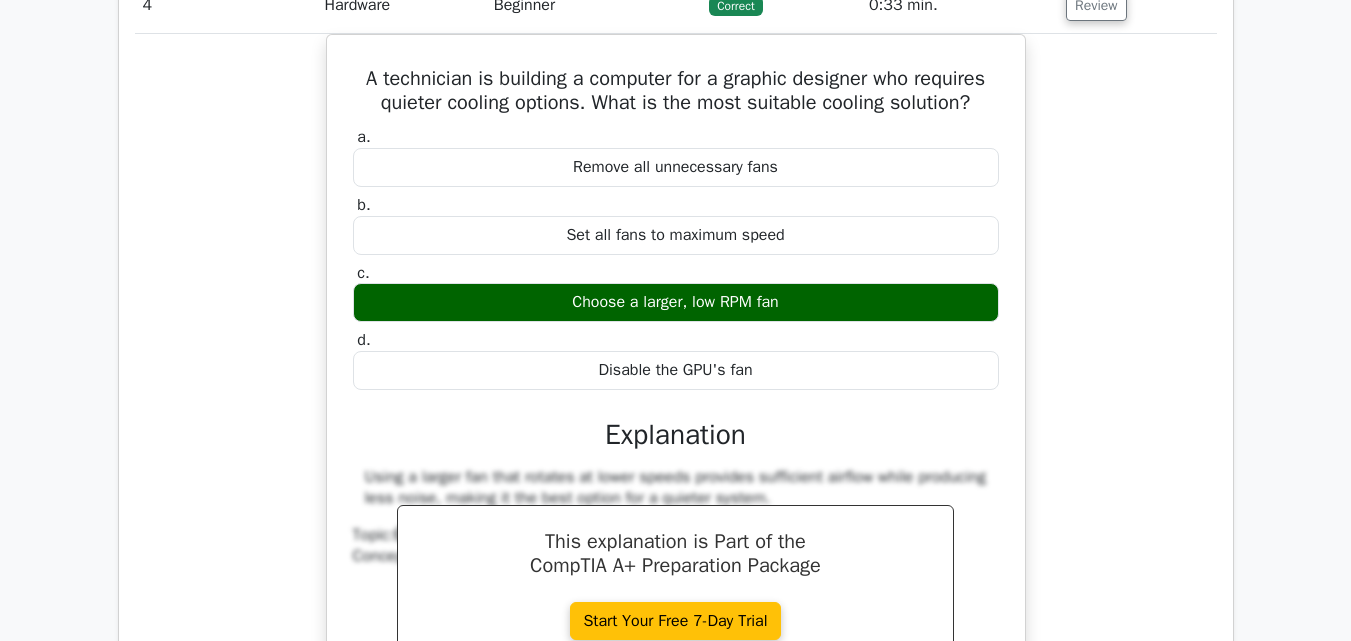 scroll, scrollTop: 4222, scrollLeft: 0, axis: vertical 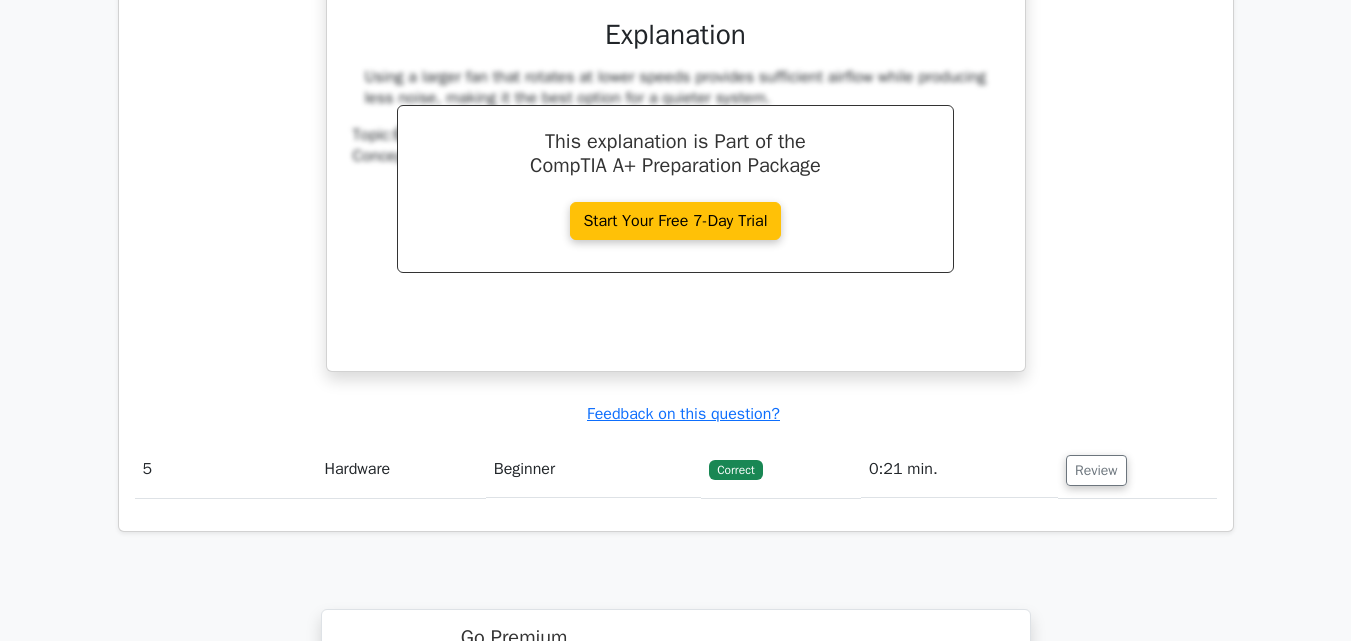 click on "Correct" at bounding box center [781, 469] 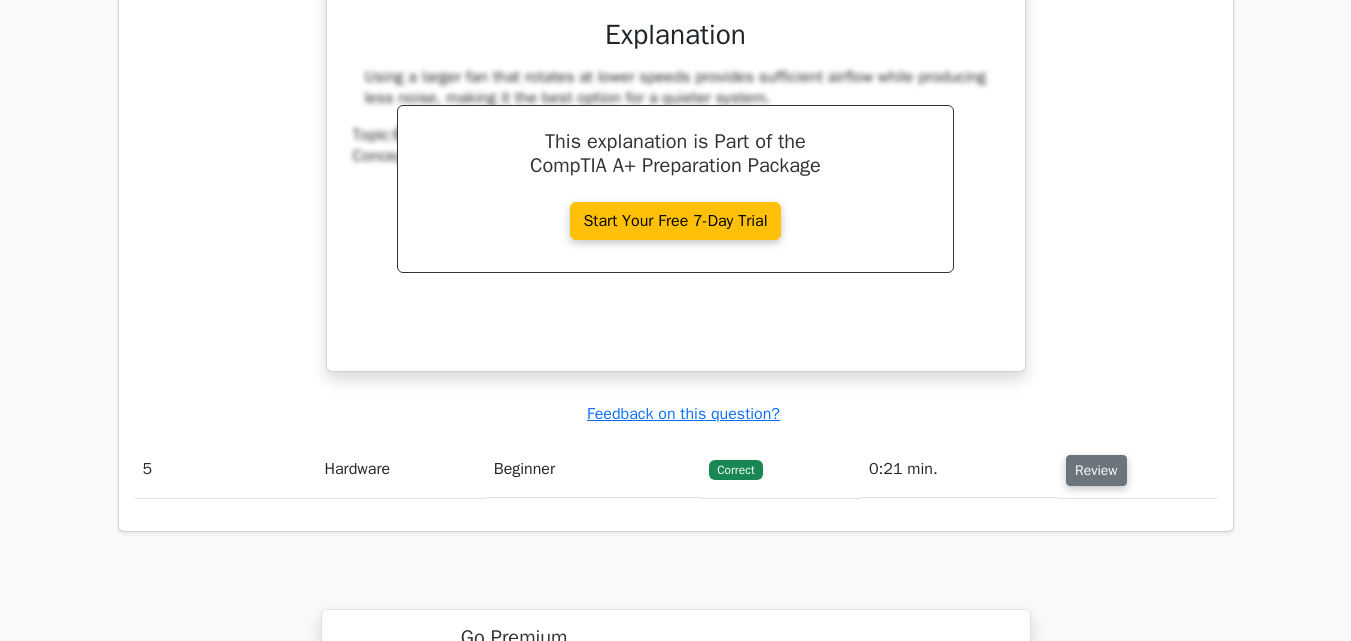click on "Review" at bounding box center [1096, 470] 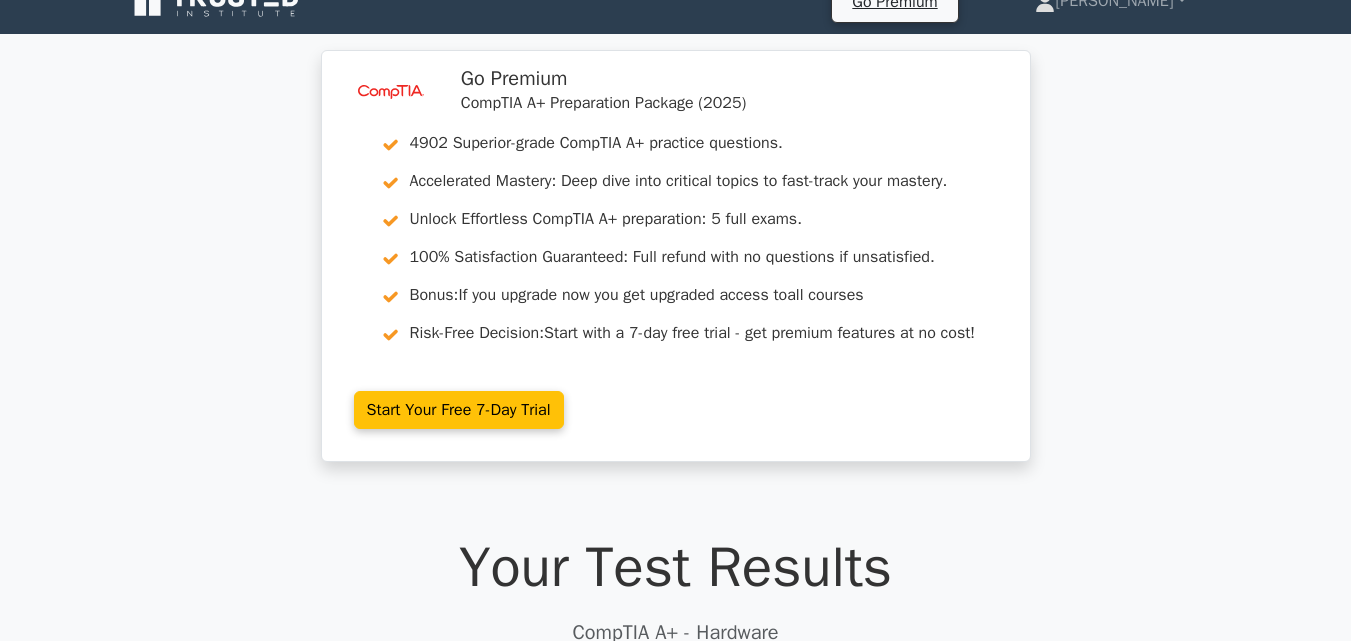 scroll, scrollTop: 0, scrollLeft: 0, axis: both 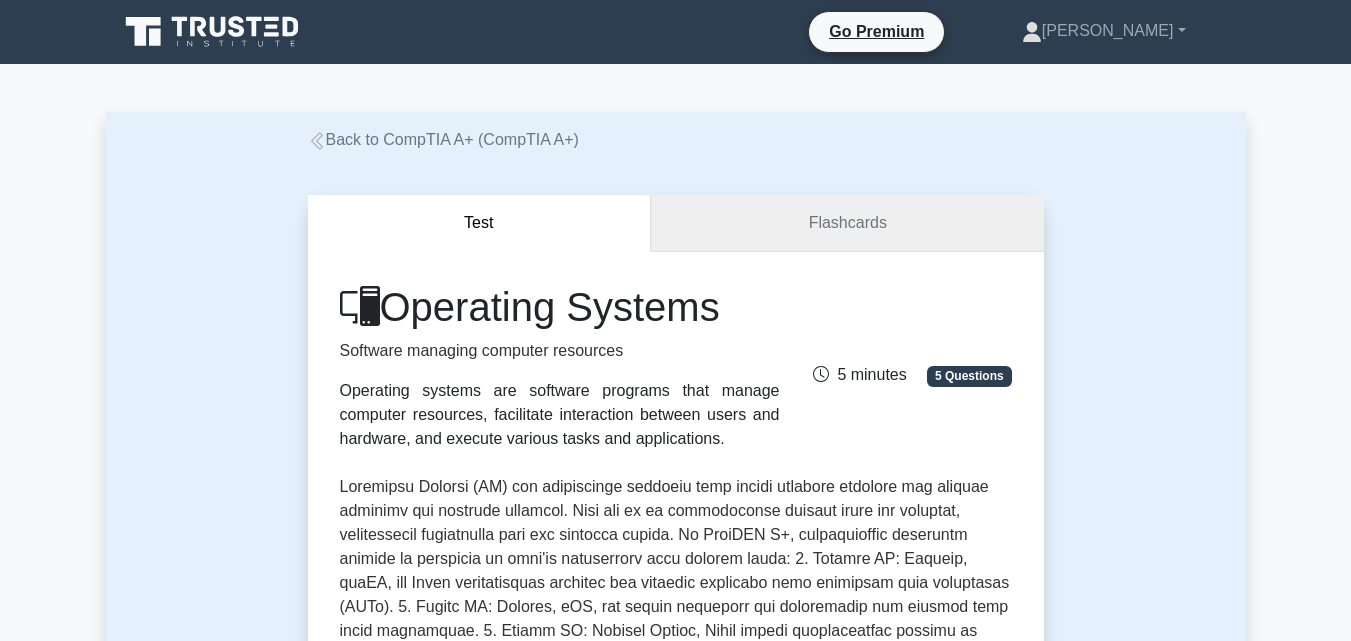 click on "Flashcards" at bounding box center (847, 223) 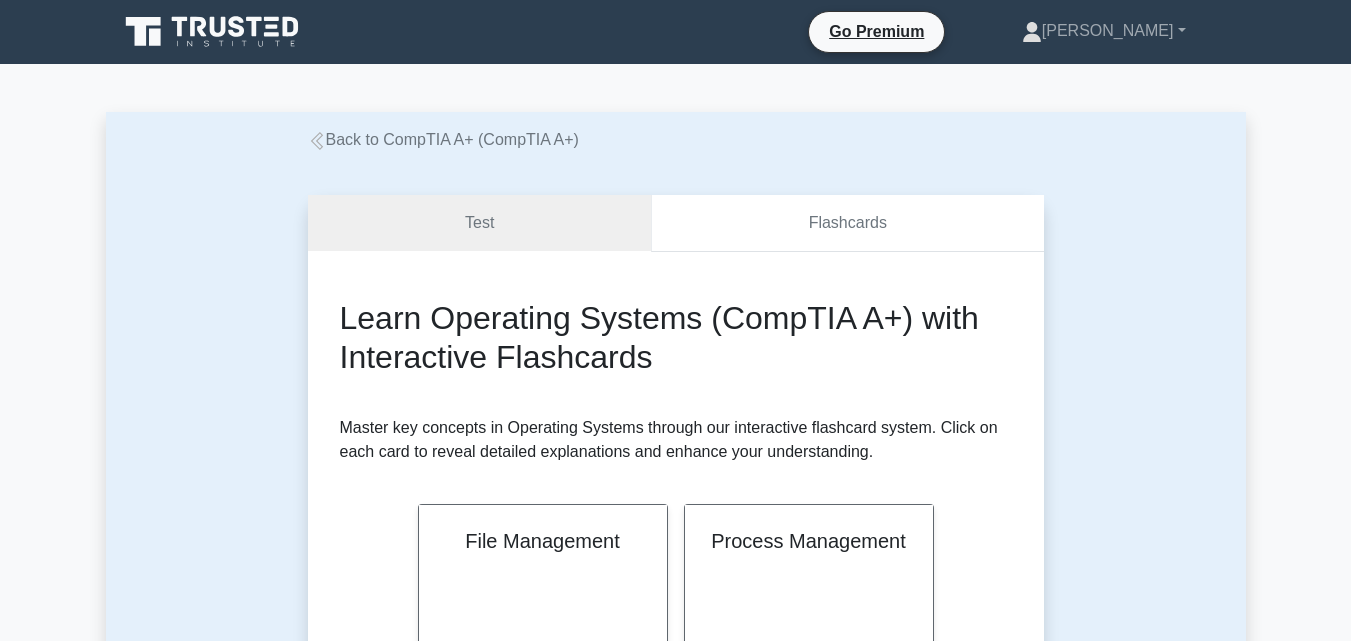 scroll, scrollTop: 0, scrollLeft: 0, axis: both 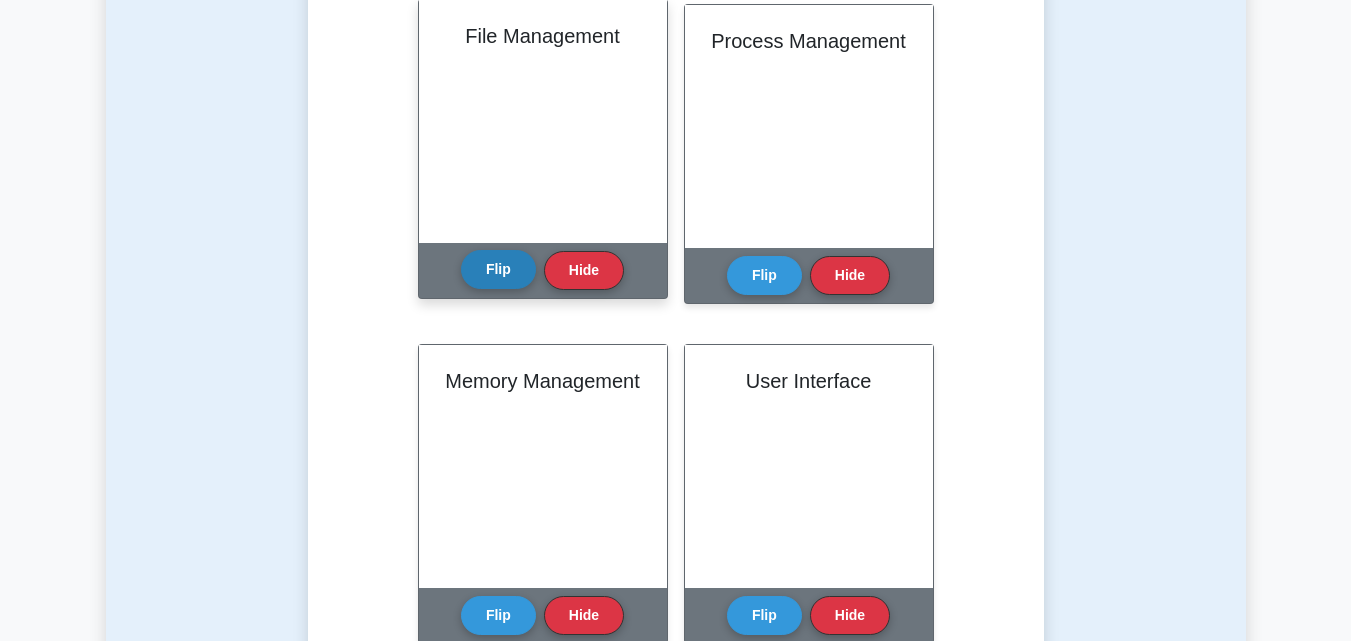 click on "Flip" at bounding box center (498, 269) 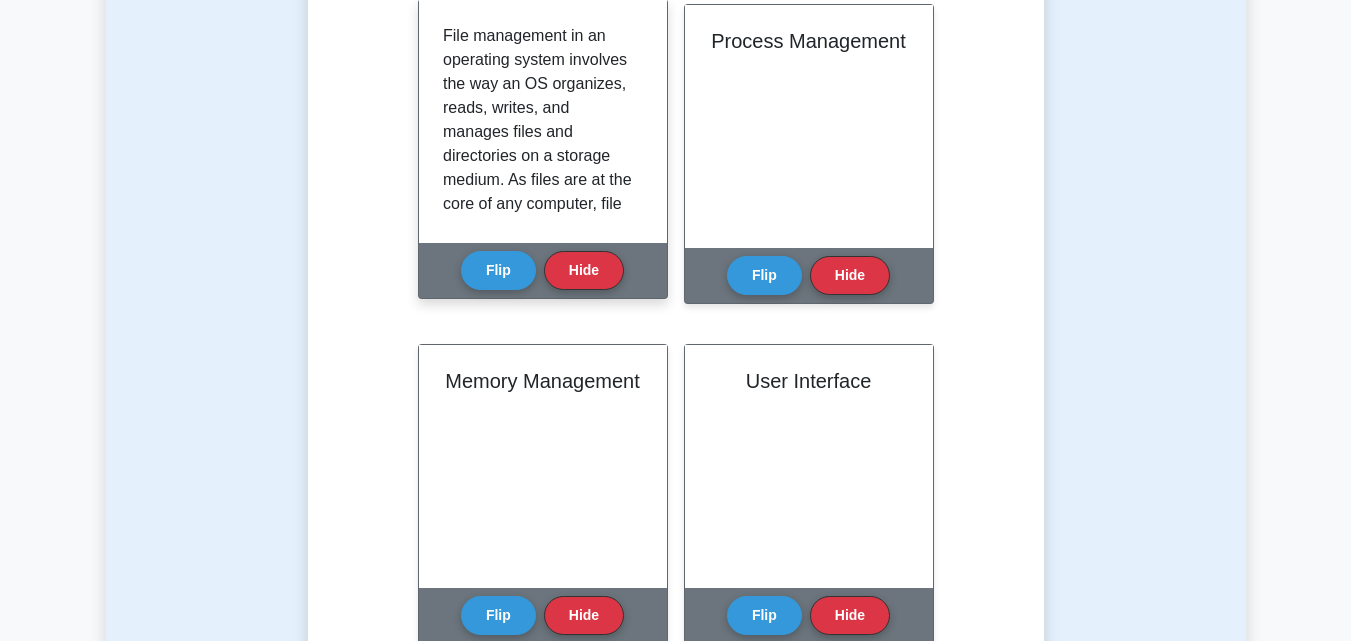 scroll, scrollTop: 0, scrollLeft: 0, axis: both 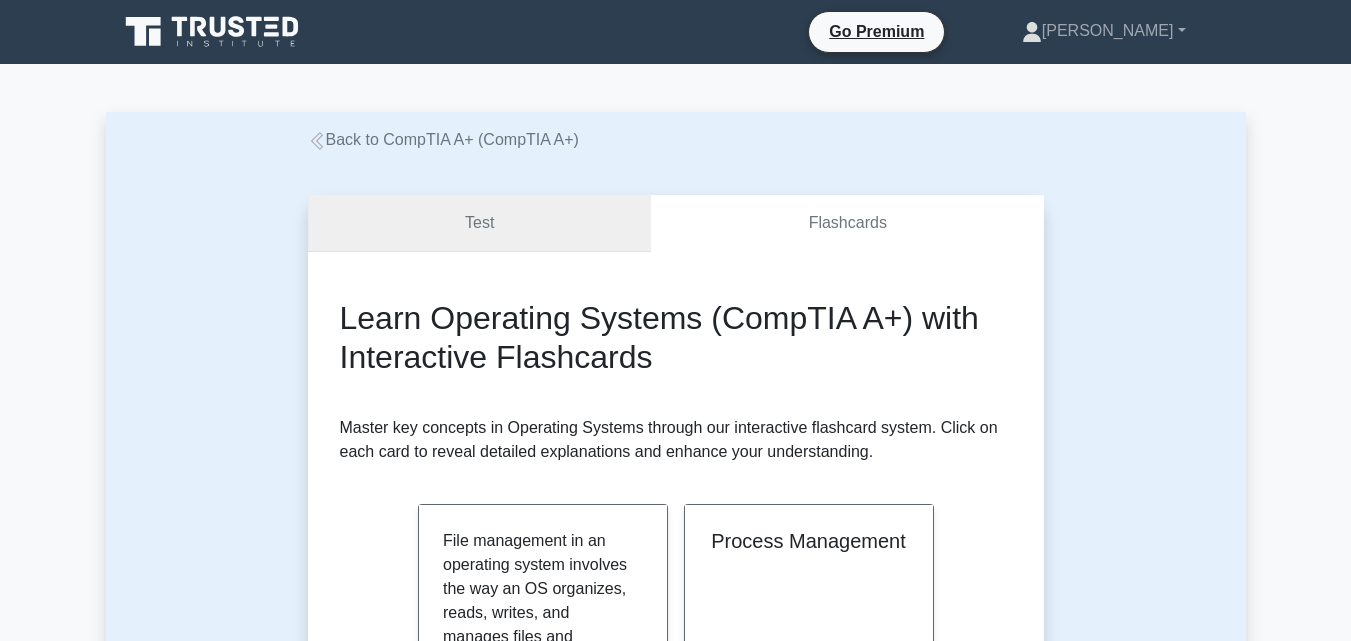 click on "Test" at bounding box center (480, 223) 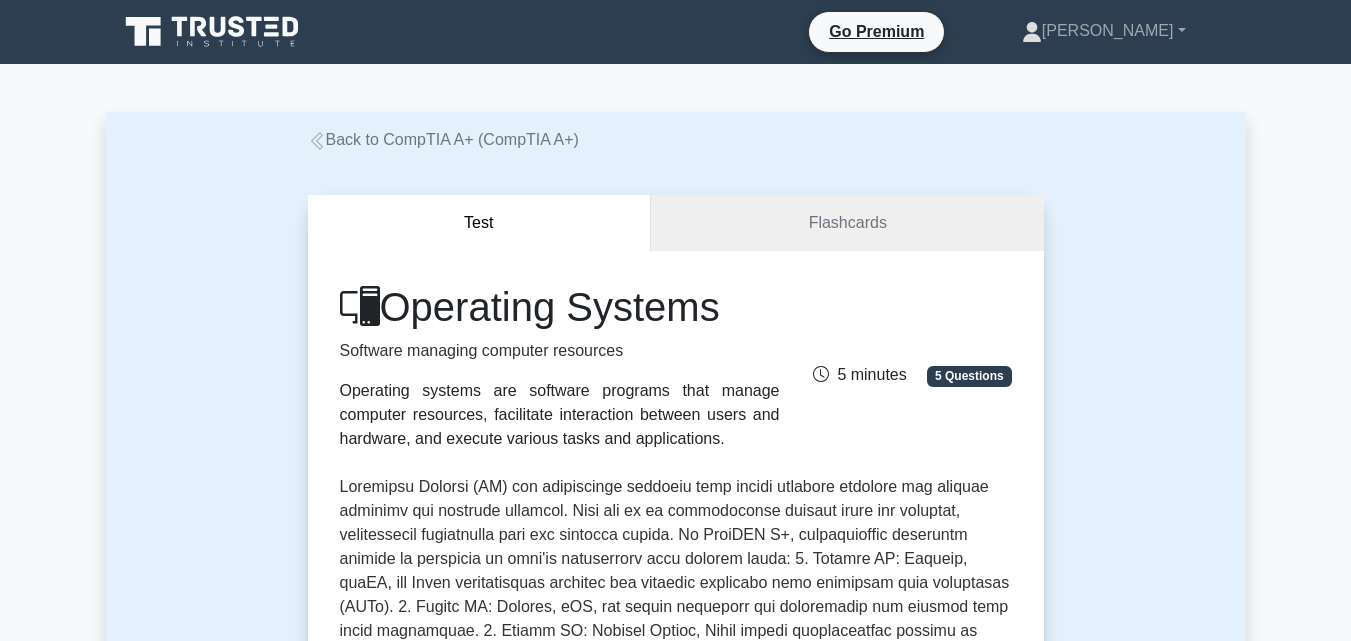 scroll, scrollTop: 0, scrollLeft: 0, axis: both 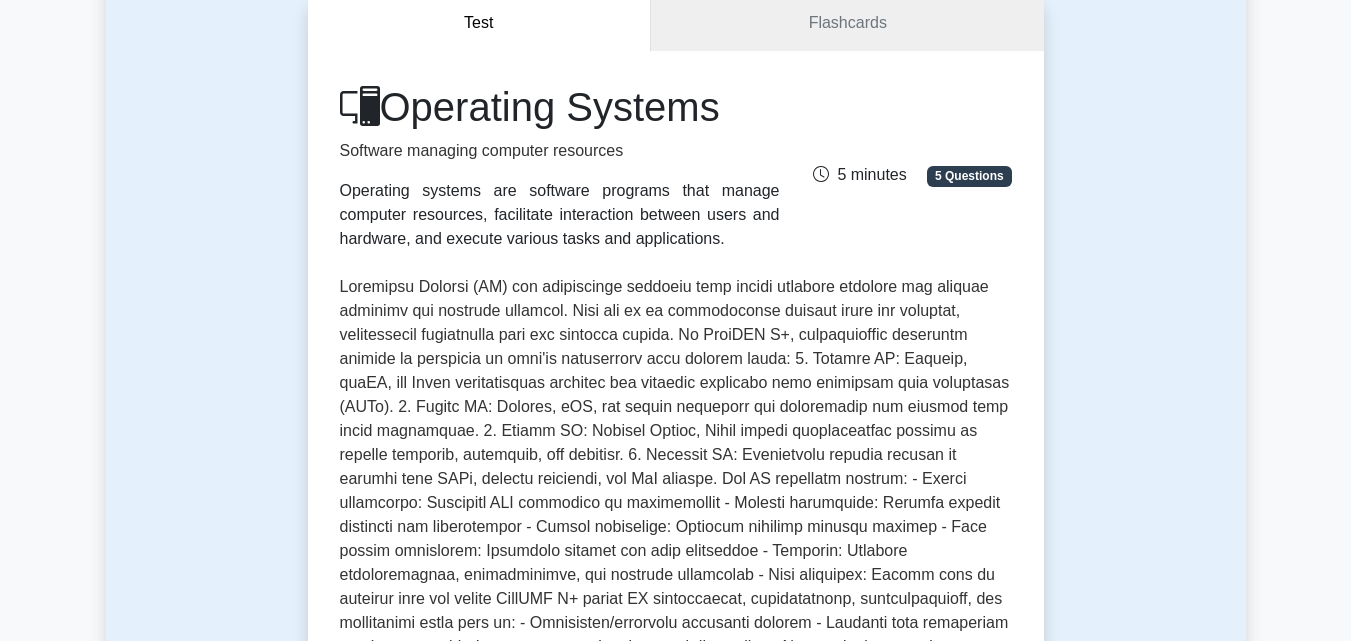 drag, startPoint x: 452, startPoint y: 315, endPoint x: 437, endPoint y: 307, distance: 17 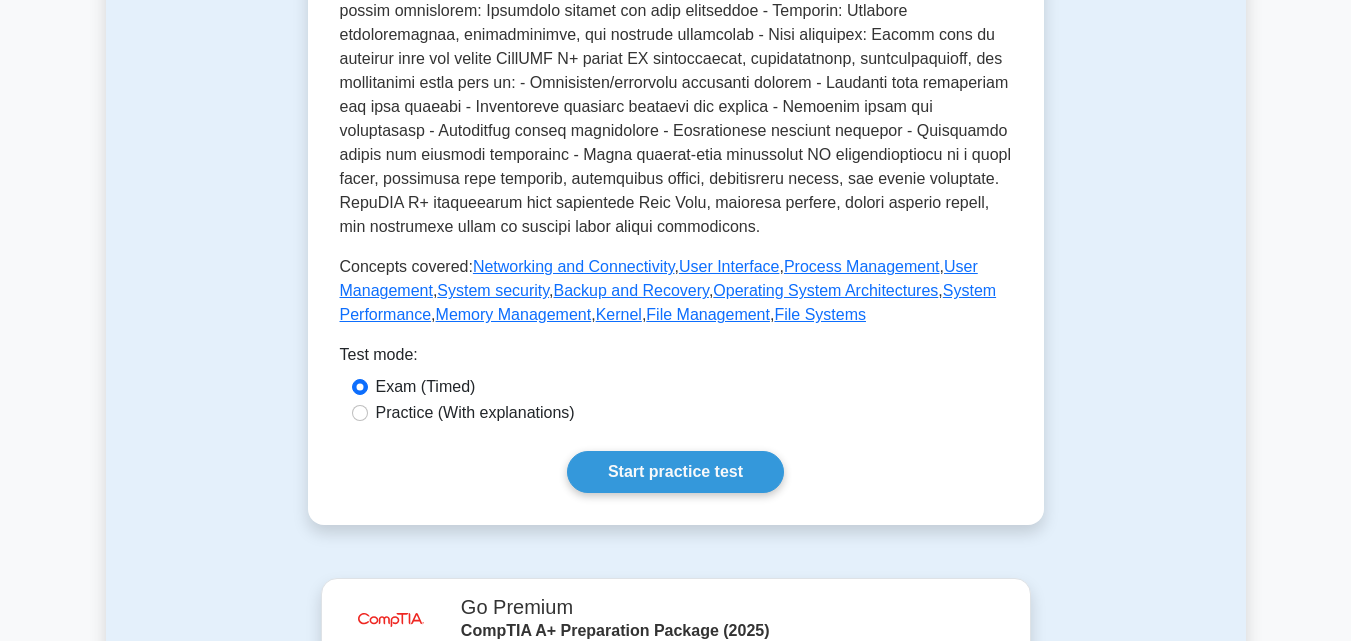 scroll, scrollTop: 760, scrollLeft: 0, axis: vertical 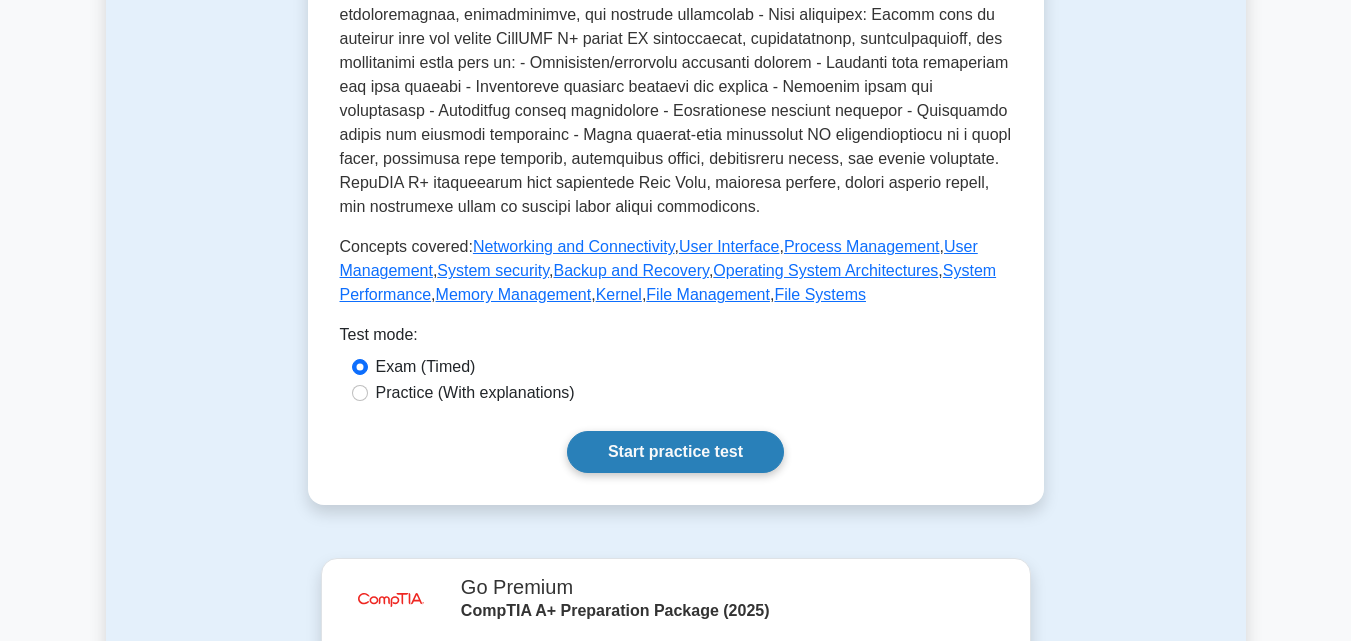 click on "Start practice test" at bounding box center (675, 452) 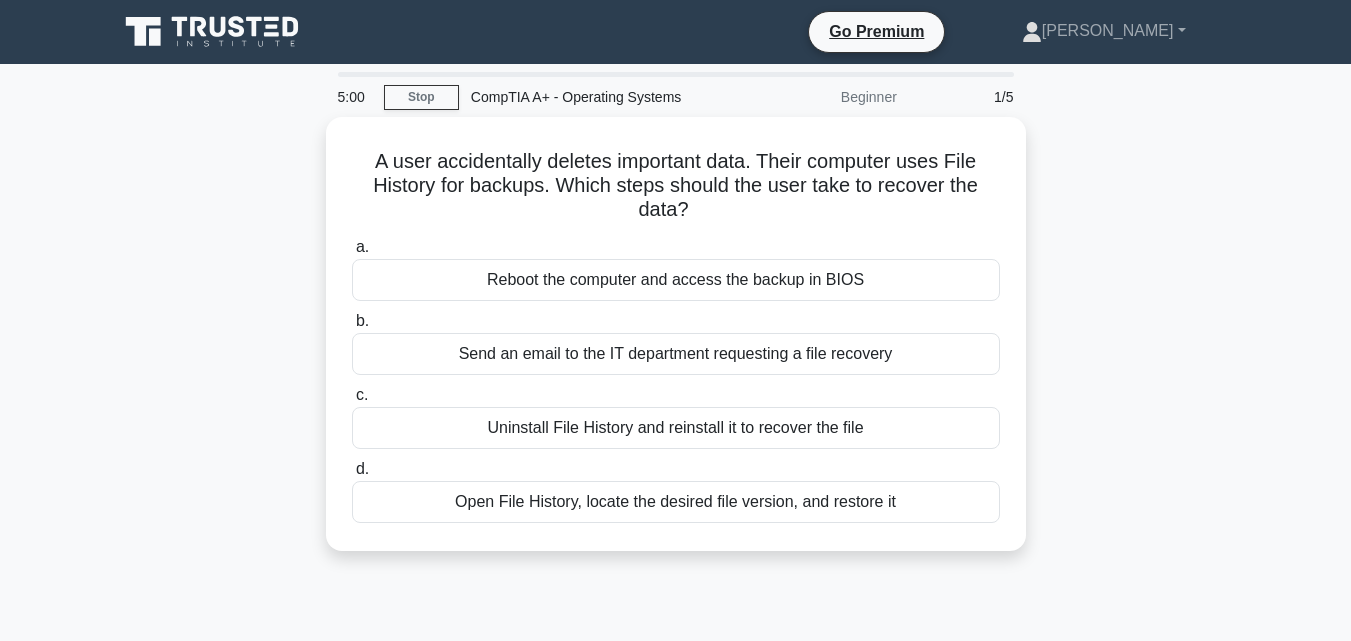 scroll, scrollTop: 0, scrollLeft: 0, axis: both 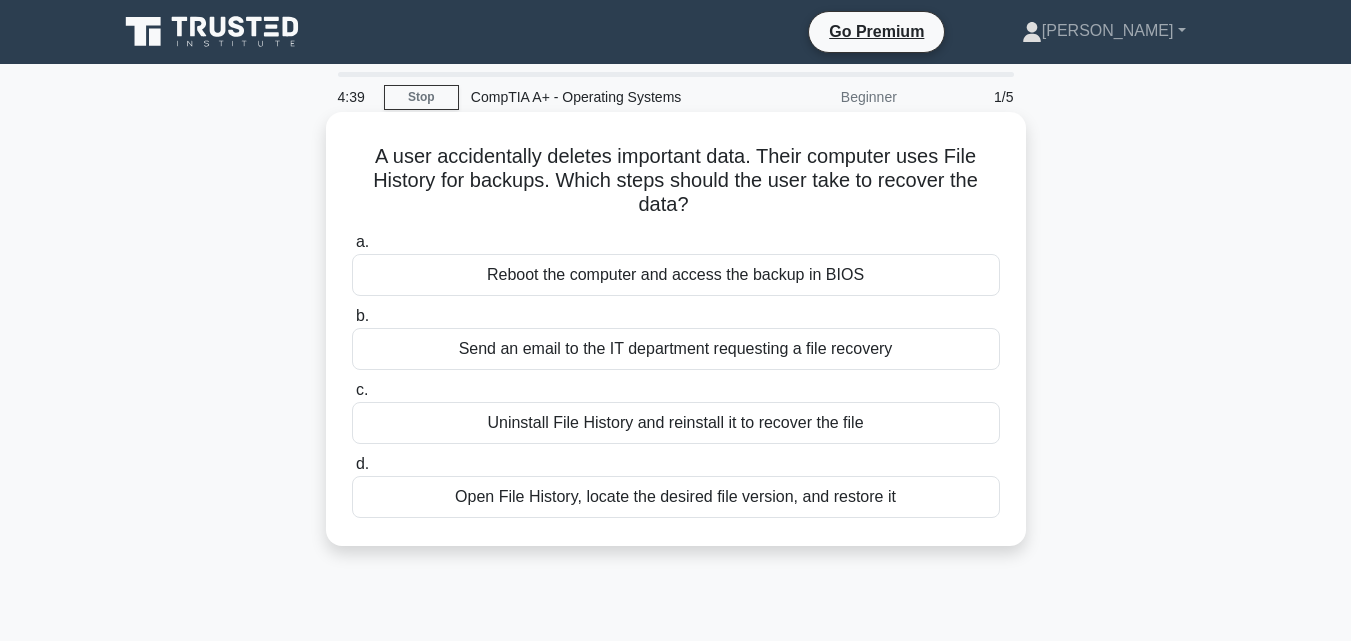 click on "Open File History, locate the desired file version, and restore it" at bounding box center [676, 497] 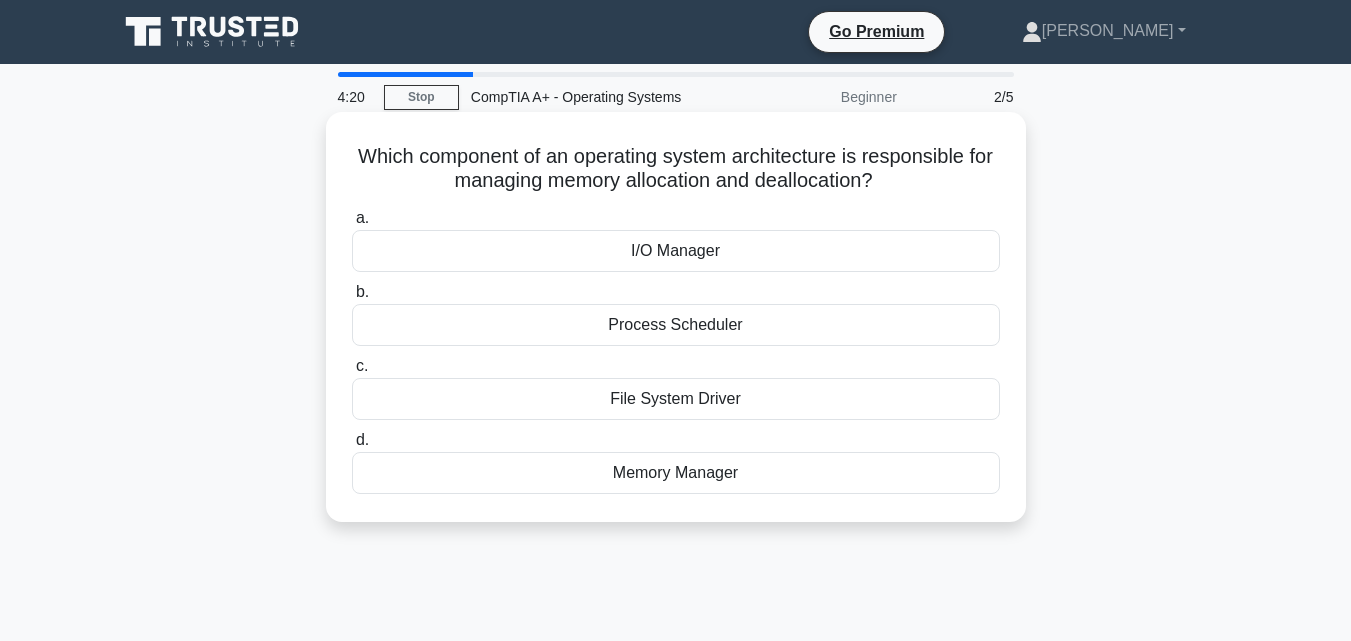 click on "File System Driver" at bounding box center [676, 399] 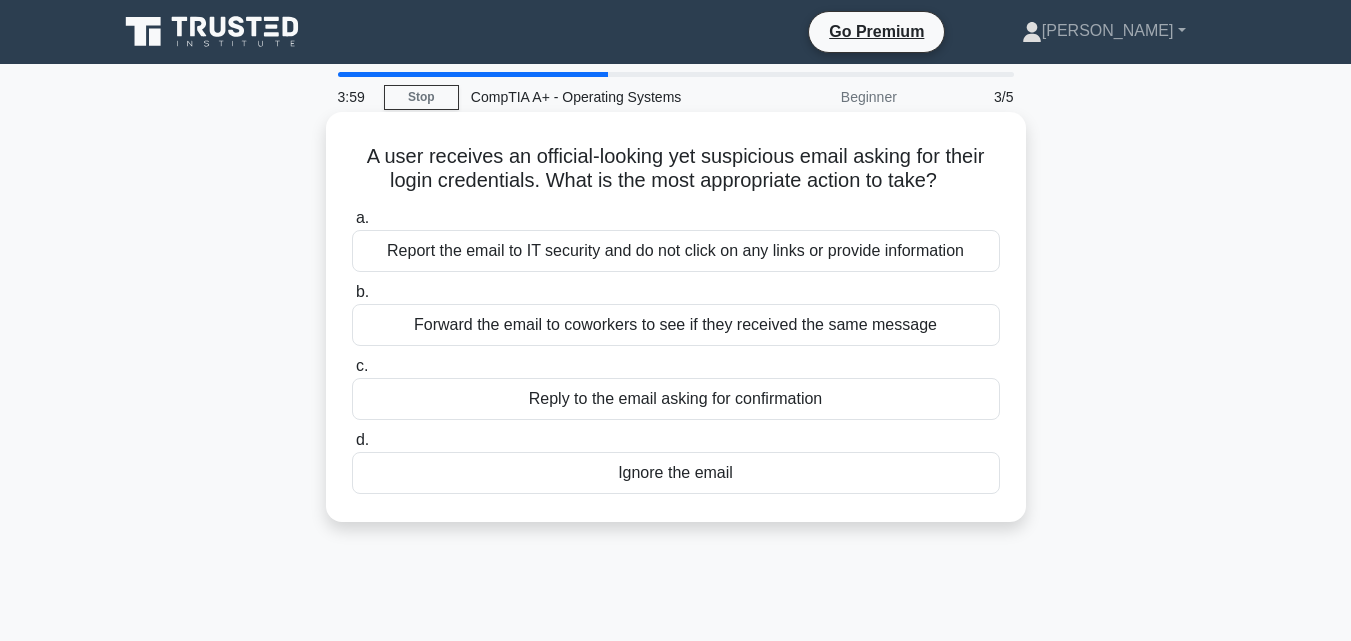click on "Report the email to IT security and do not click on any links or provide information" at bounding box center (676, 251) 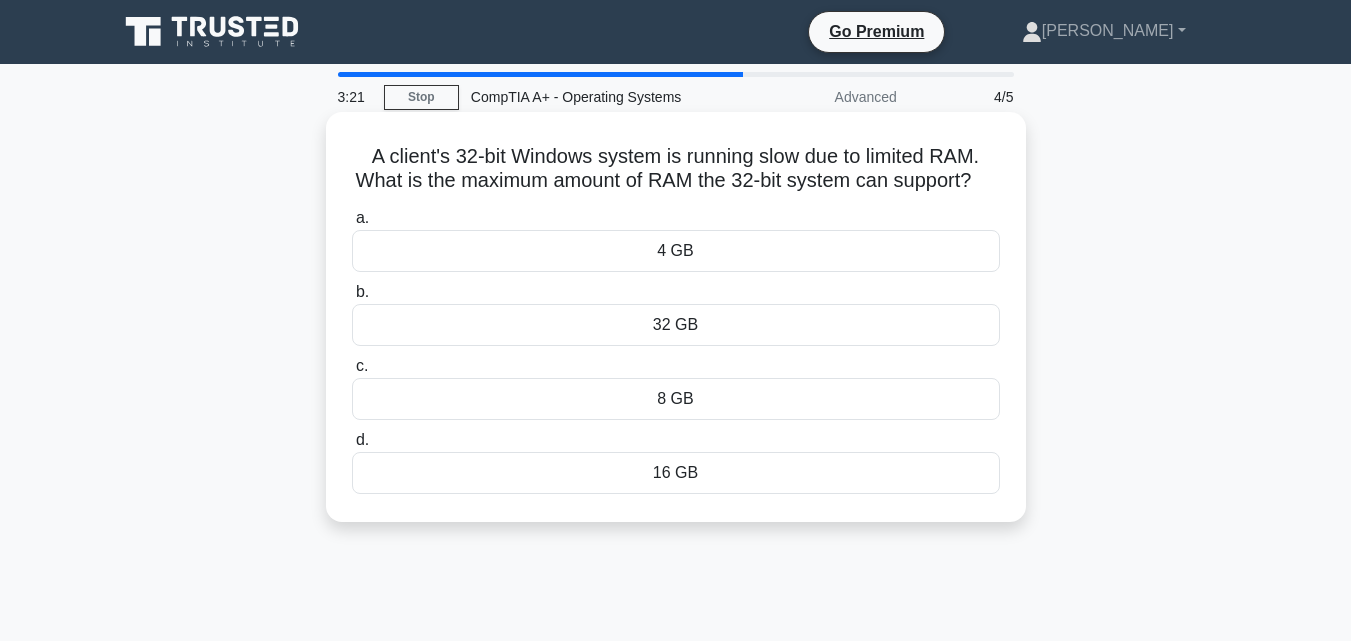 click on "8 GB" at bounding box center [676, 399] 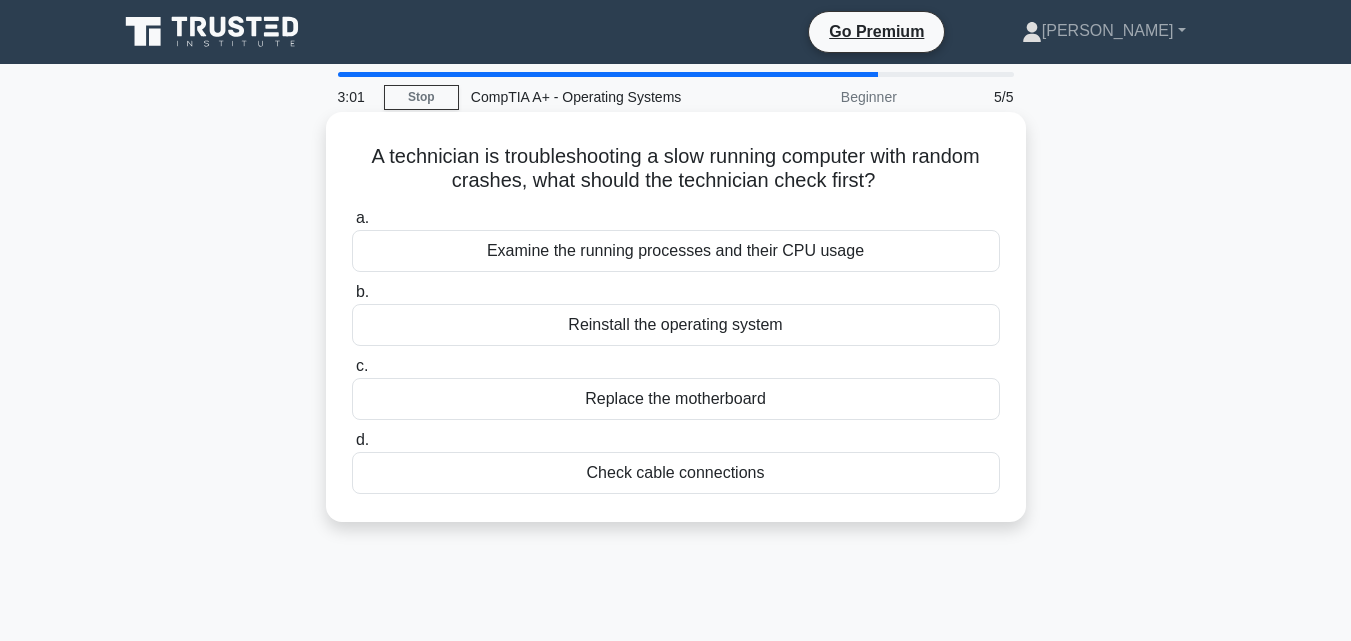click on "Examine the running processes and their CPU usage" at bounding box center (676, 251) 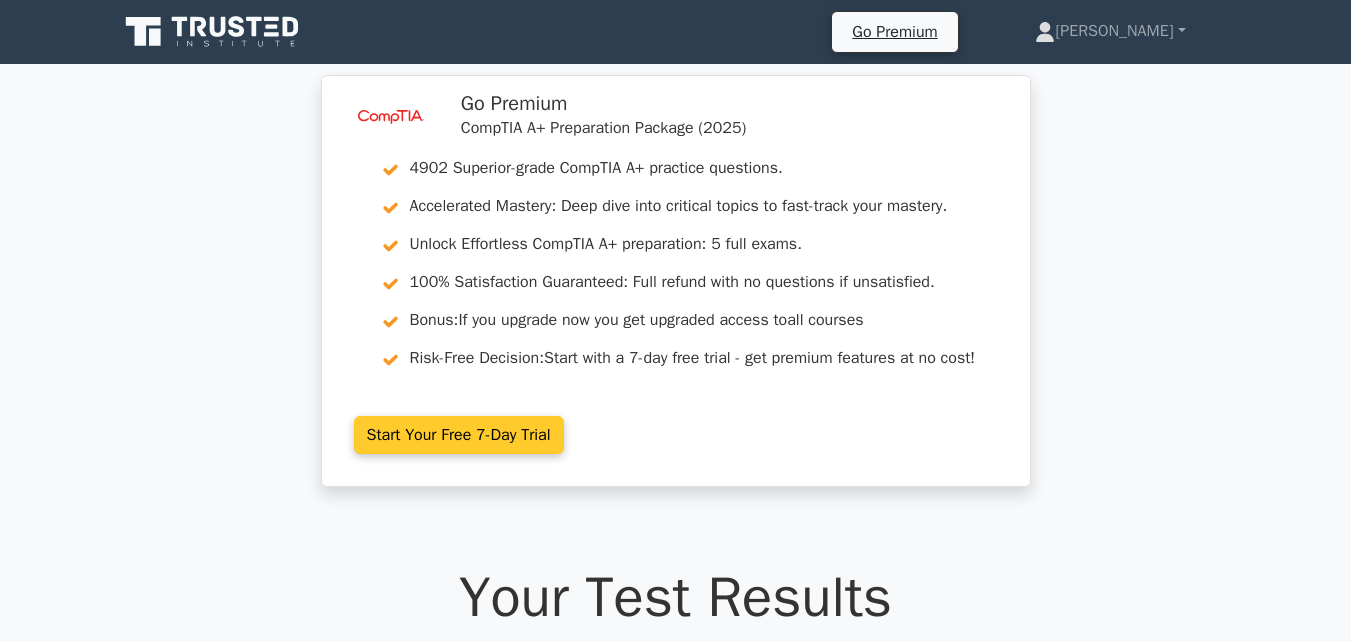 scroll, scrollTop: 0, scrollLeft: 0, axis: both 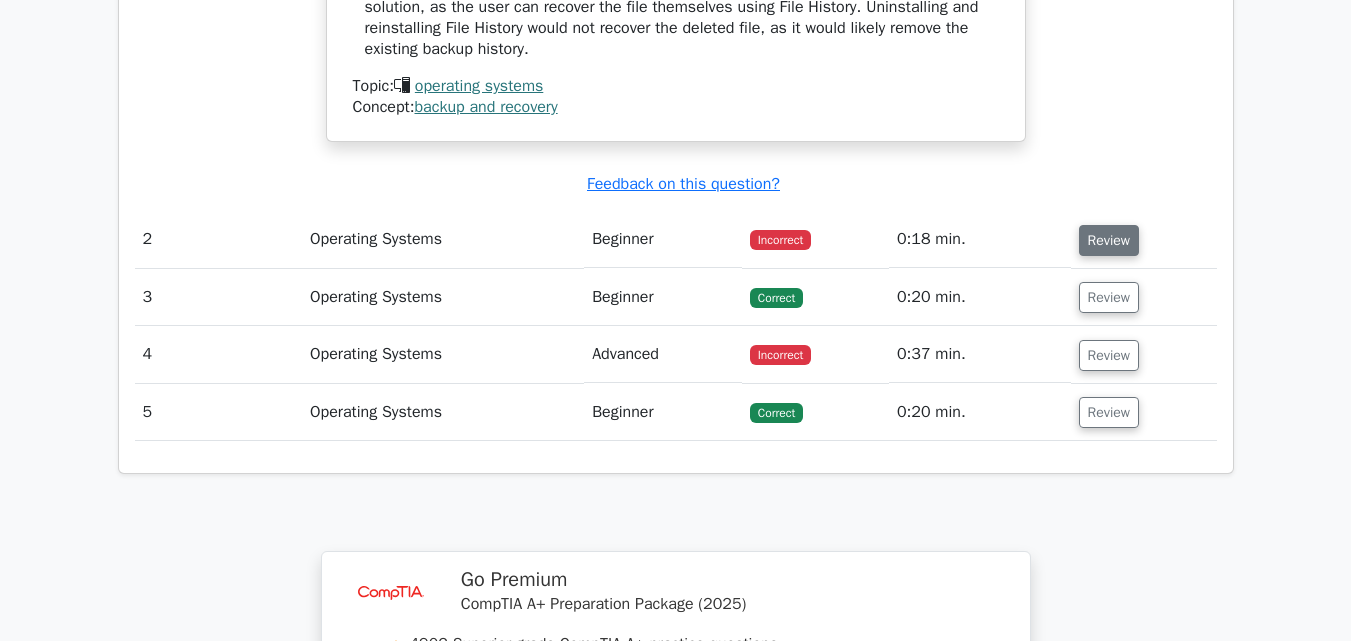 click on "Review" at bounding box center [1109, 240] 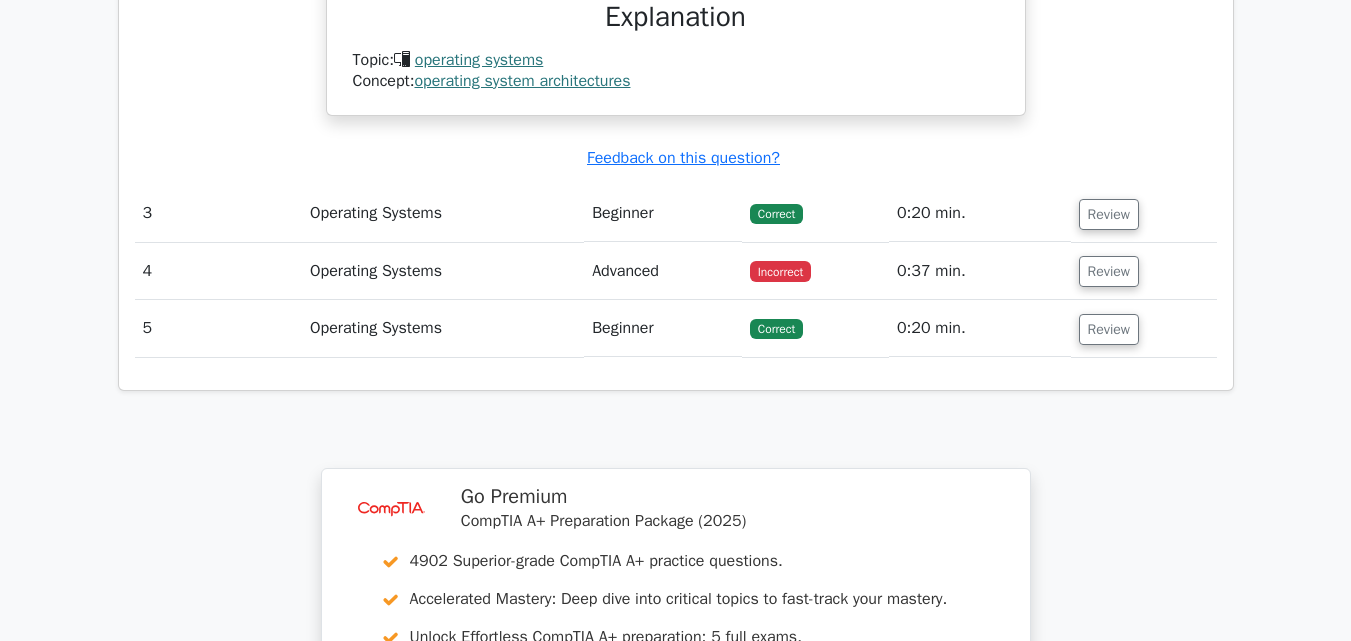 scroll, scrollTop: 2800, scrollLeft: 0, axis: vertical 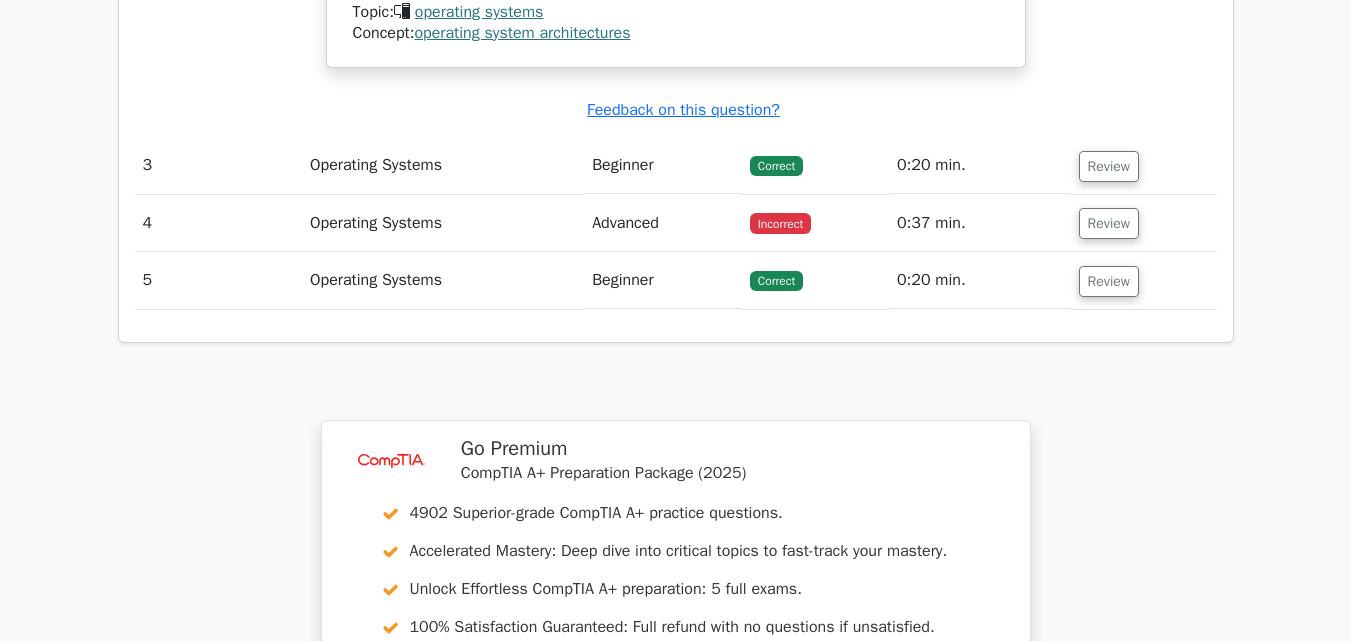 click on "Correct" at bounding box center (815, 165) 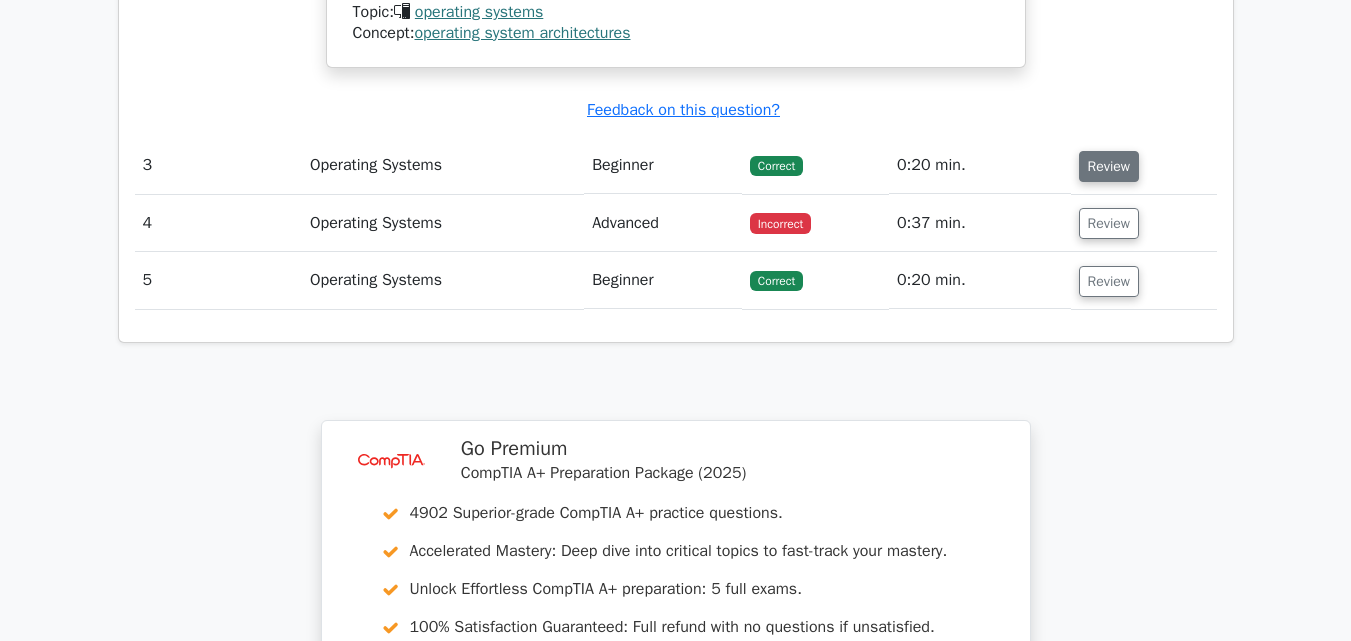 click on "Review" at bounding box center [1109, 166] 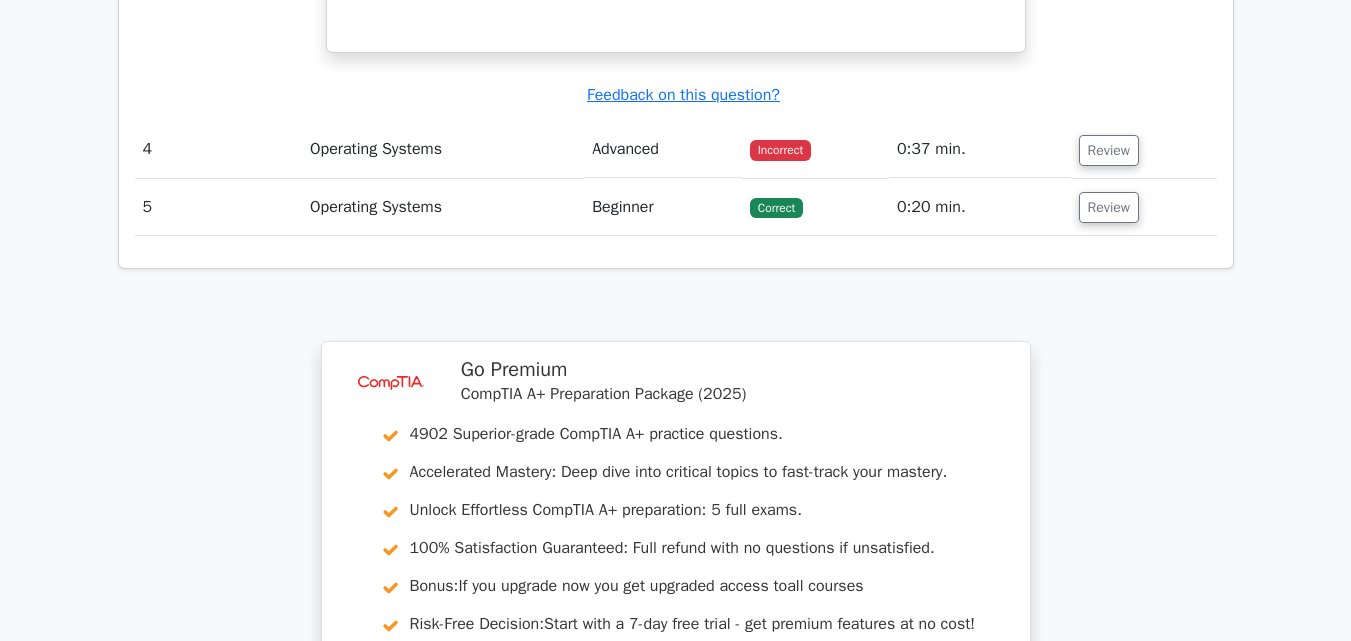 scroll, scrollTop: 3700, scrollLeft: 0, axis: vertical 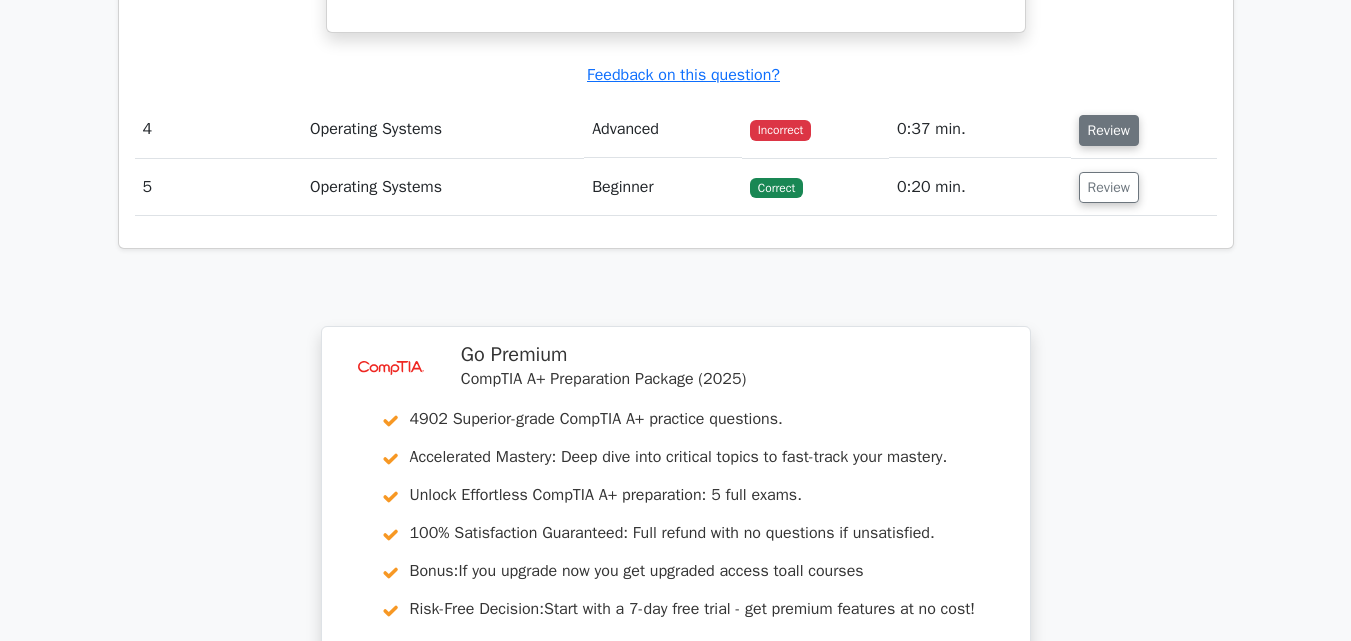 click on "Review" at bounding box center [1109, 130] 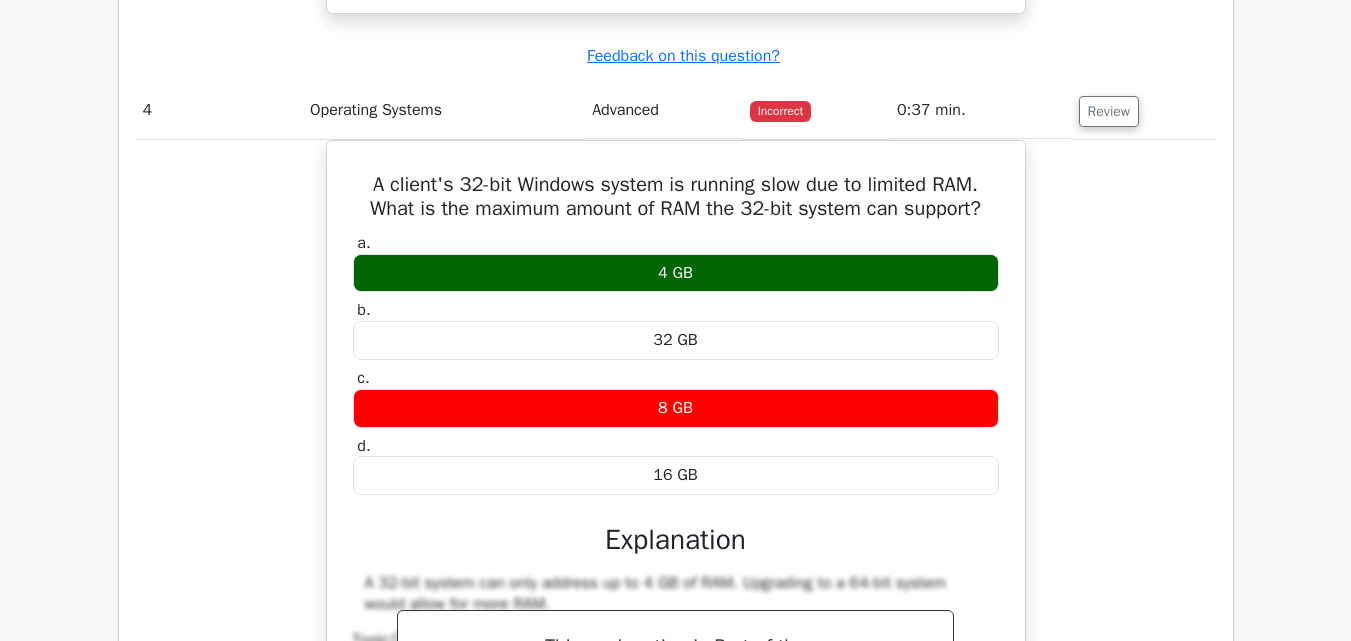 scroll, scrollTop: 3500, scrollLeft: 0, axis: vertical 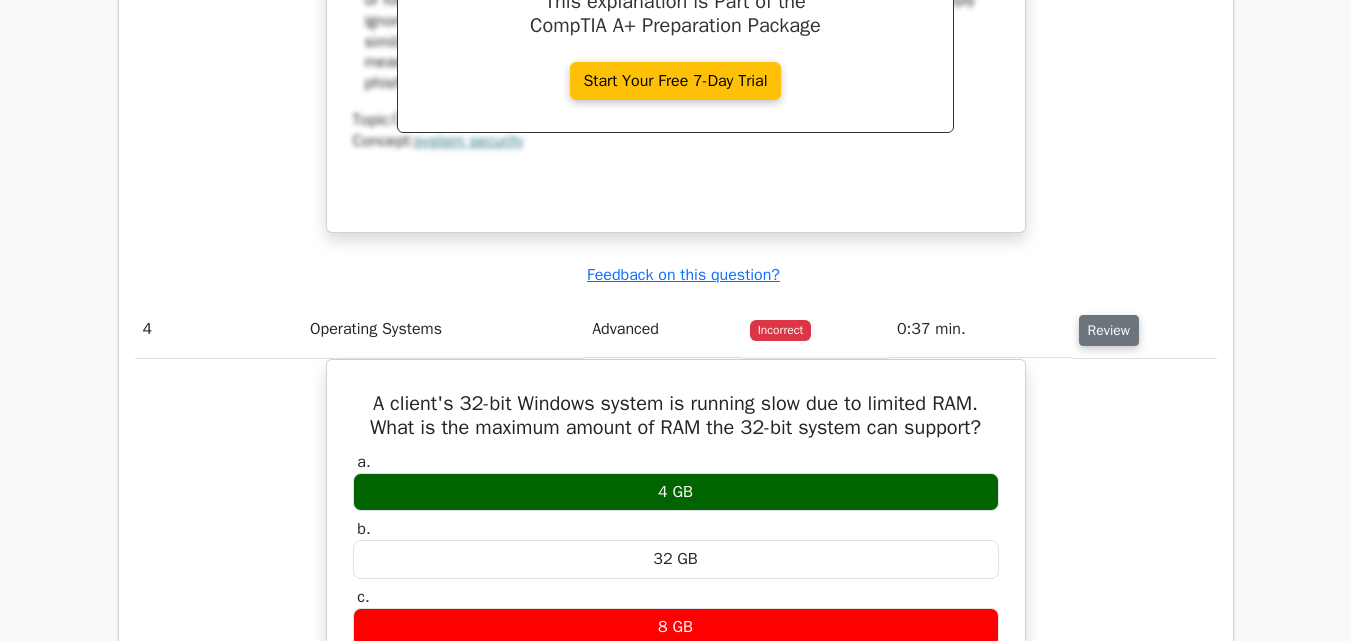 click on "Review" at bounding box center [1109, 330] 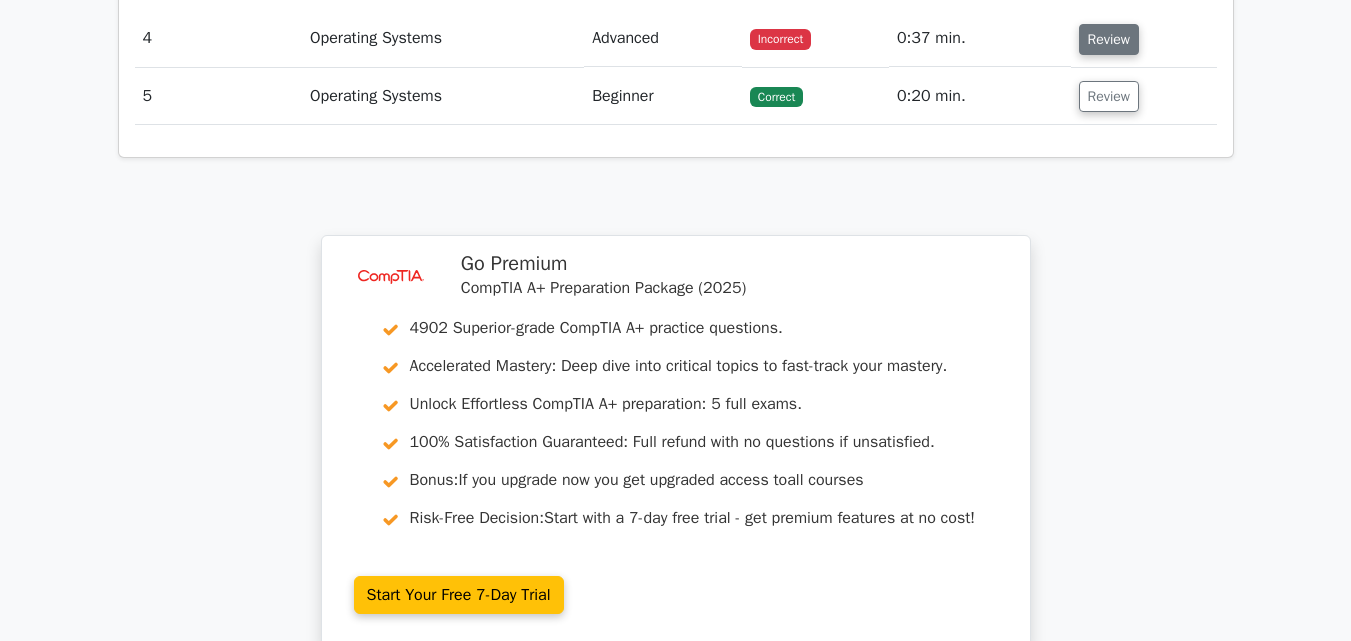 scroll, scrollTop: 3800, scrollLeft: 0, axis: vertical 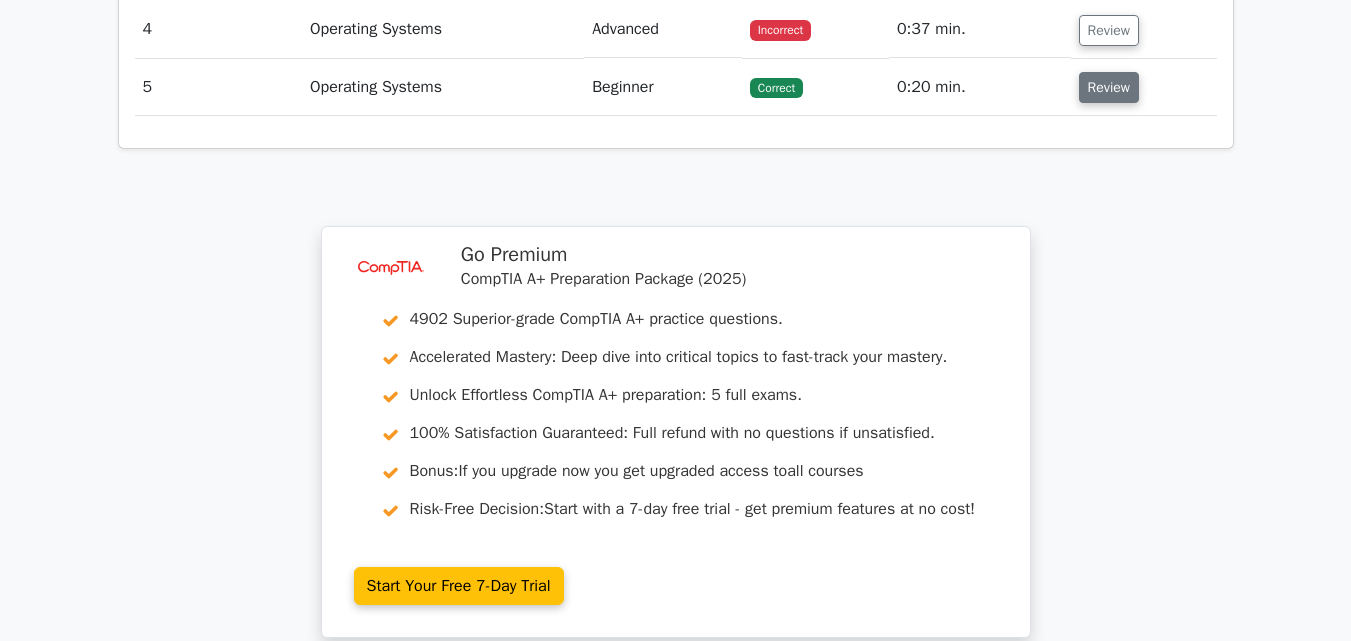 click on "Review" at bounding box center (1109, 87) 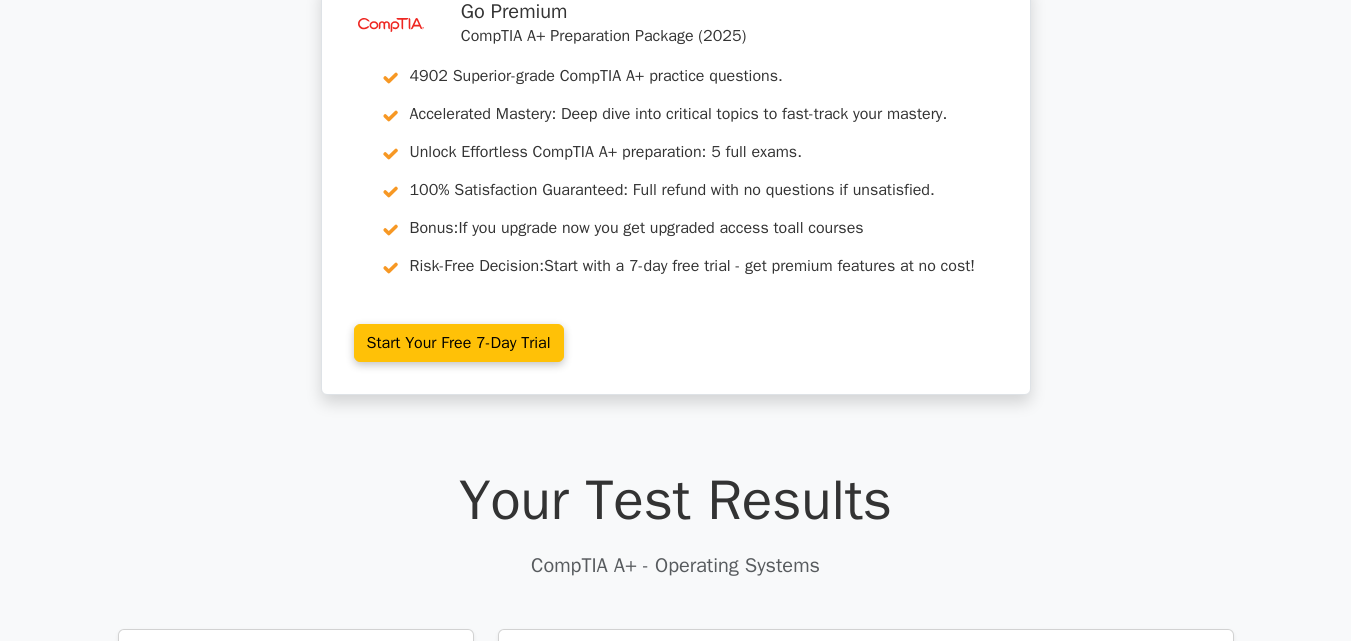 scroll, scrollTop: 0, scrollLeft: 0, axis: both 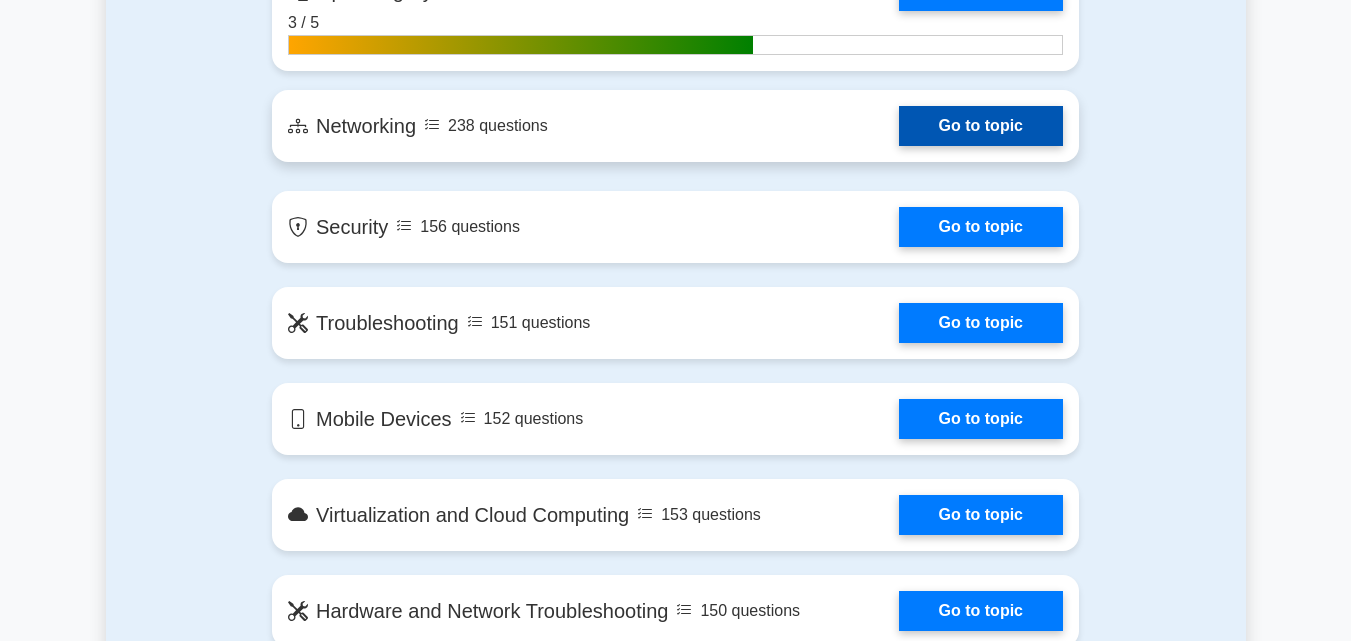 click on "Go to topic" at bounding box center (981, 126) 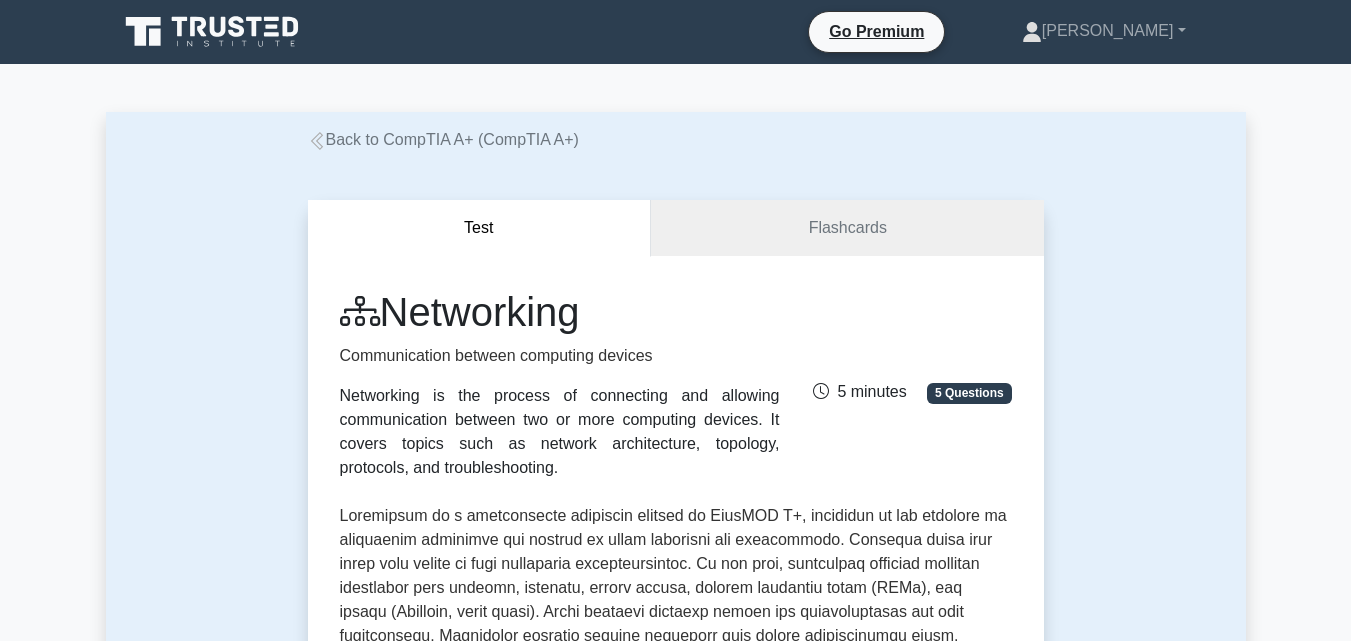 scroll, scrollTop: 0, scrollLeft: 0, axis: both 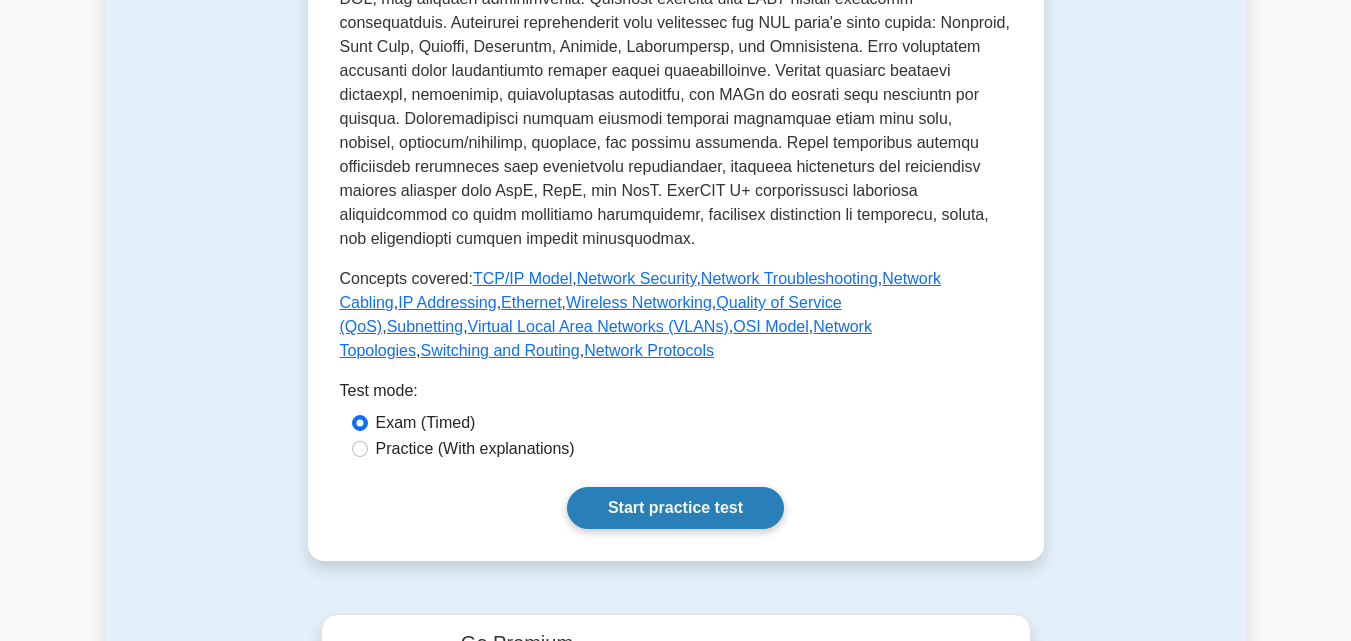click on "Start practice test" at bounding box center [675, 508] 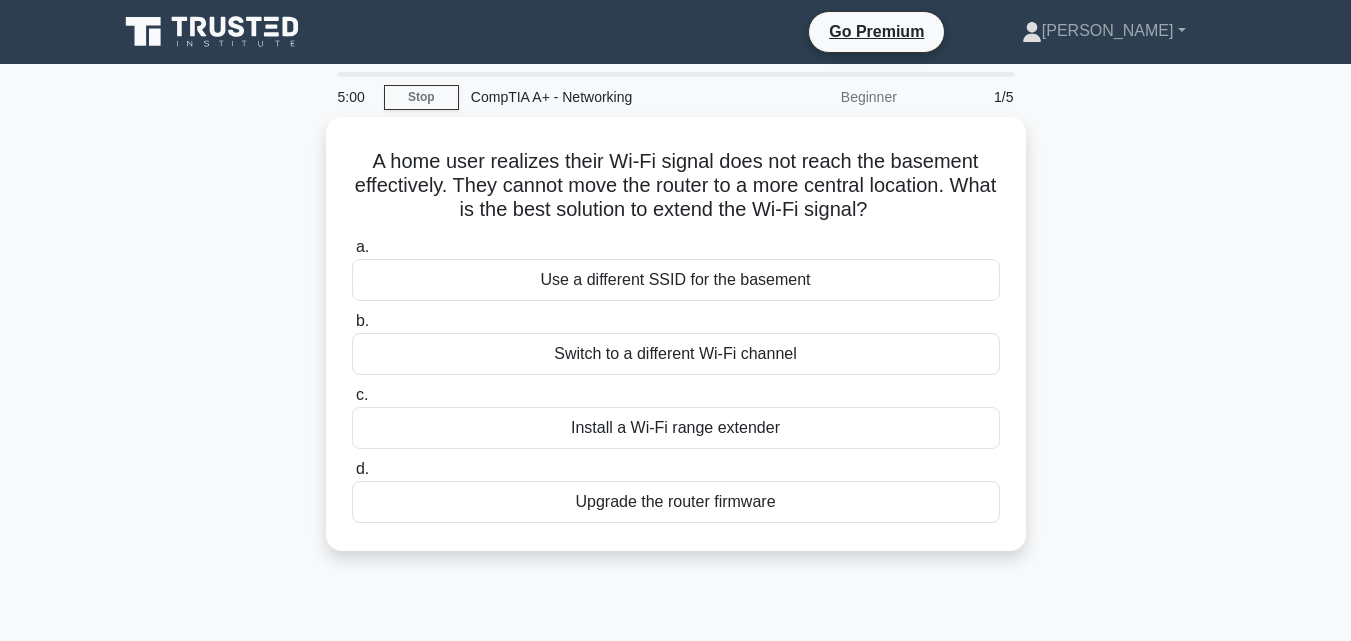 scroll, scrollTop: 0, scrollLeft: 0, axis: both 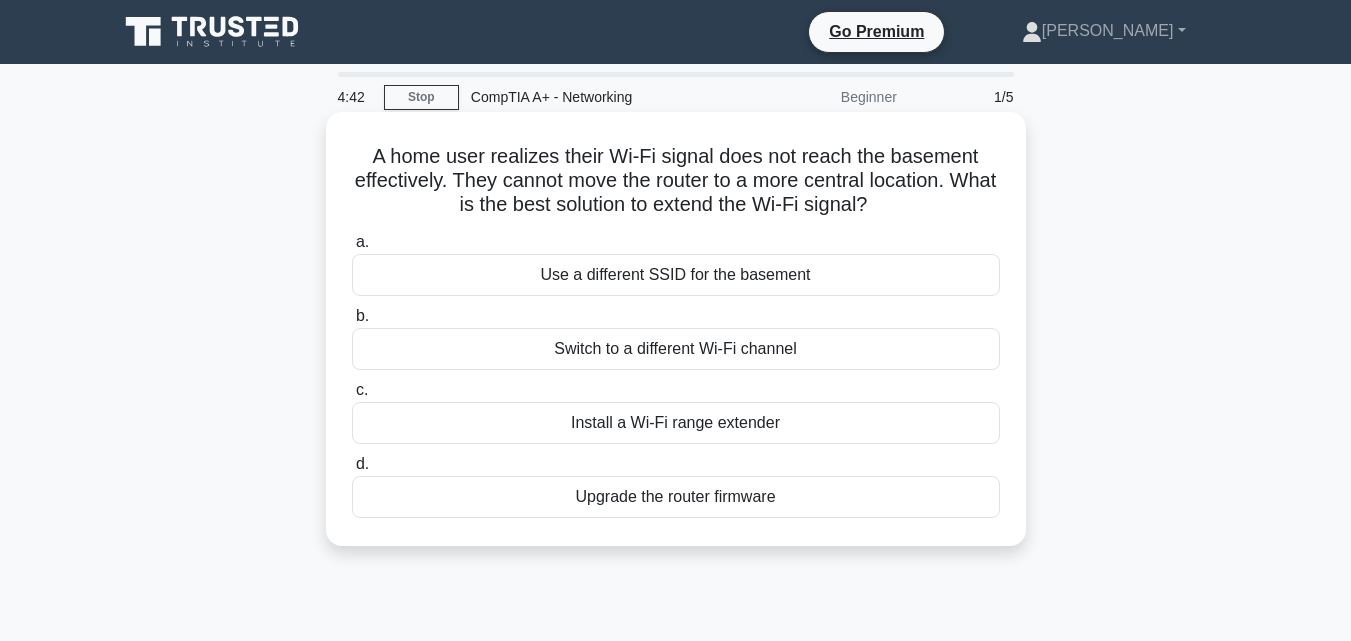 click on "Install a Wi-Fi range extender" at bounding box center [676, 423] 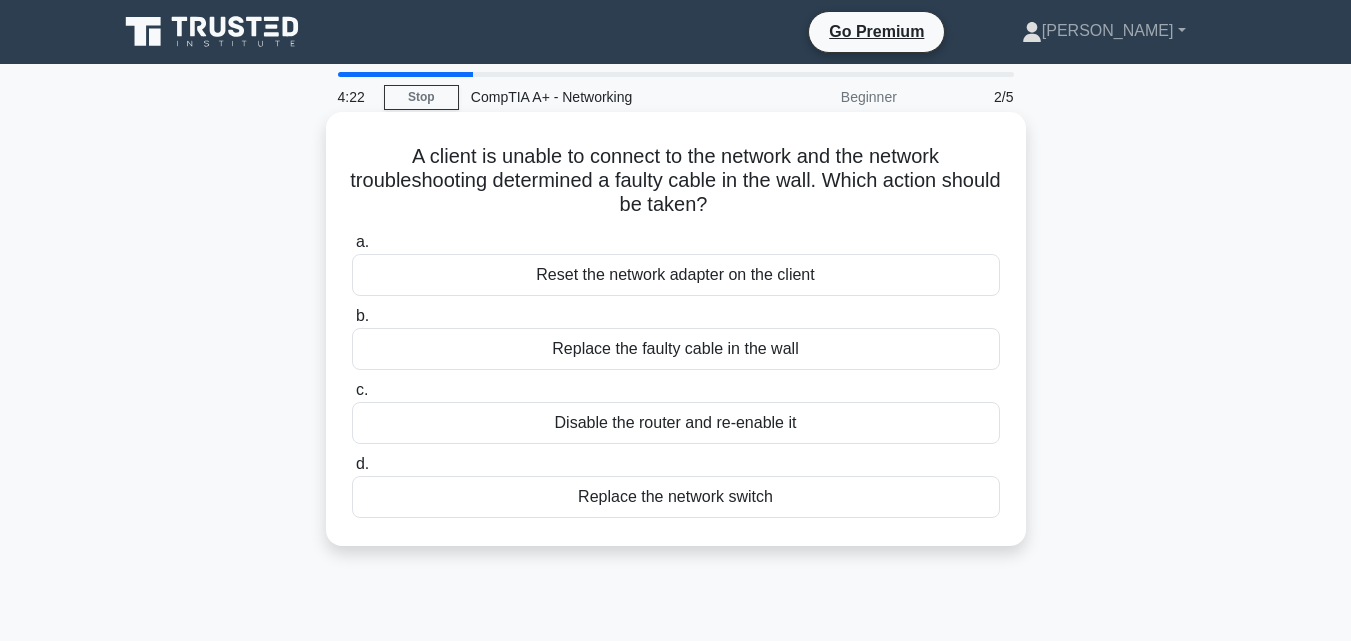 click on "Replace the faulty cable in the wall" at bounding box center [676, 349] 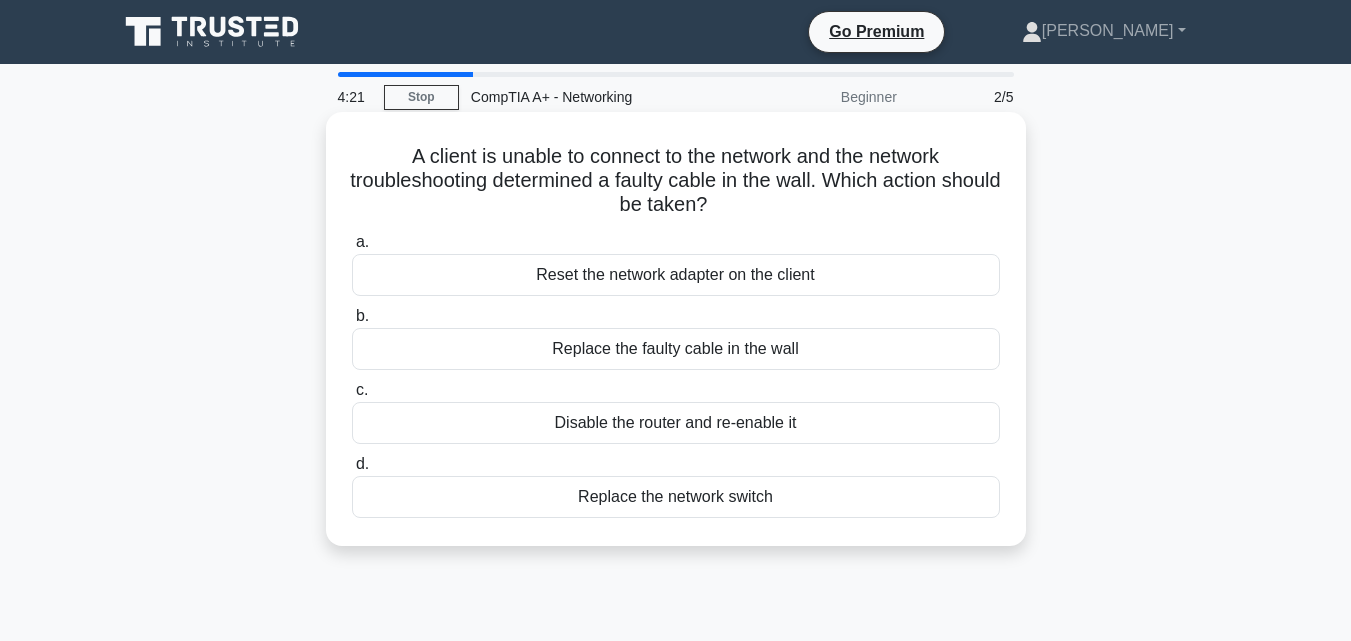 click on "Replace the faulty cable in the wall" at bounding box center (676, 349) 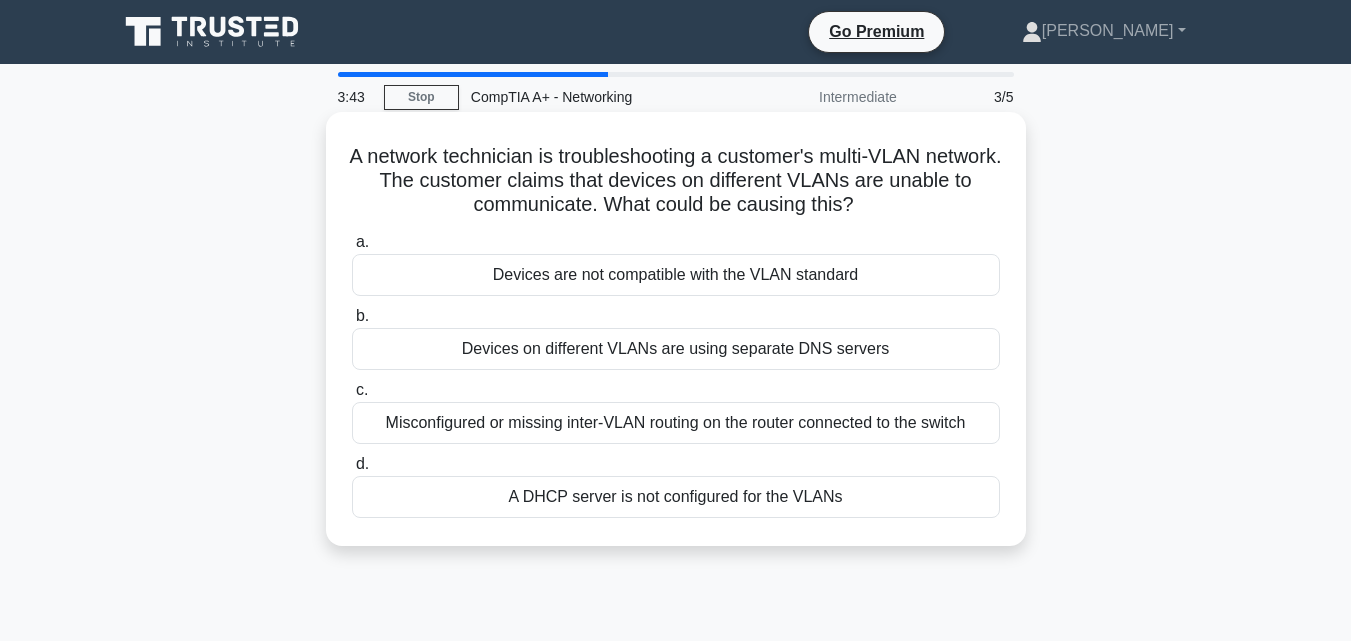 click on "A DHCP server is not configured for the VLANs" at bounding box center [676, 497] 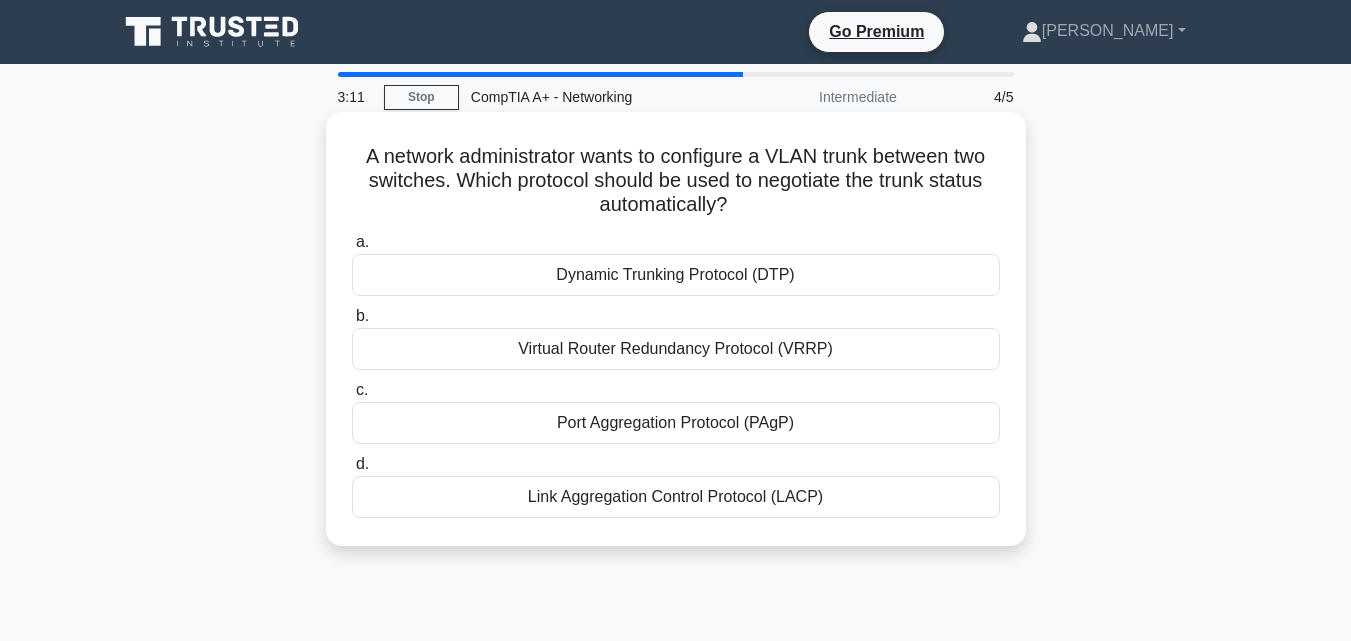 click on "Dynamic Trunking Protocol (DTP)" at bounding box center (676, 275) 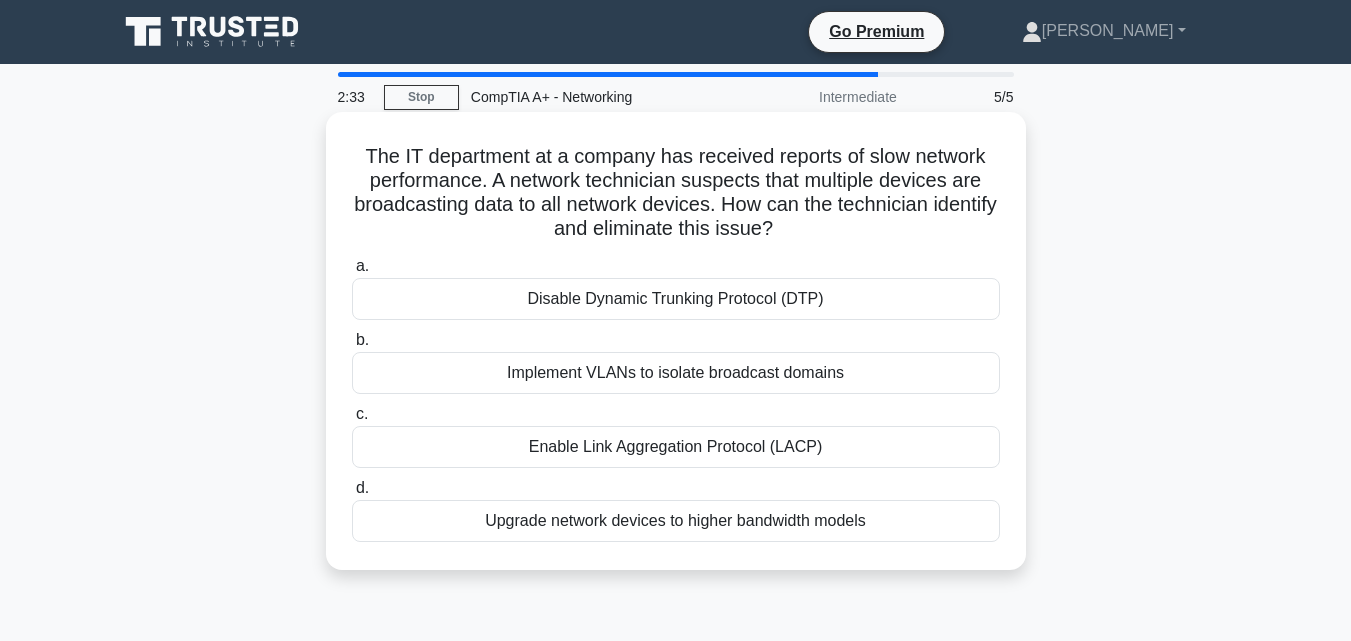 click on "Implement VLANs to isolate broadcast domains" at bounding box center [676, 373] 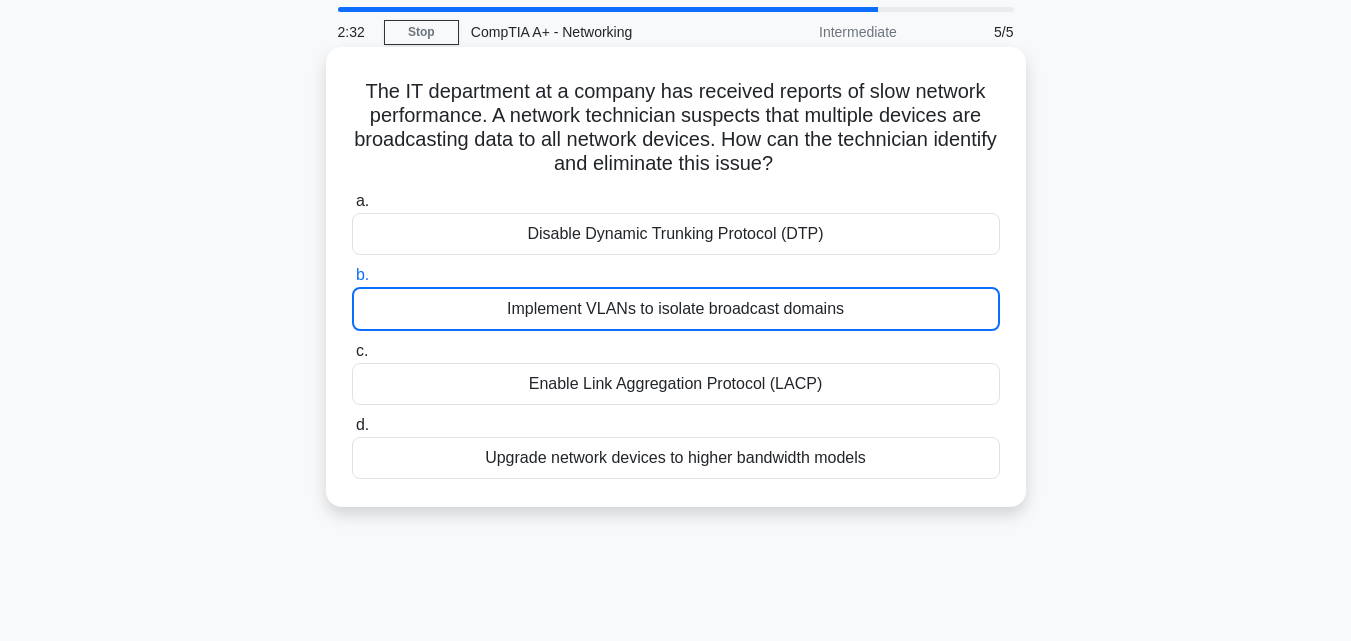 scroll, scrollTop: 100, scrollLeft: 0, axis: vertical 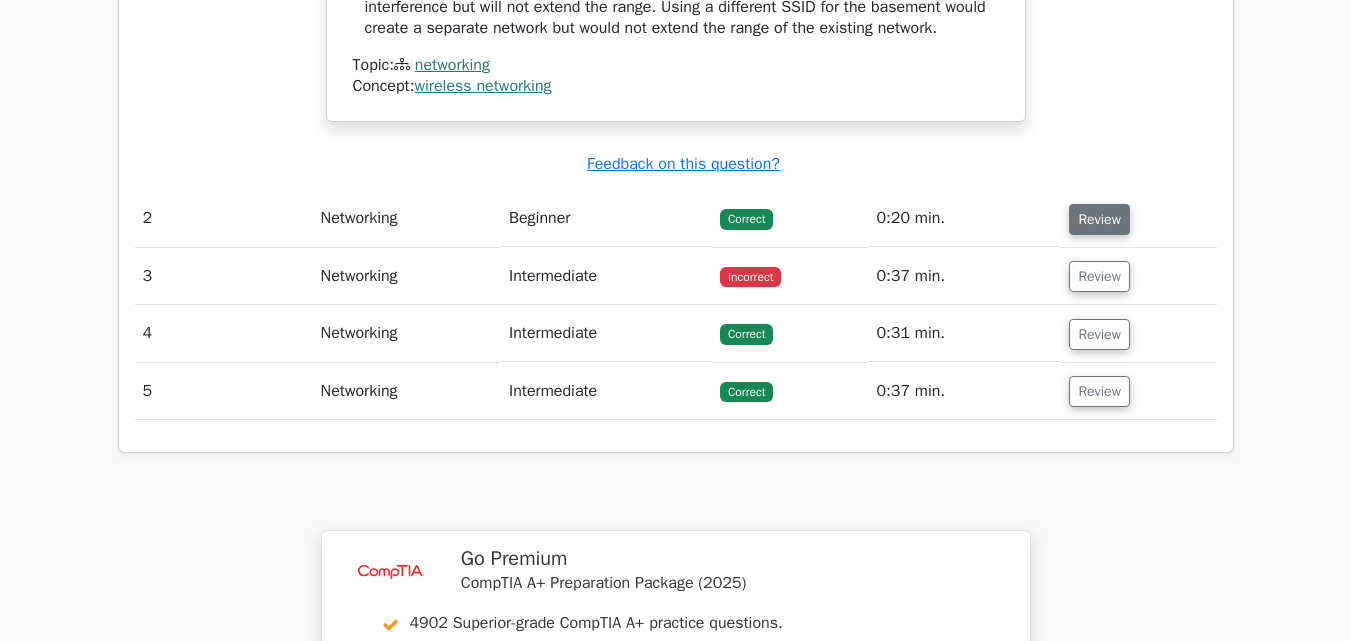 click on "Review" at bounding box center (1099, 219) 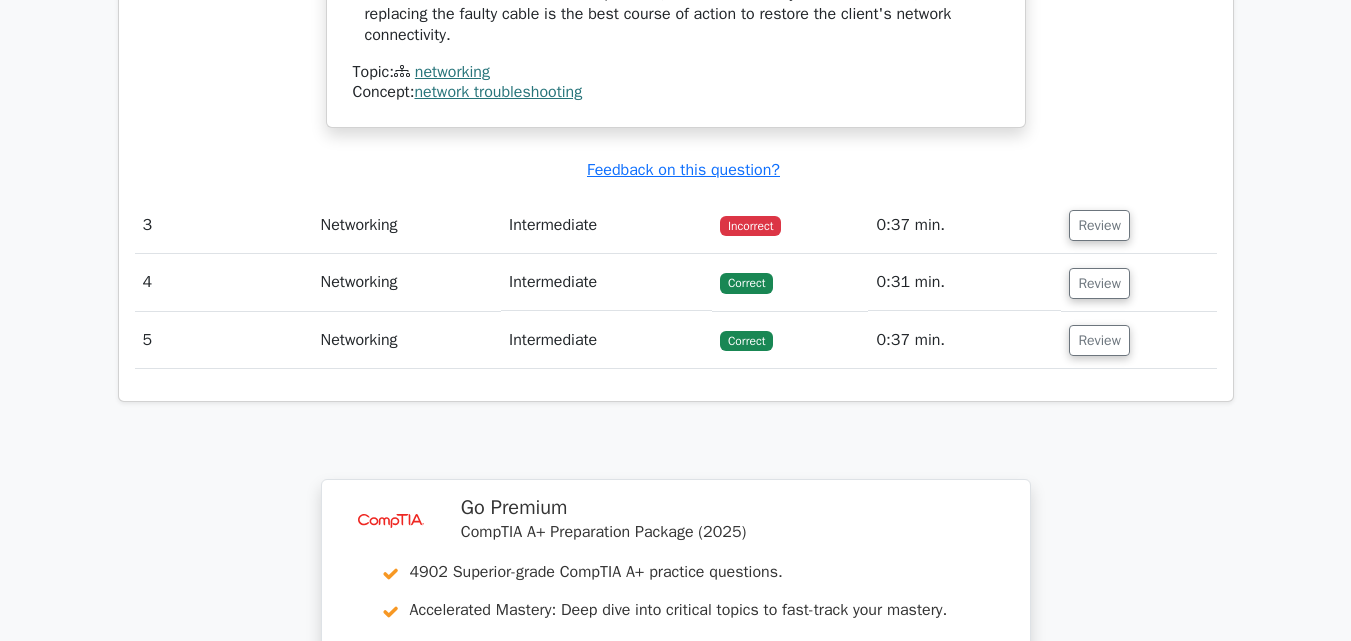 scroll, scrollTop: 2900, scrollLeft: 0, axis: vertical 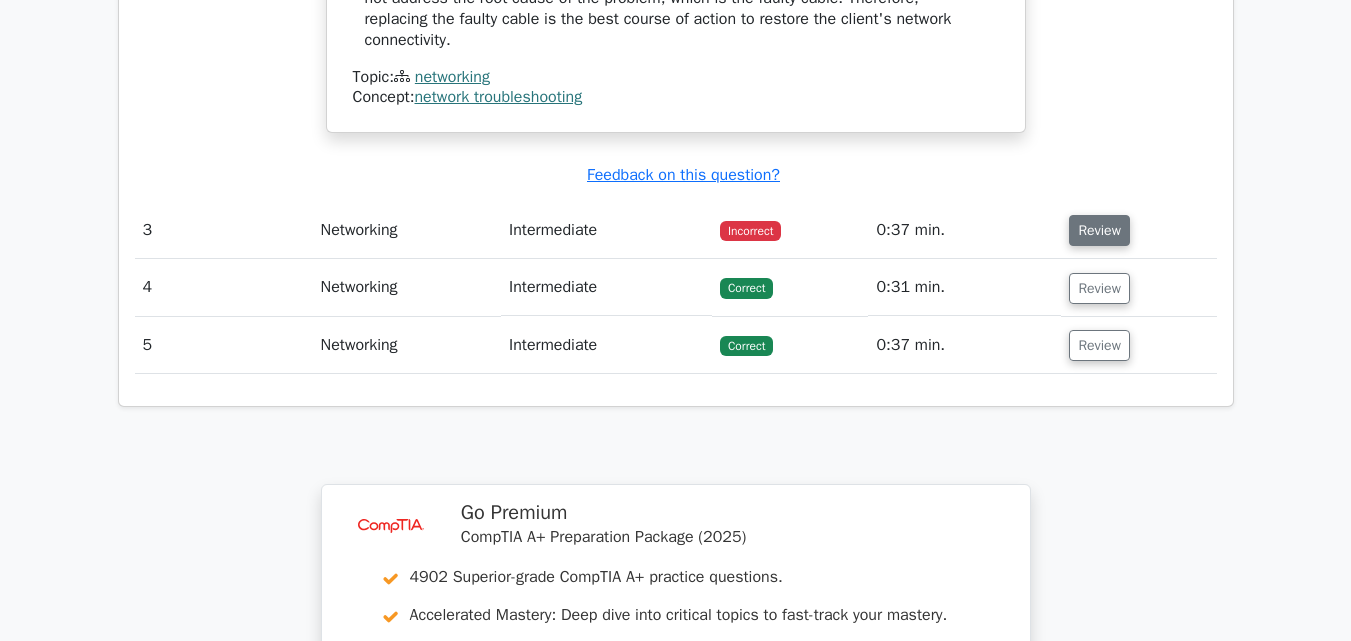 click on "Review" at bounding box center [1099, 230] 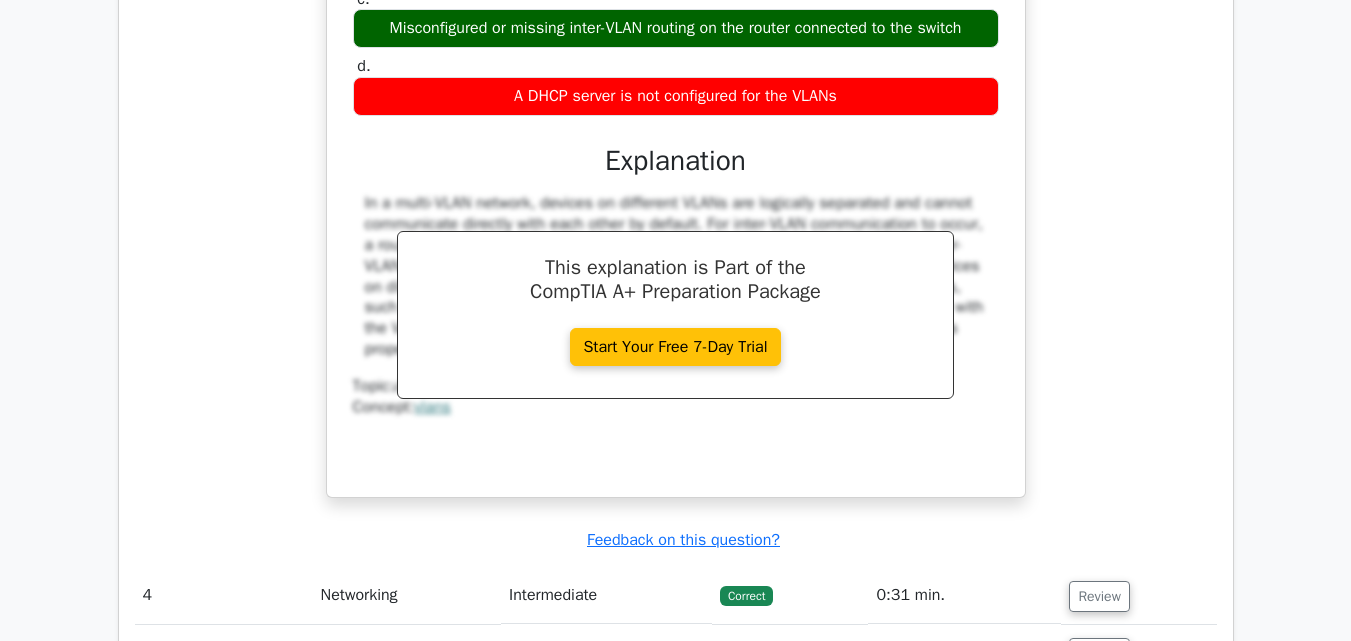scroll, scrollTop: 3600, scrollLeft: 0, axis: vertical 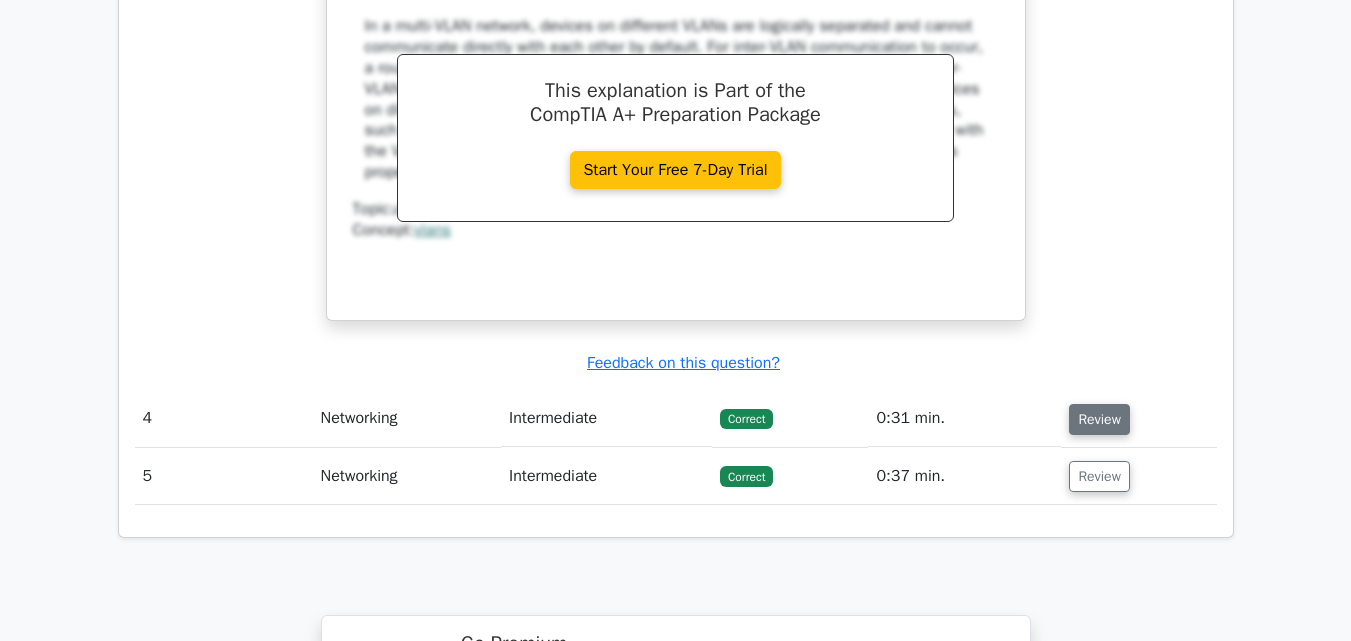 click on "Review" at bounding box center (1099, 419) 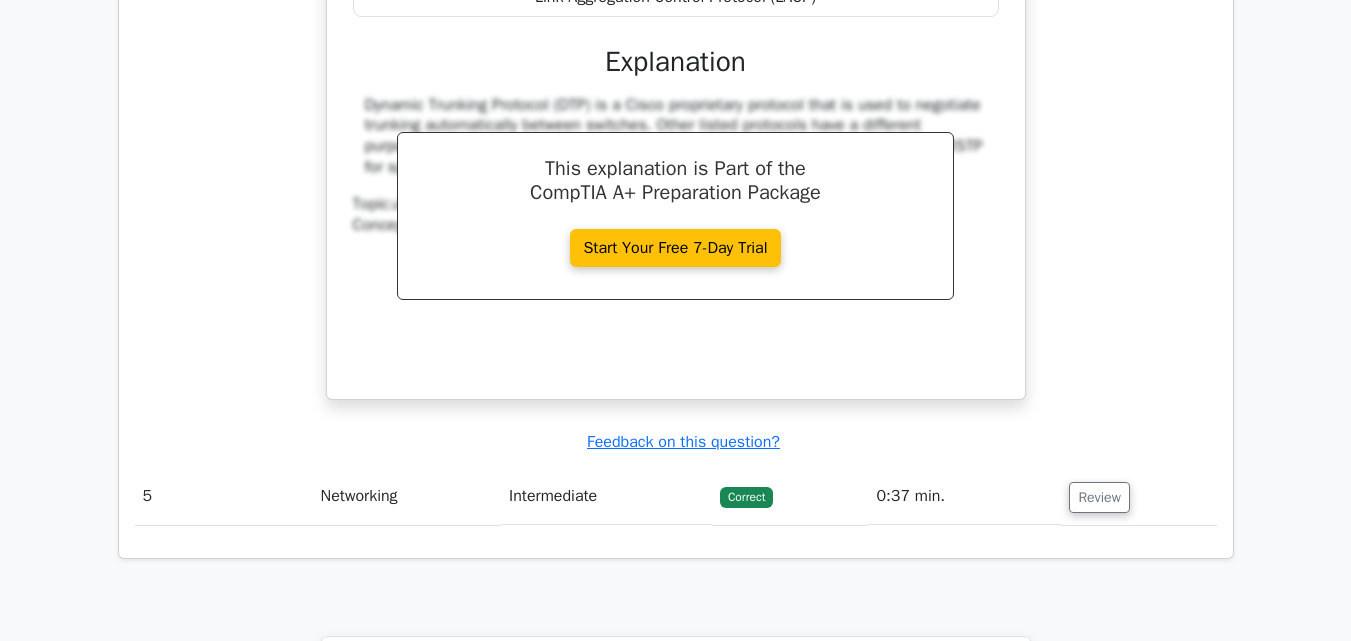 scroll, scrollTop: 4600, scrollLeft: 0, axis: vertical 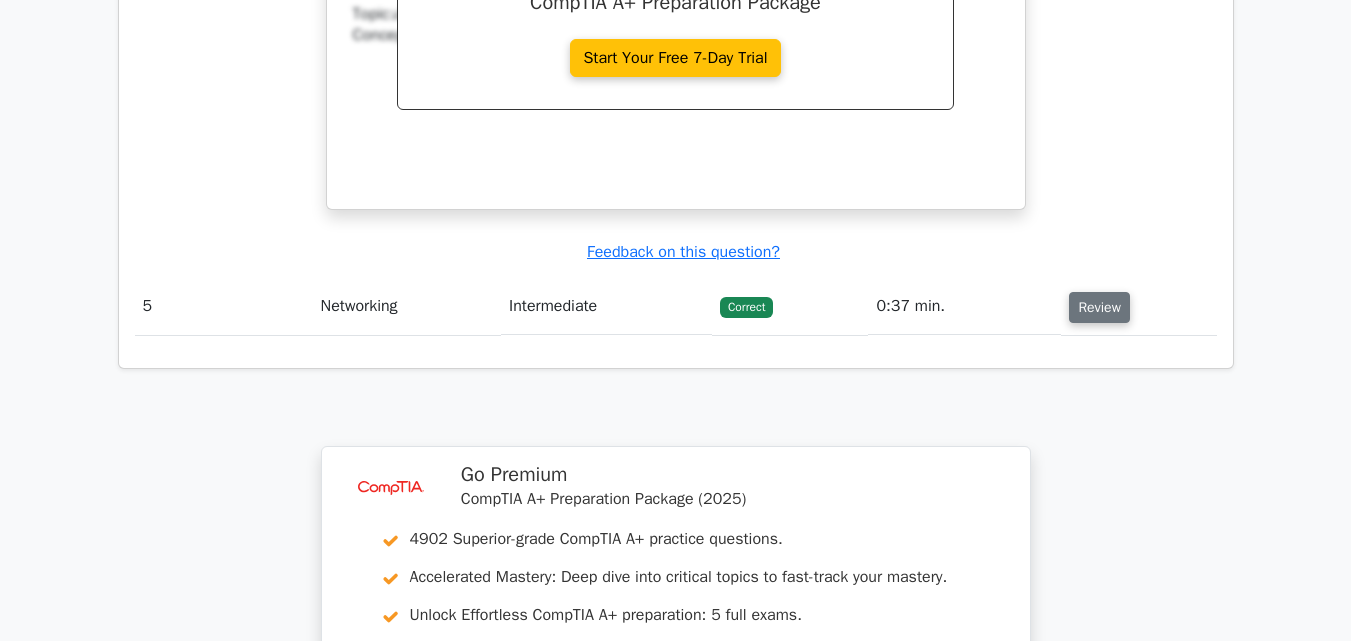 click on "Review" at bounding box center [1099, 307] 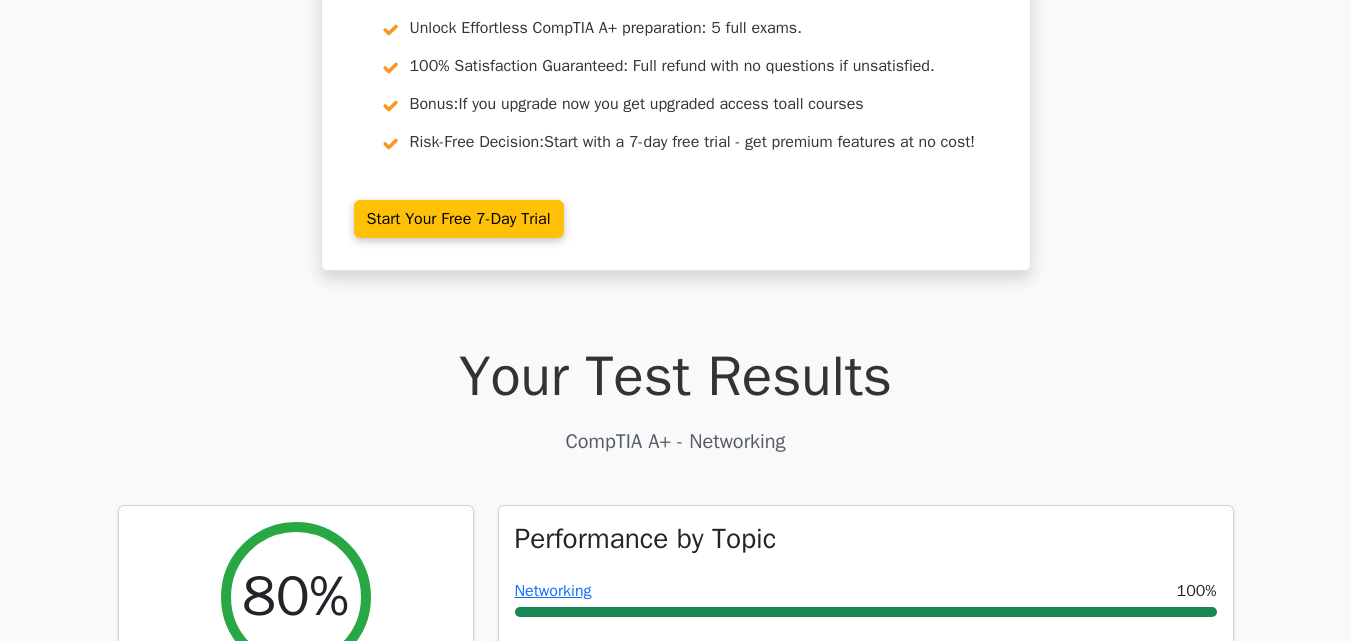 scroll, scrollTop: 0, scrollLeft: 0, axis: both 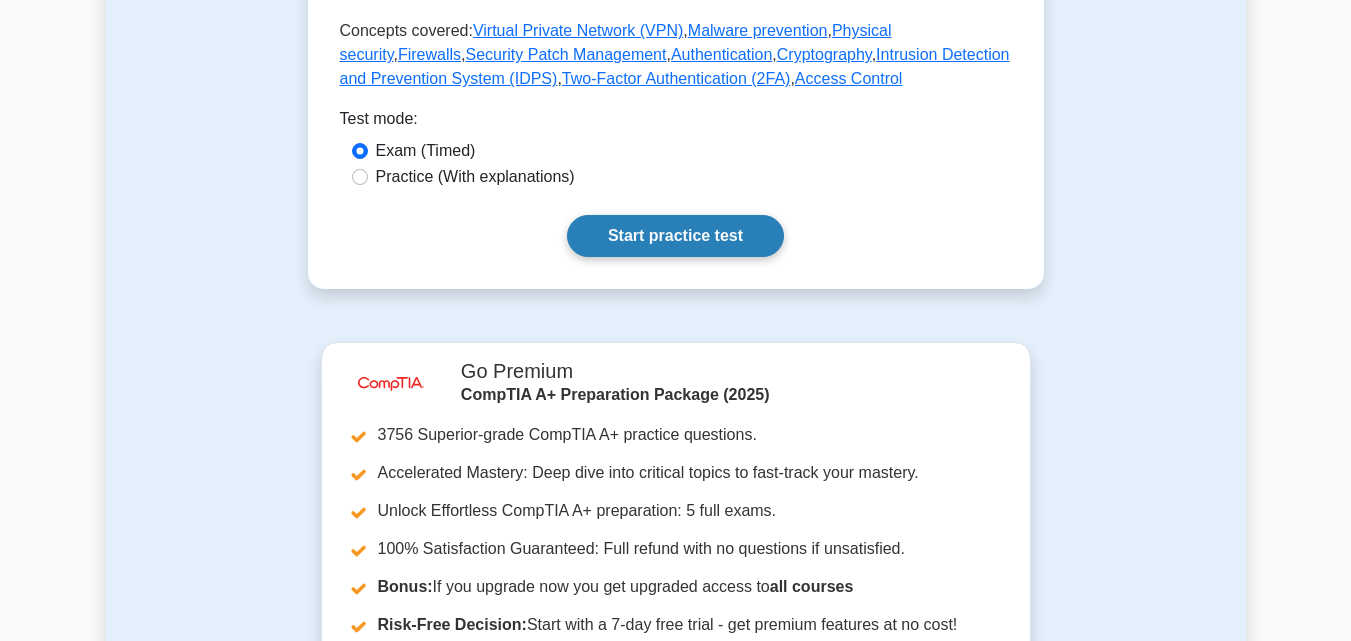 click on "Start practice test" at bounding box center [675, 236] 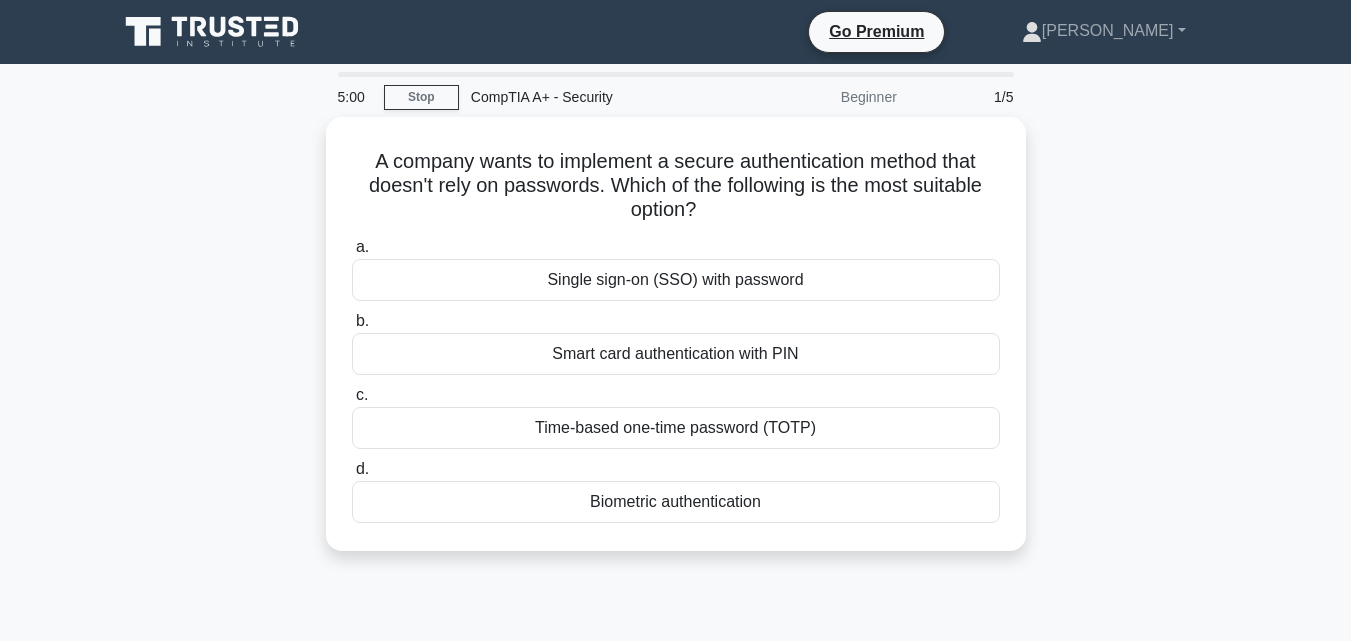 scroll, scrollTop: 0, scrollLeft: 0, axis: both 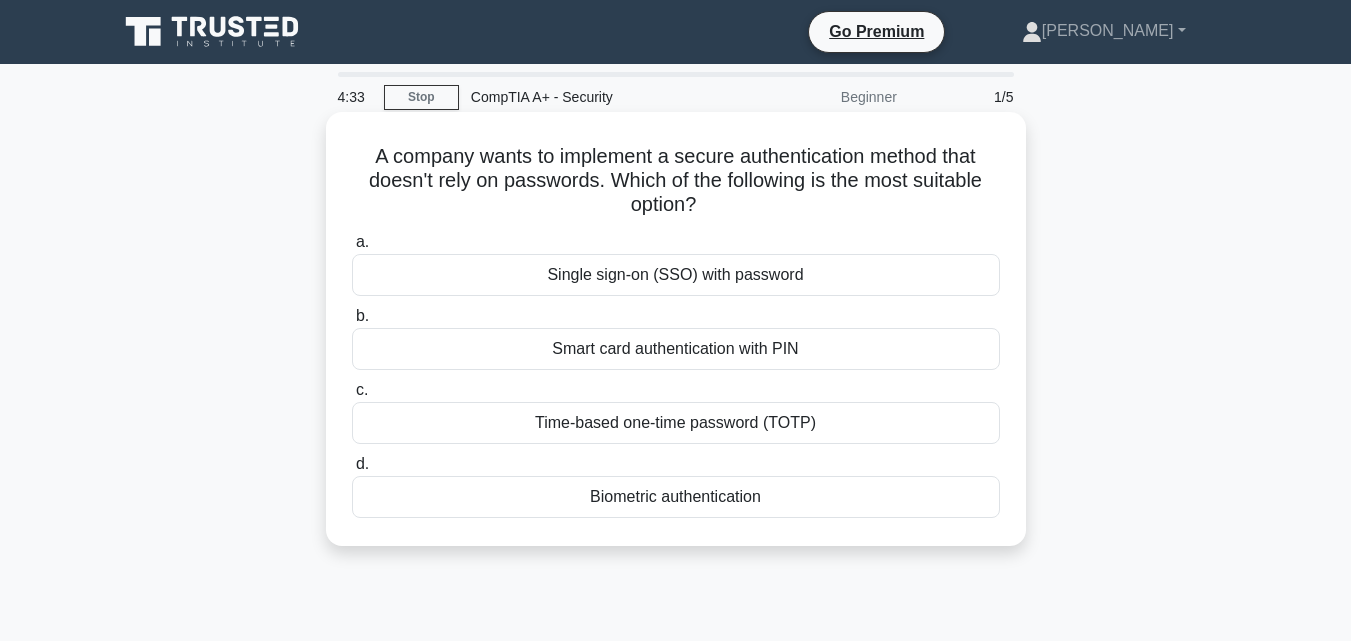 click on "Biometric authentication" at bounding box center (676, 497) 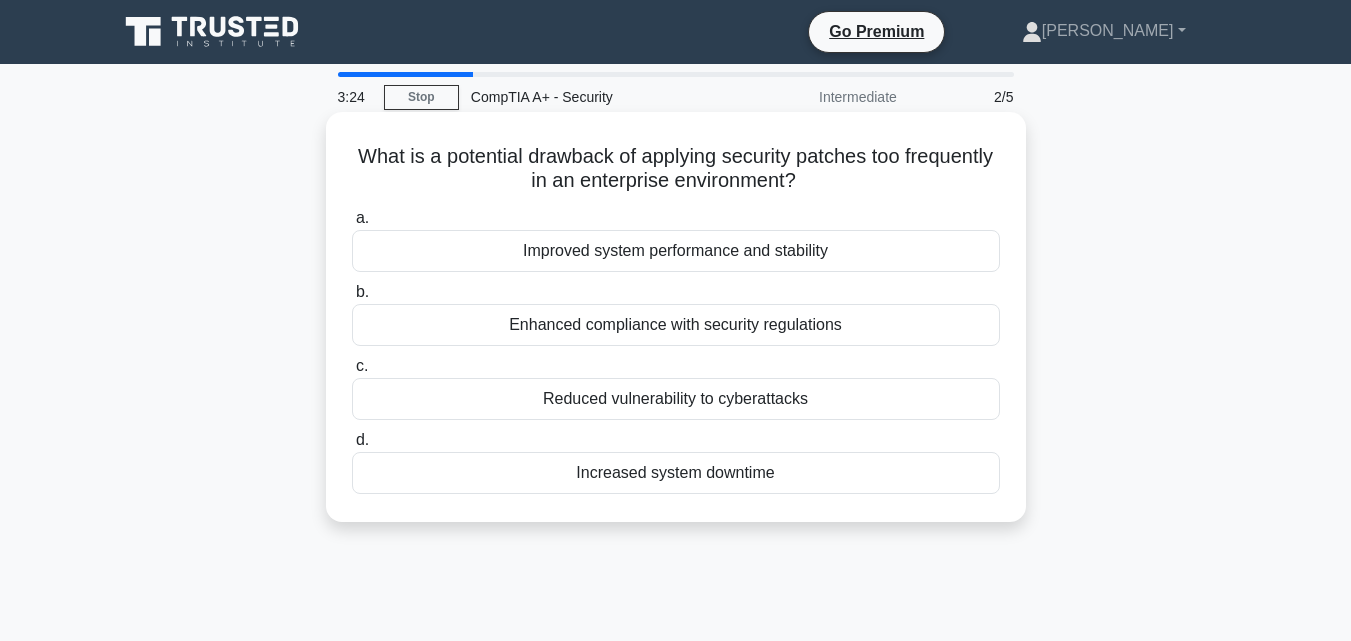 click on "Increased system downtime" at bounding box center (676, 473) 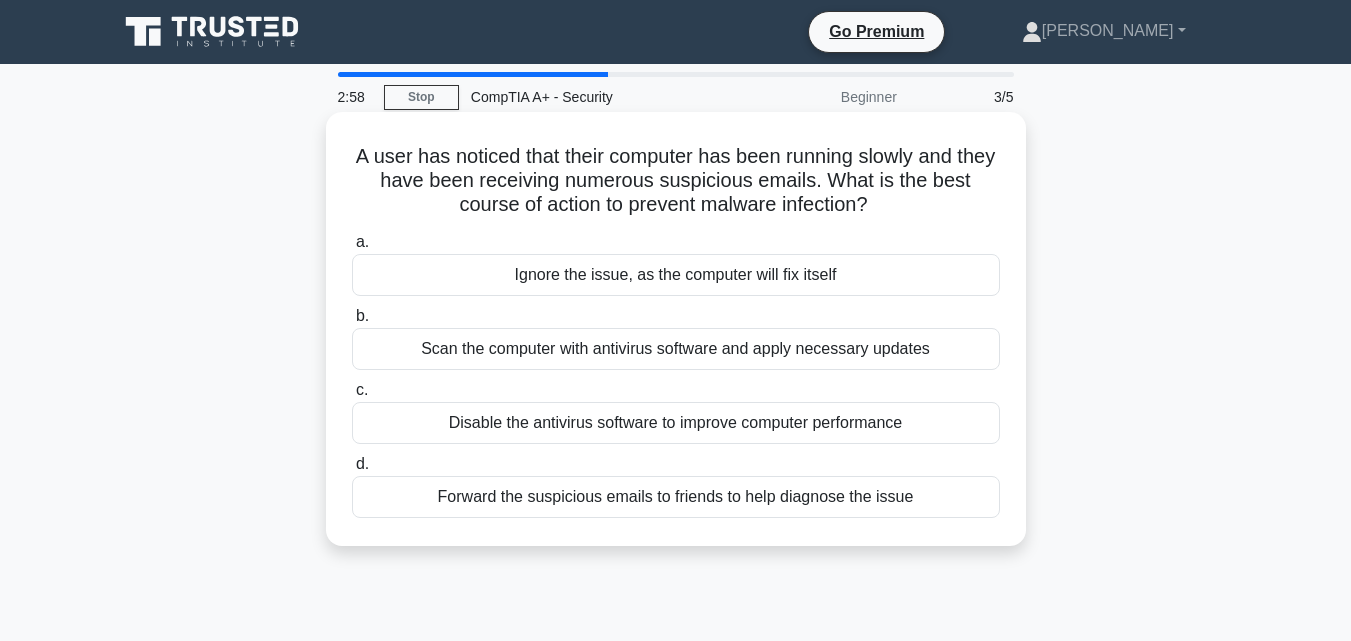 click on "Scan the computer with antivirus software and apply necessary updates" at bounding box center [676, 349] 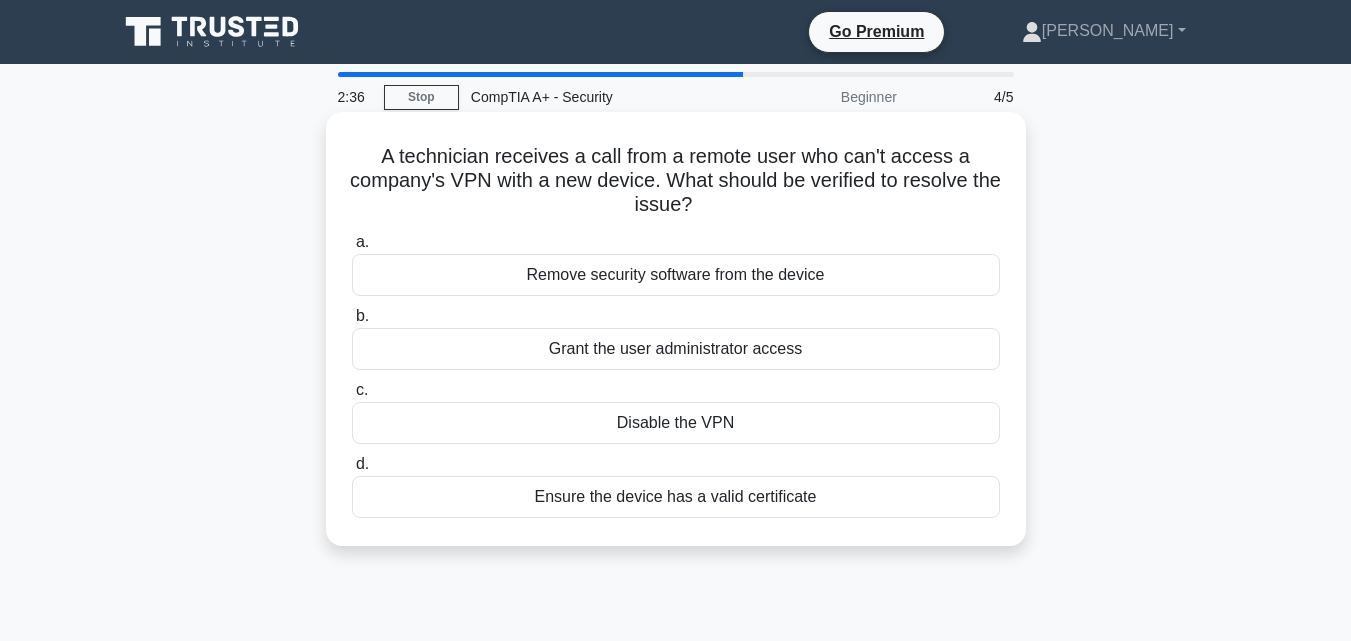 click on "Ensure the device has a valid certificate" at bounding box center (676, 497) 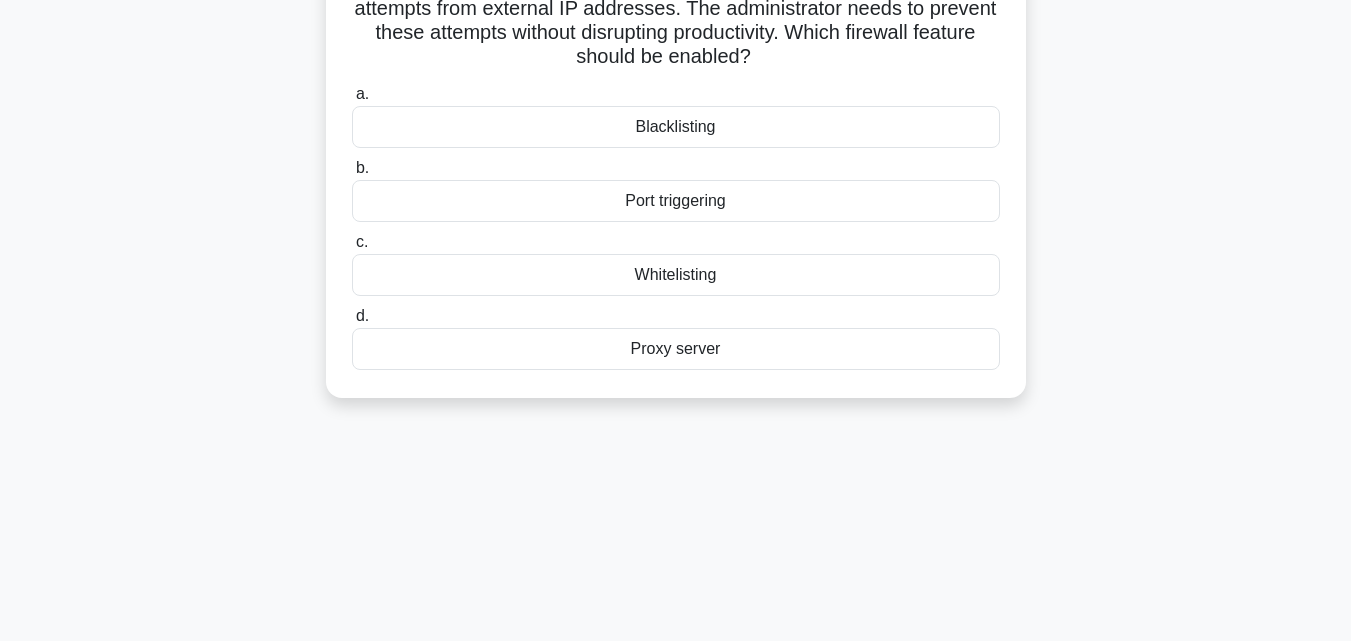 scroll, scrollTop: 39, scrollLeft: 0, axis: vertical 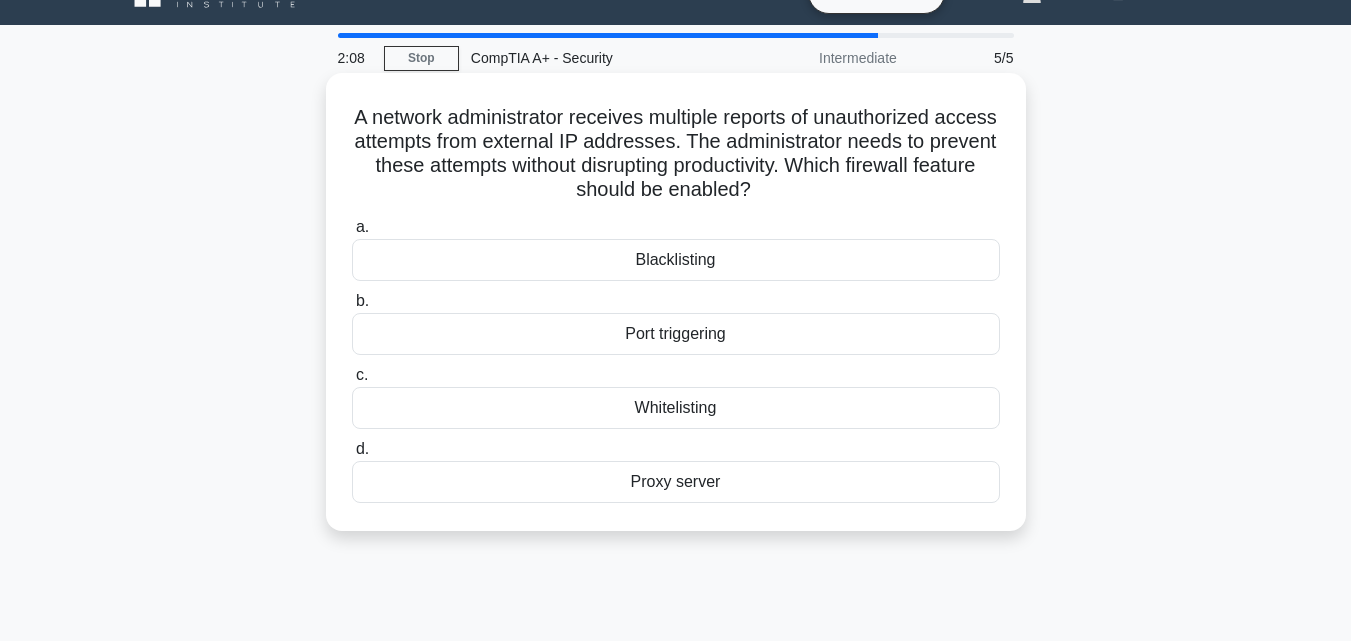 click on "Blacklisting" at bounding box center [676, 260] 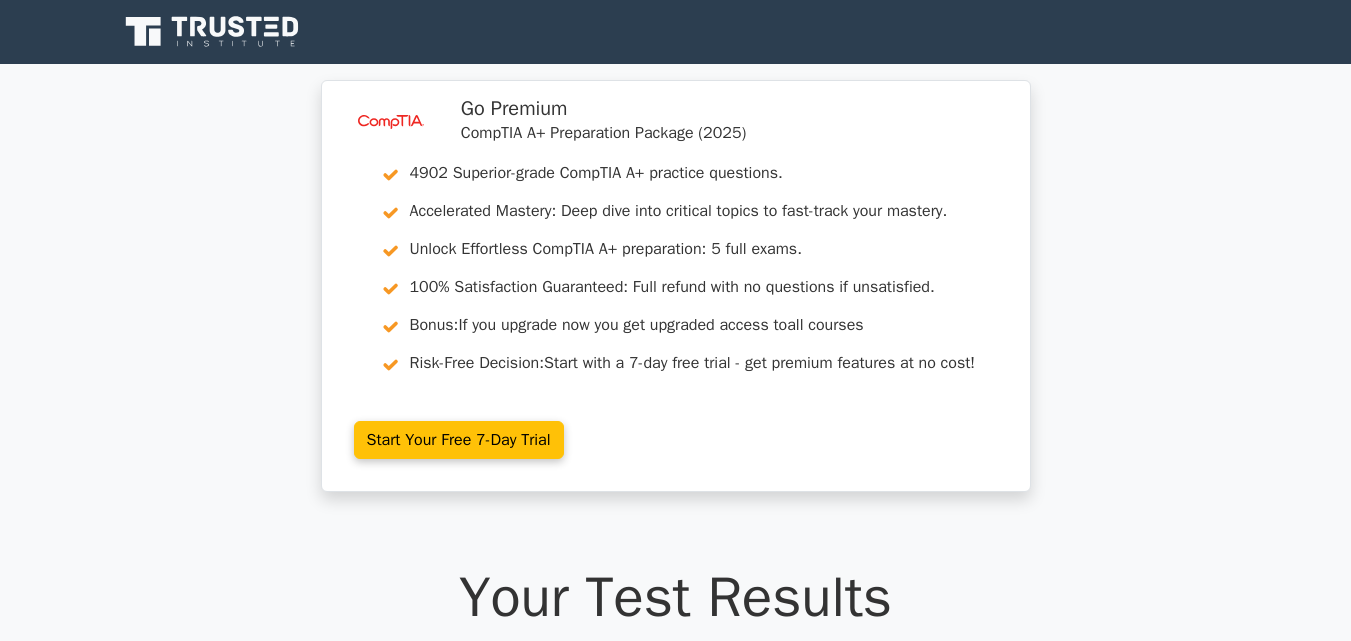 scroll, scrollTop: 0, scrollLeft: 0, axis: both 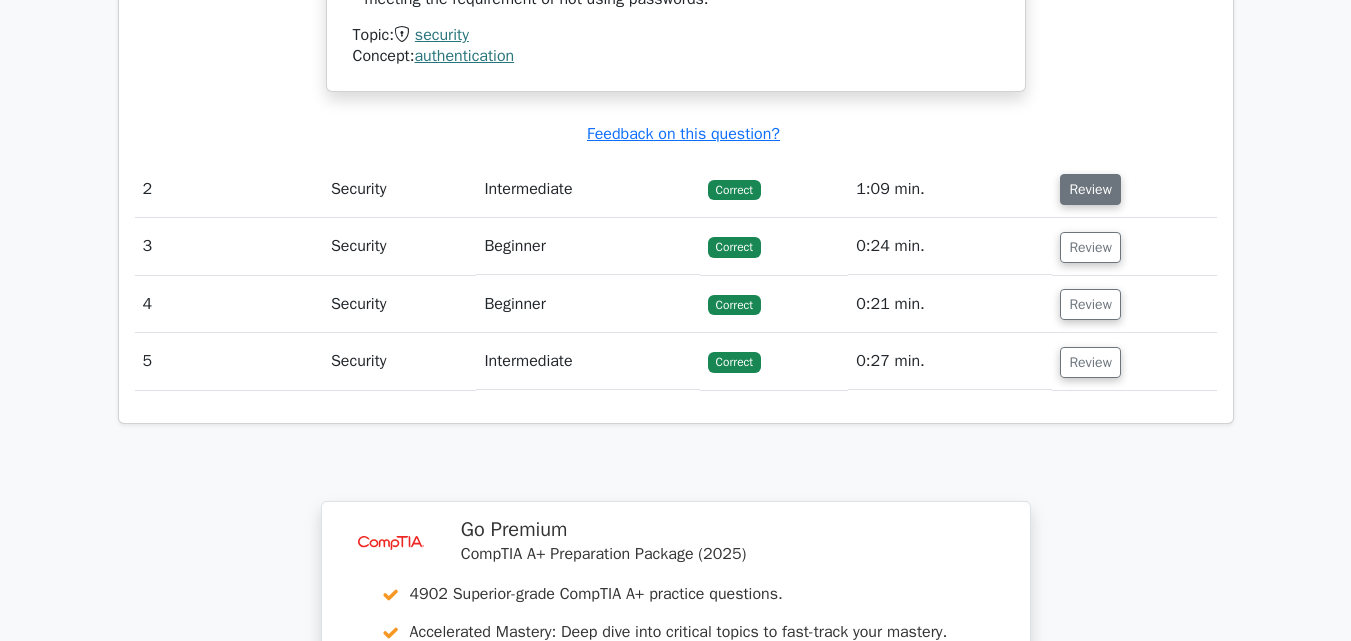 click on "Review" at bounding box center [1090, 189] 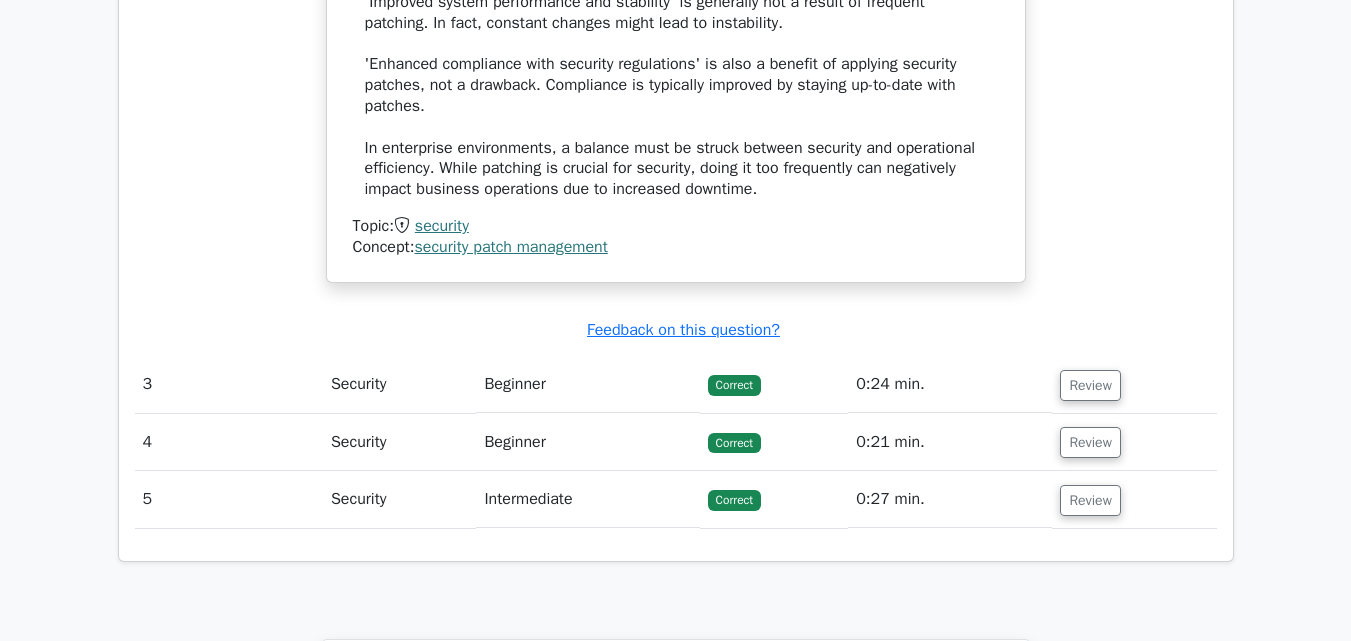 scroll, scrollTop: 3600, scrollLeft: 0, axis: vertical 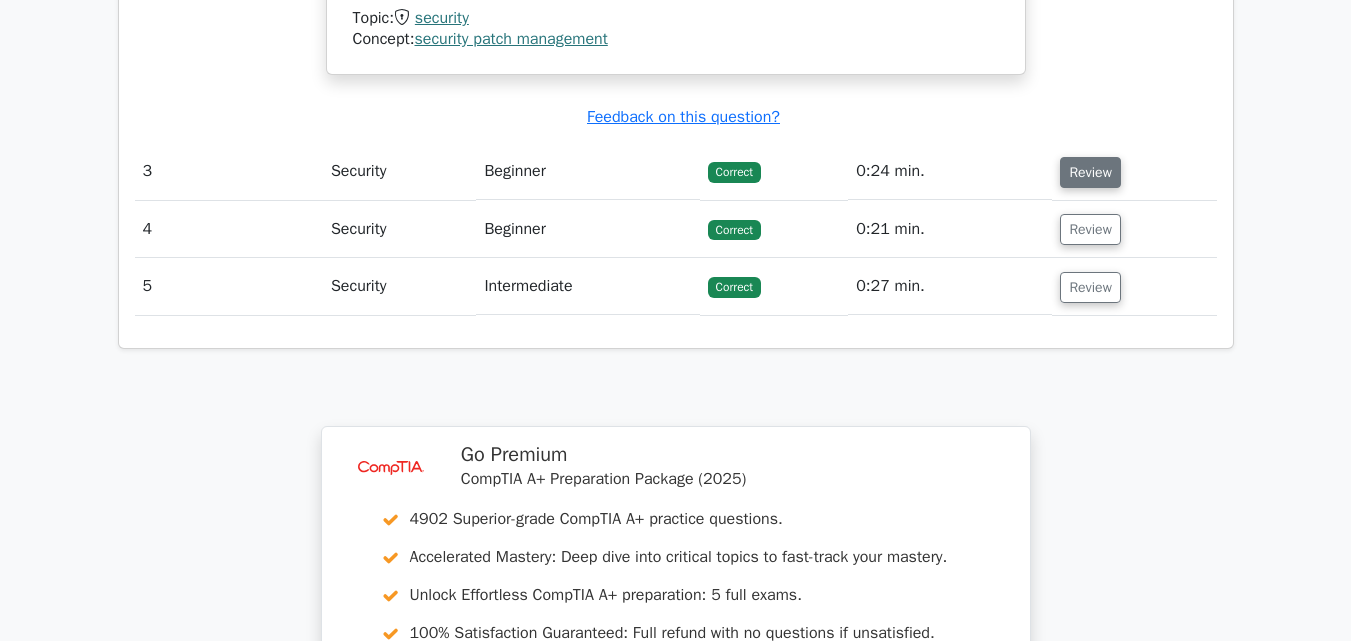 click on "Review" at bounding box center [1090, 172] 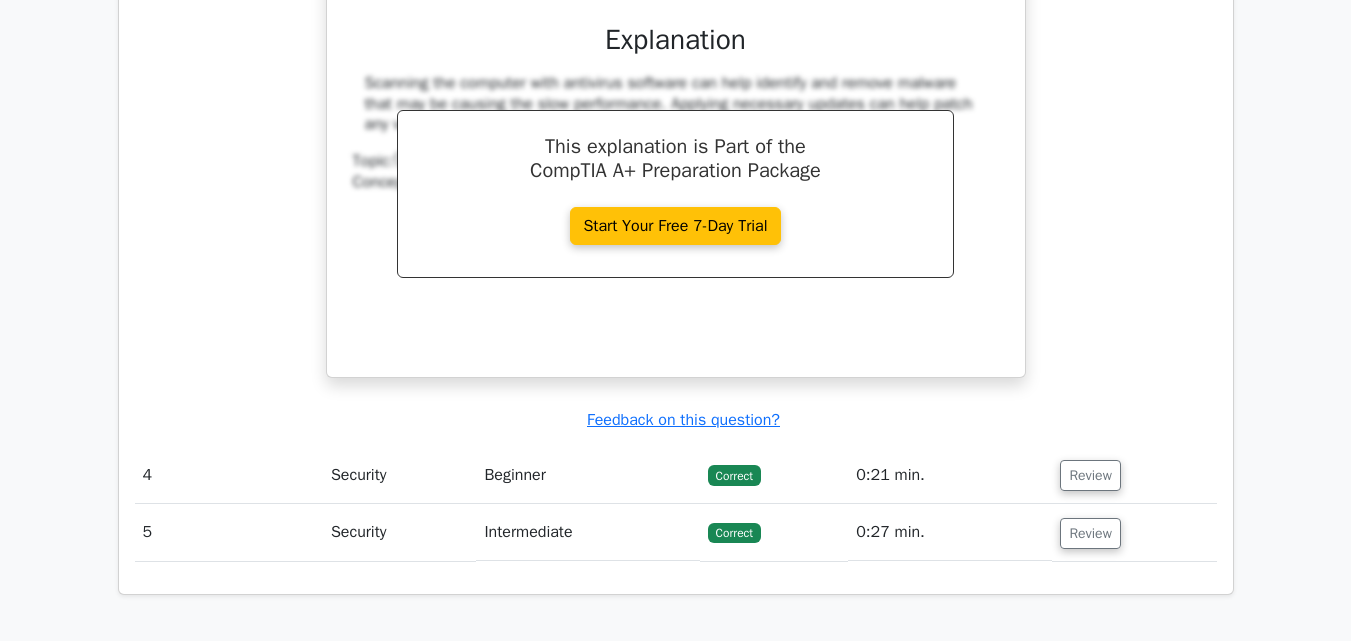 scroll, scrollTop: 4400, scrollLeft: 0, axis: vertical 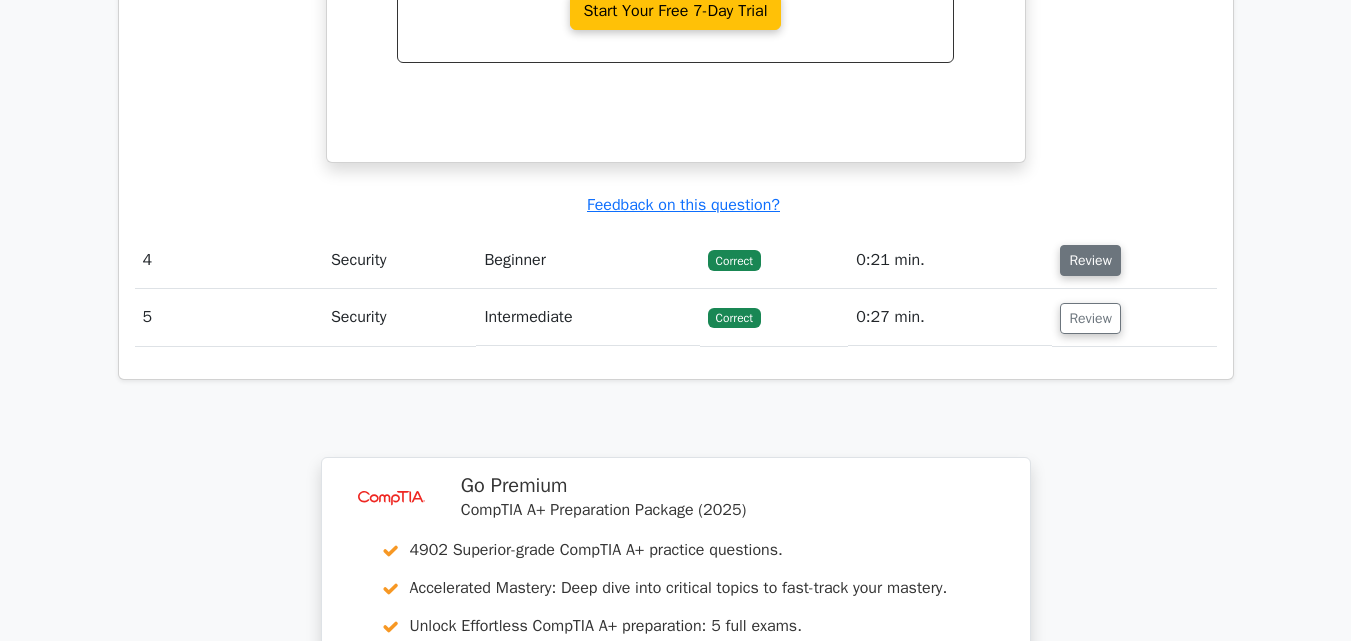 click on "Review" at bounding box center [1090, 260] 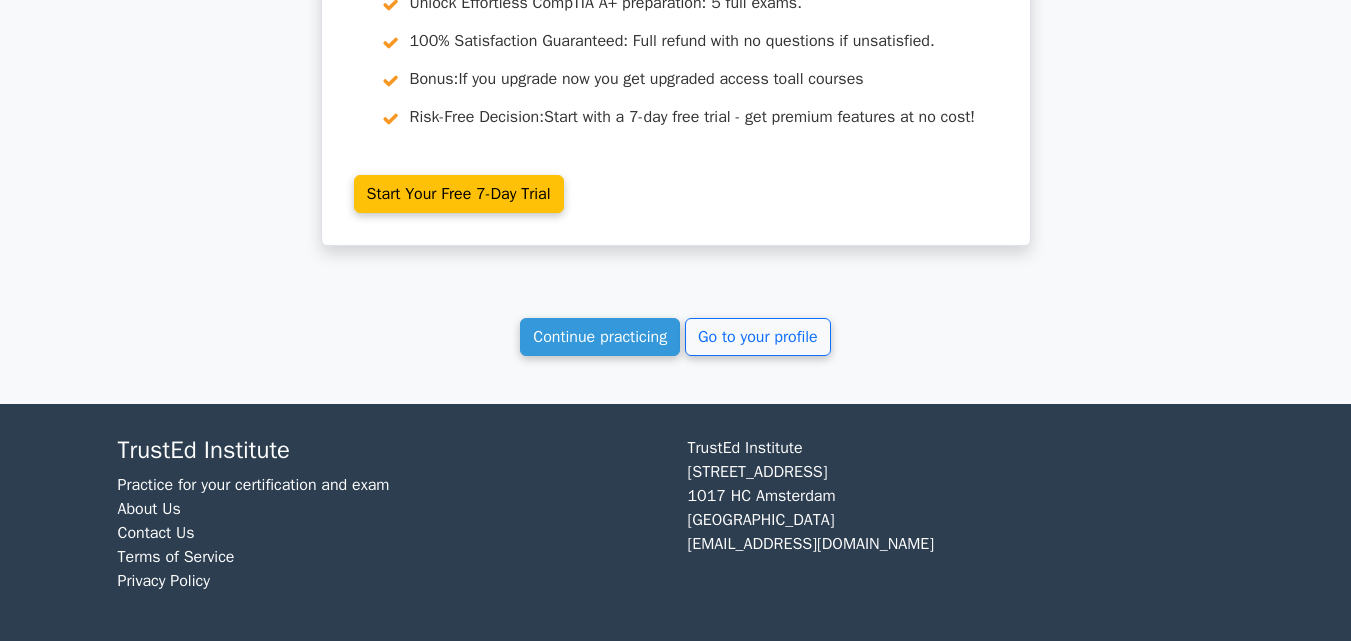 scroll, scrollTop: 5868, scrollLeft: 0, axis: vertical 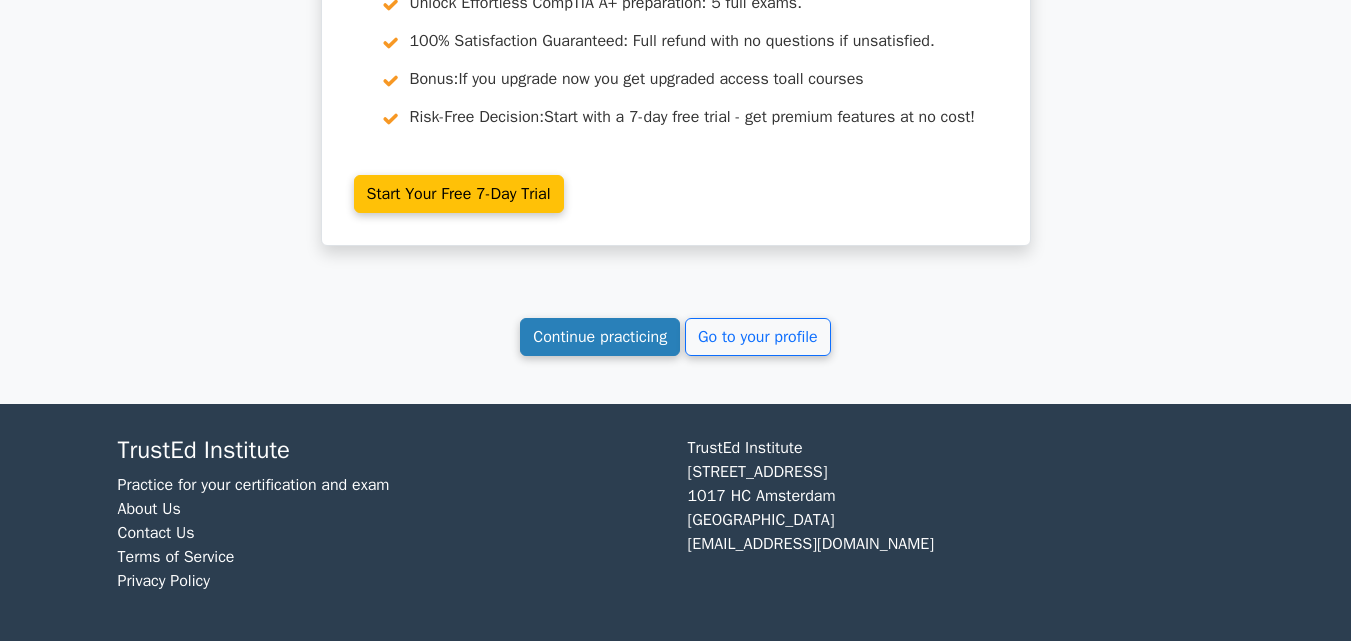 click on "Continue practicing" at bounding box center (600, 337) 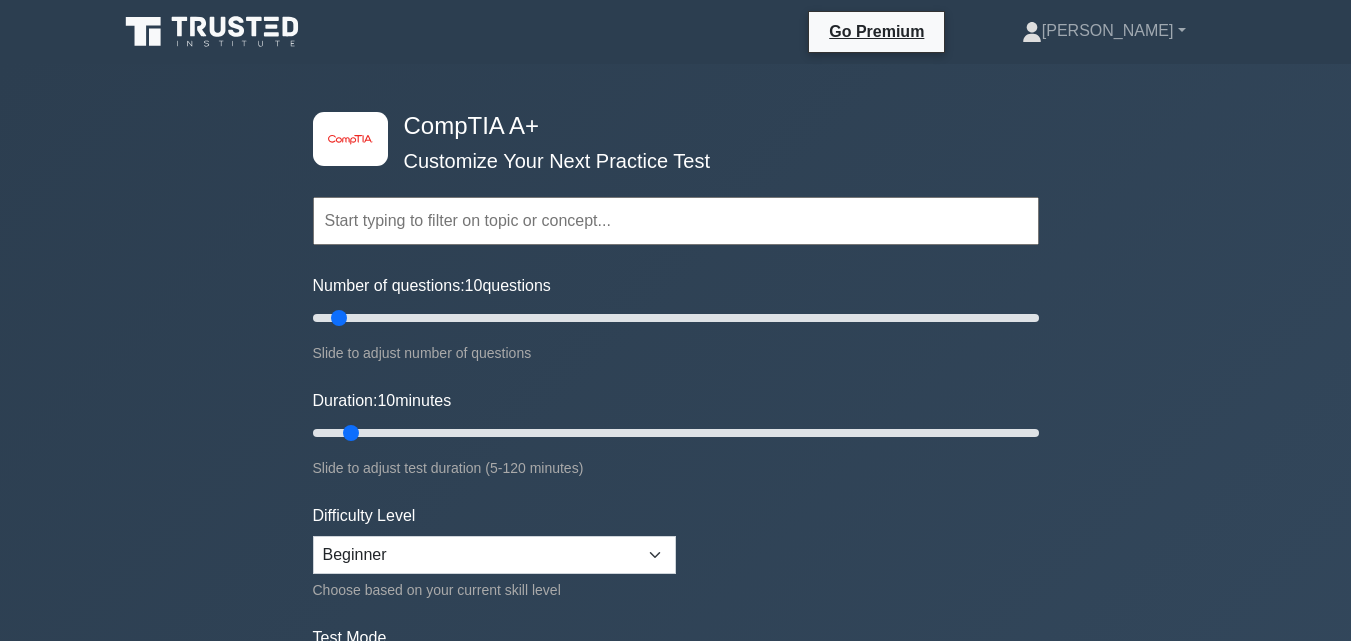 scroll, scrollTop: 0, scrollLeft: 0, axis: both 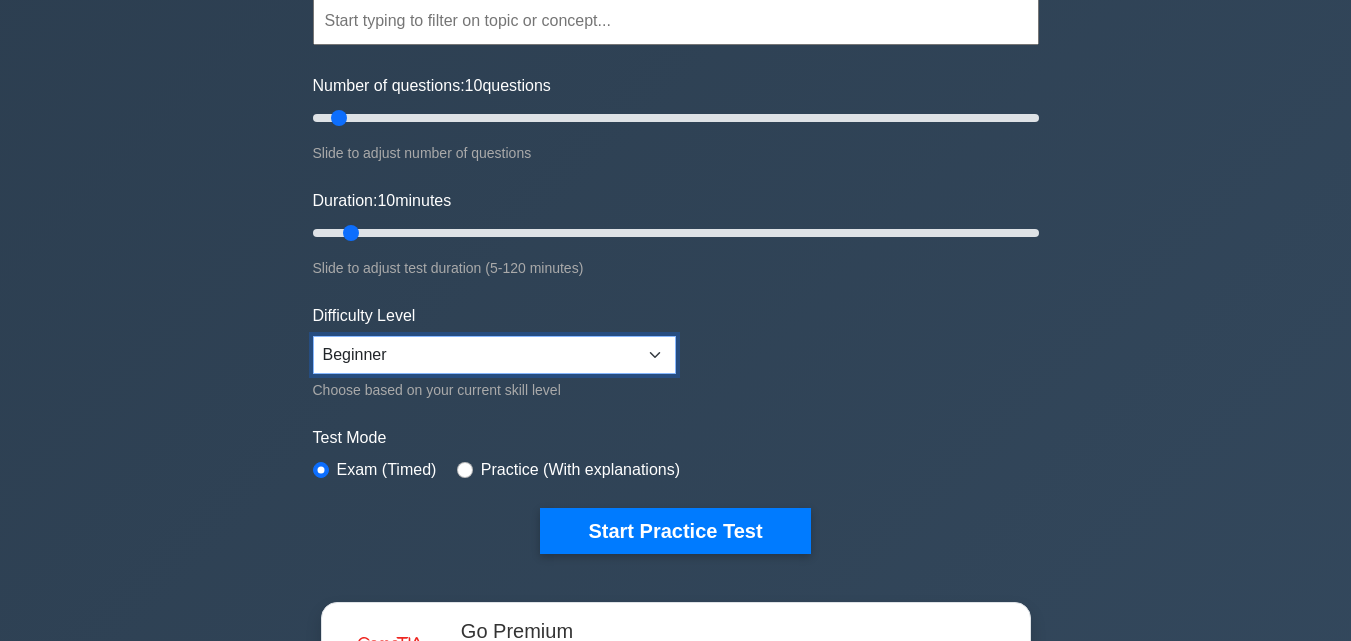 click on "Beginner
Intermediate
Expert" at bounding box center [494, 355] 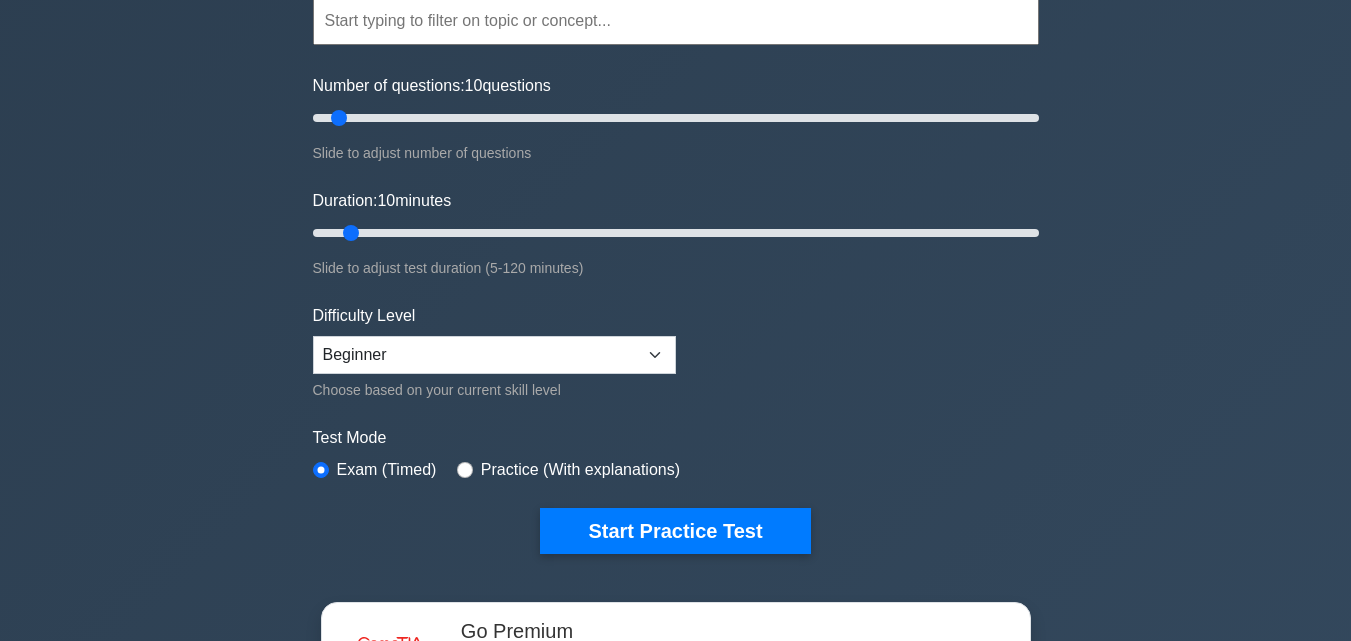 click on "Topics
Hardware
Operating Systems
Networking
Security
Troubleshooting
Mobile Devices
Virtualization and Cloud Computing
Hardware and Network Troubleshooting
Operational Procedures" at bounding box center [676, 245] 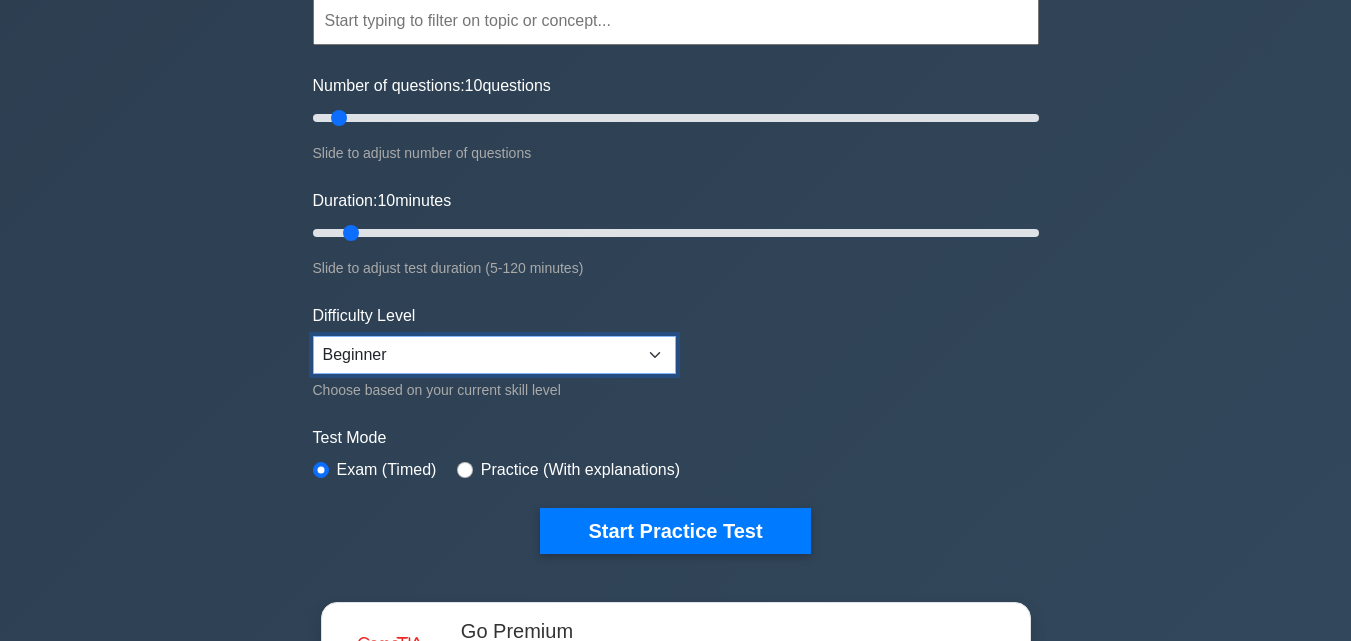 click on "Beginner
Intermediate
Expert" at bounding box center [494, 355] 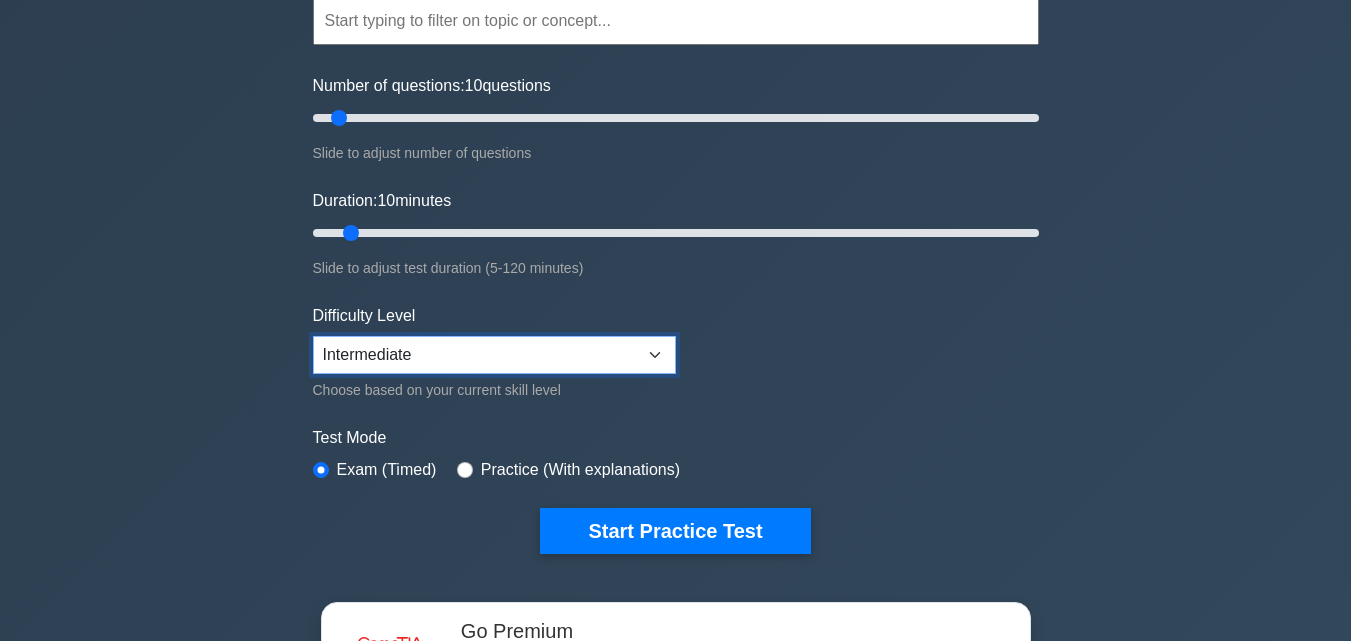 click on "Beginner
Intermediate
Expert" at bounding box center [494, 355] 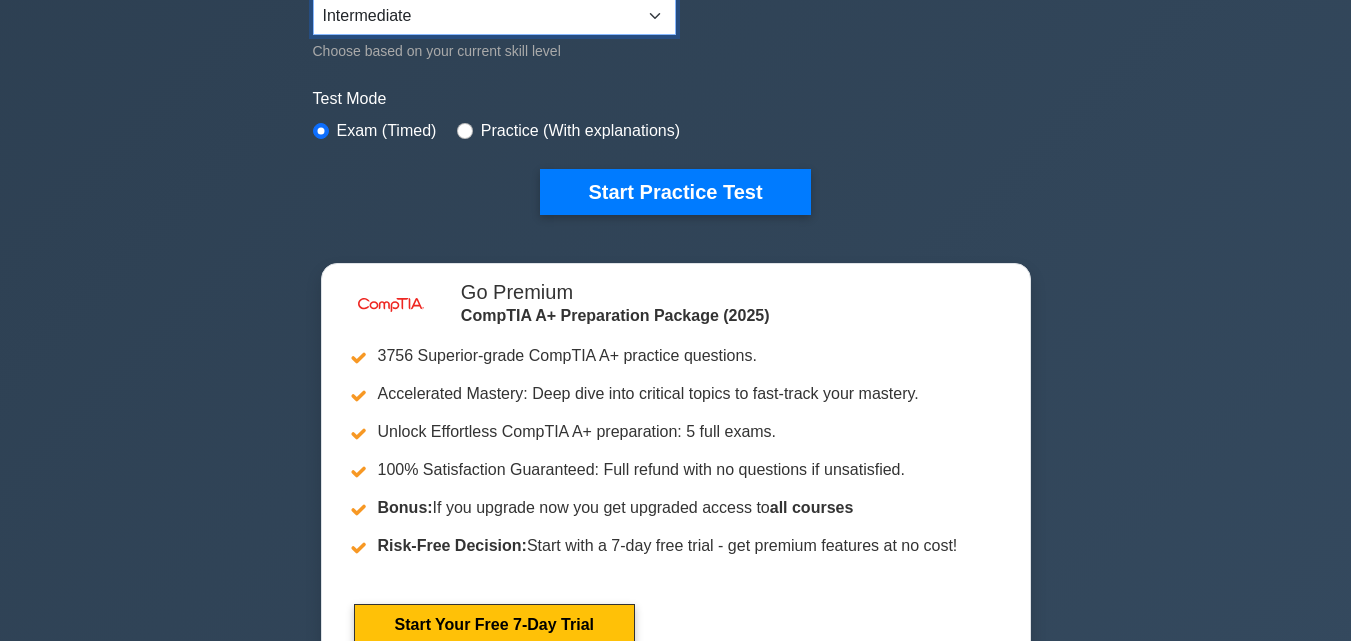 scroll, scrollTop: 600, scrollLeft: 0, axis: vertical 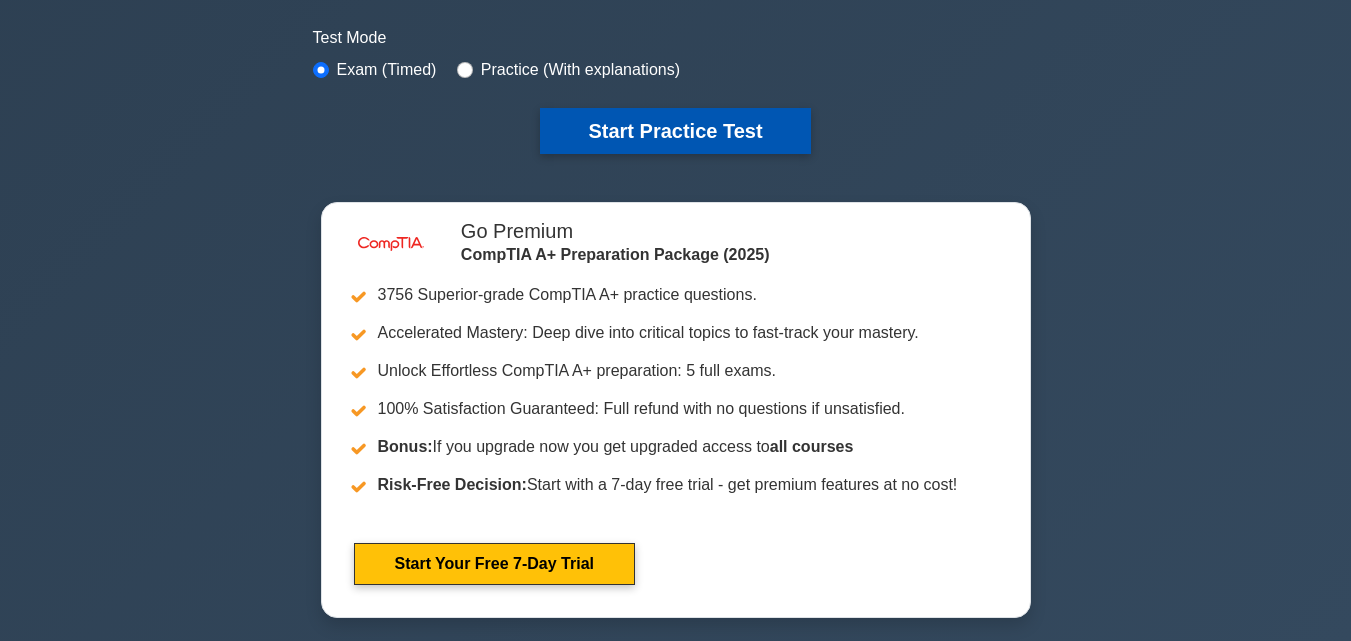 click on "Start Practice Test" at bounding box center [675, 131] 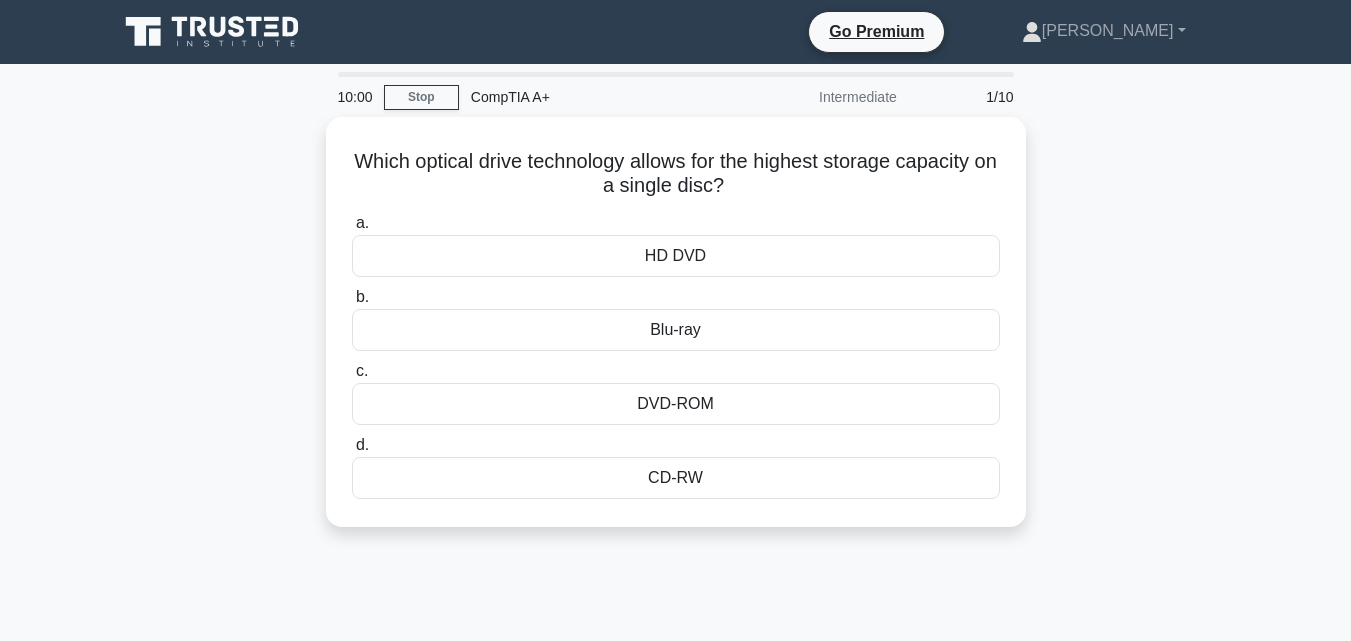 scroll, scrollTop: 0, scrollLeft: 0, axis: both 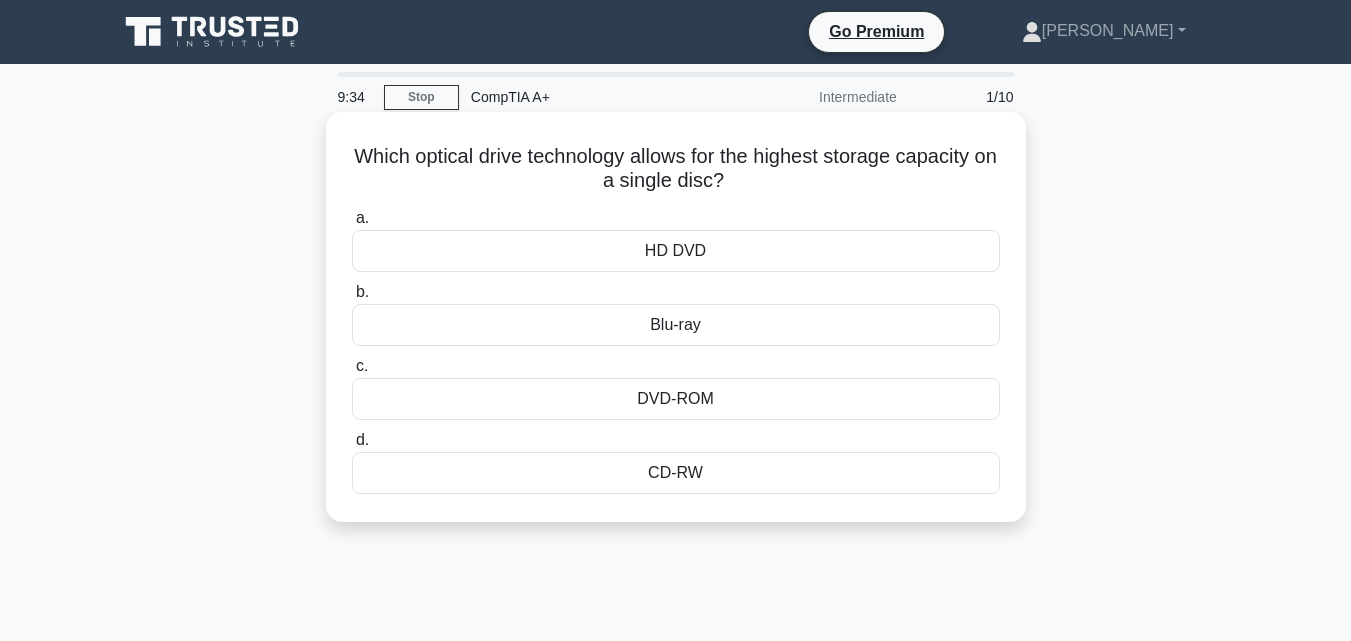 click on "DVD-ROM" at bounding box center (676, 399) 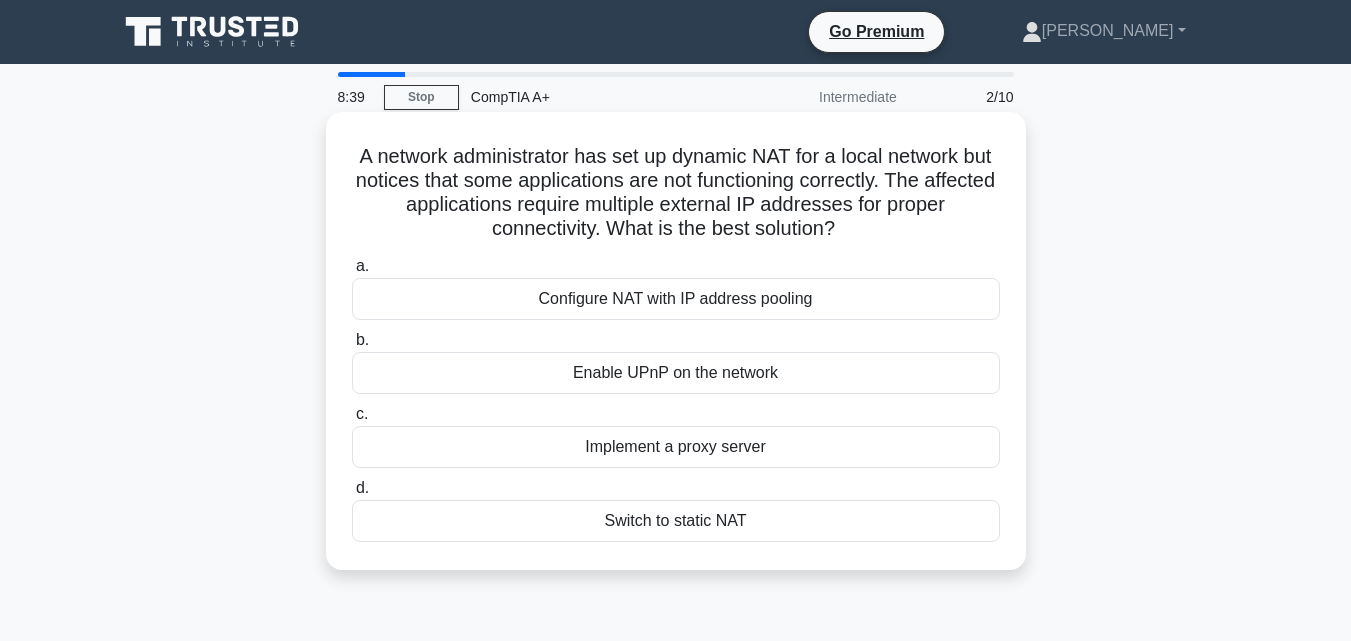 click on "Configure NAT with IP address pooling" at bounding box center [676, 299] 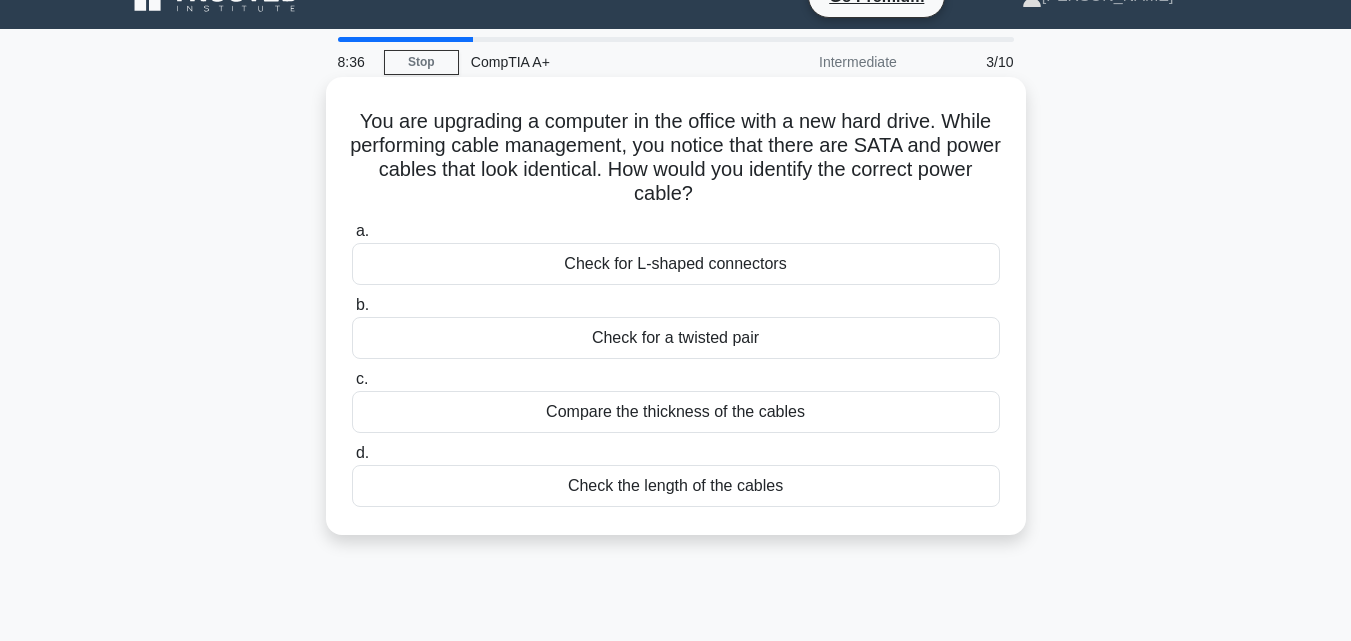 scroll, scrollTop: 0, scrollLeft: 0, axis: both 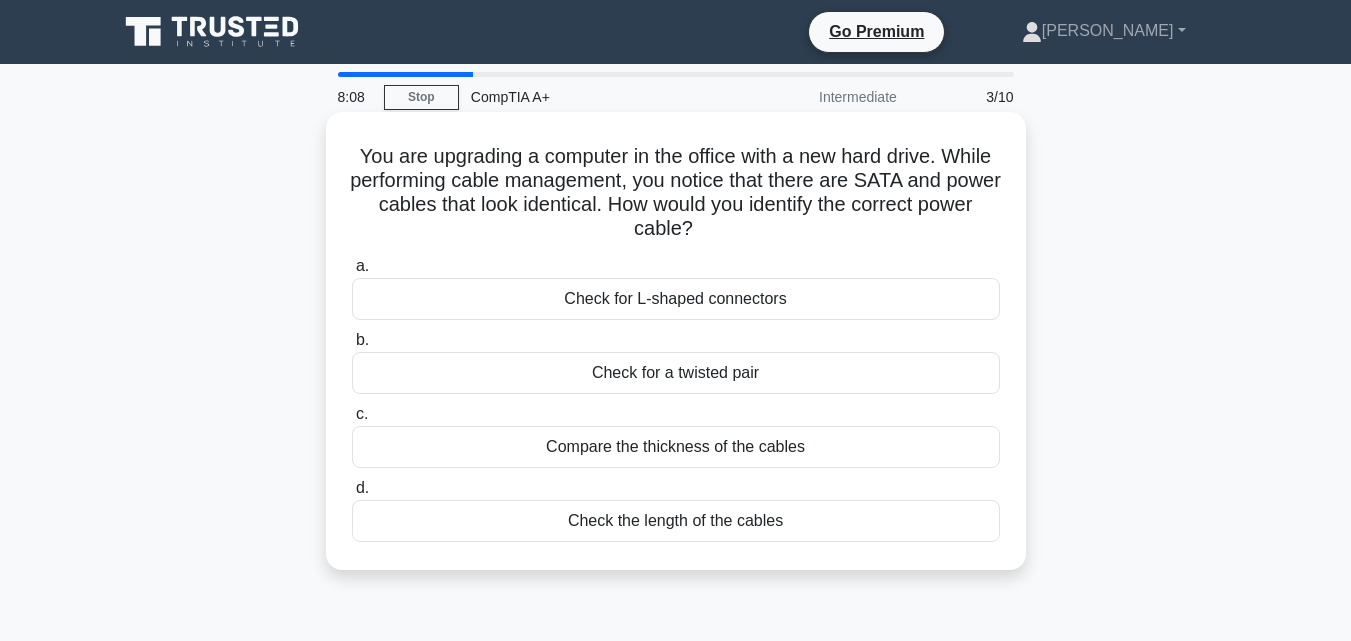 click on "Compare the thickness of the cables" at bounding box center (676, 447) 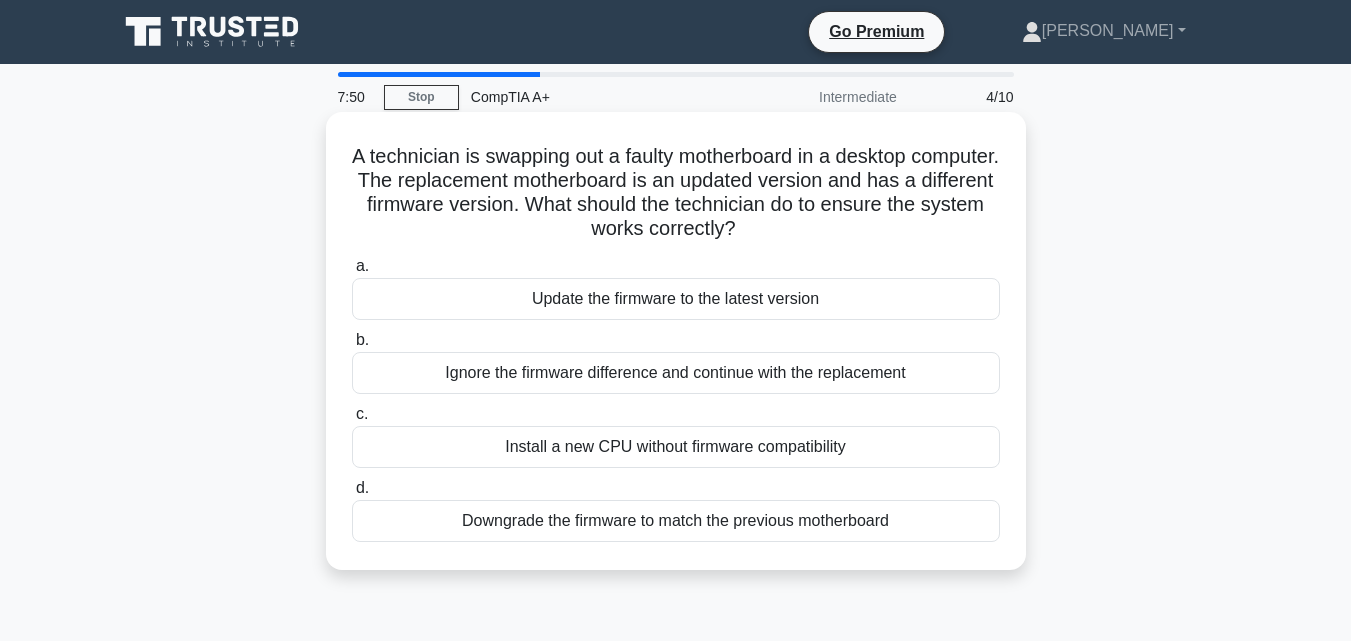 click on "Update the firmware to the latest version" at bounding box center (676, 299) 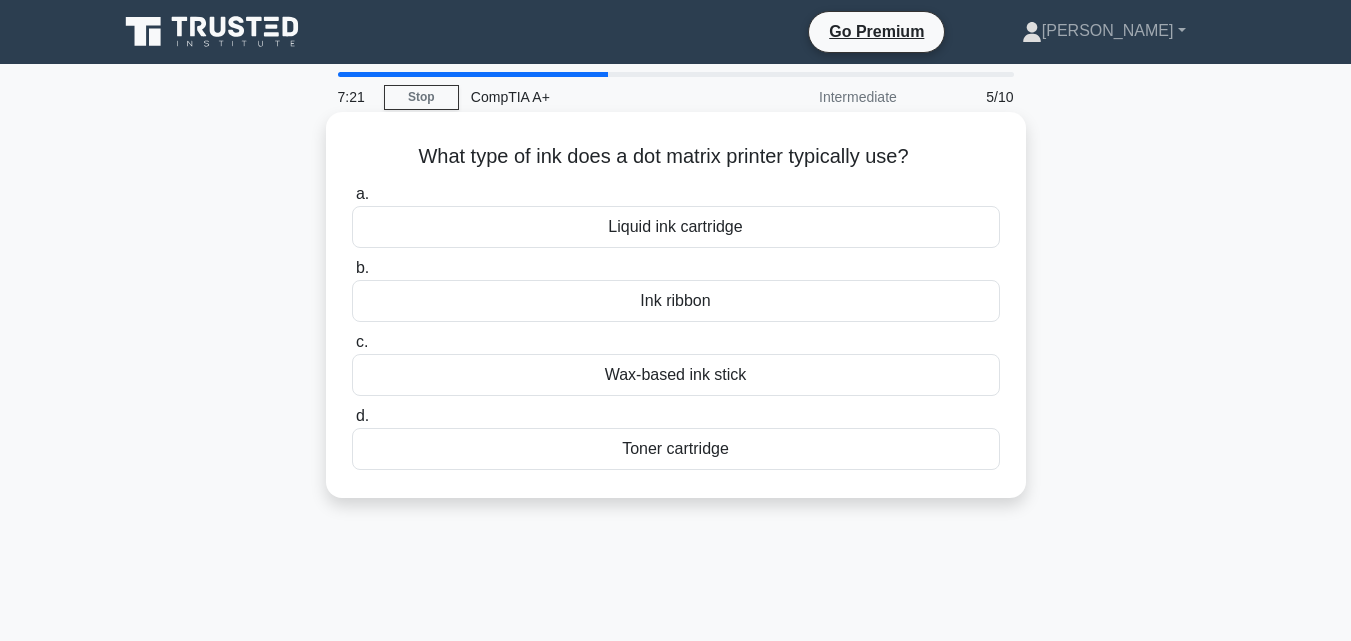 click on "Toner cartridge" at bounding box center [676, 449] 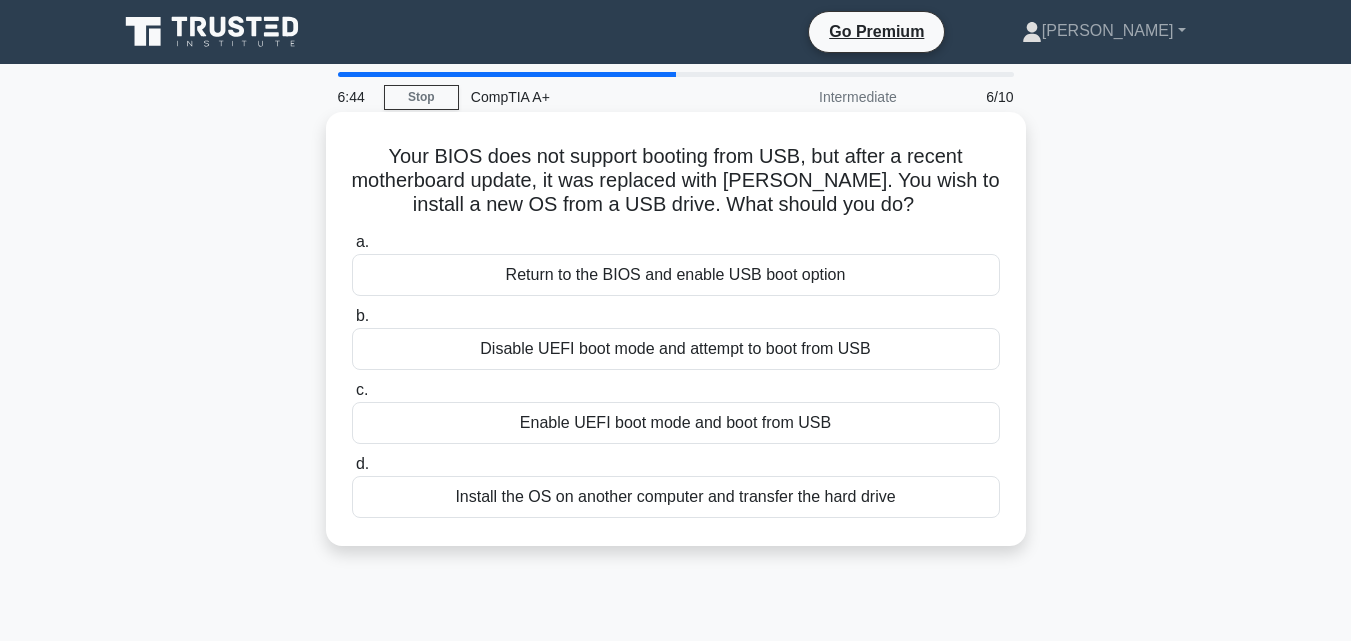 click on "Enable UEFI boot mode and boot from USB" at bounding box center [676, 423] 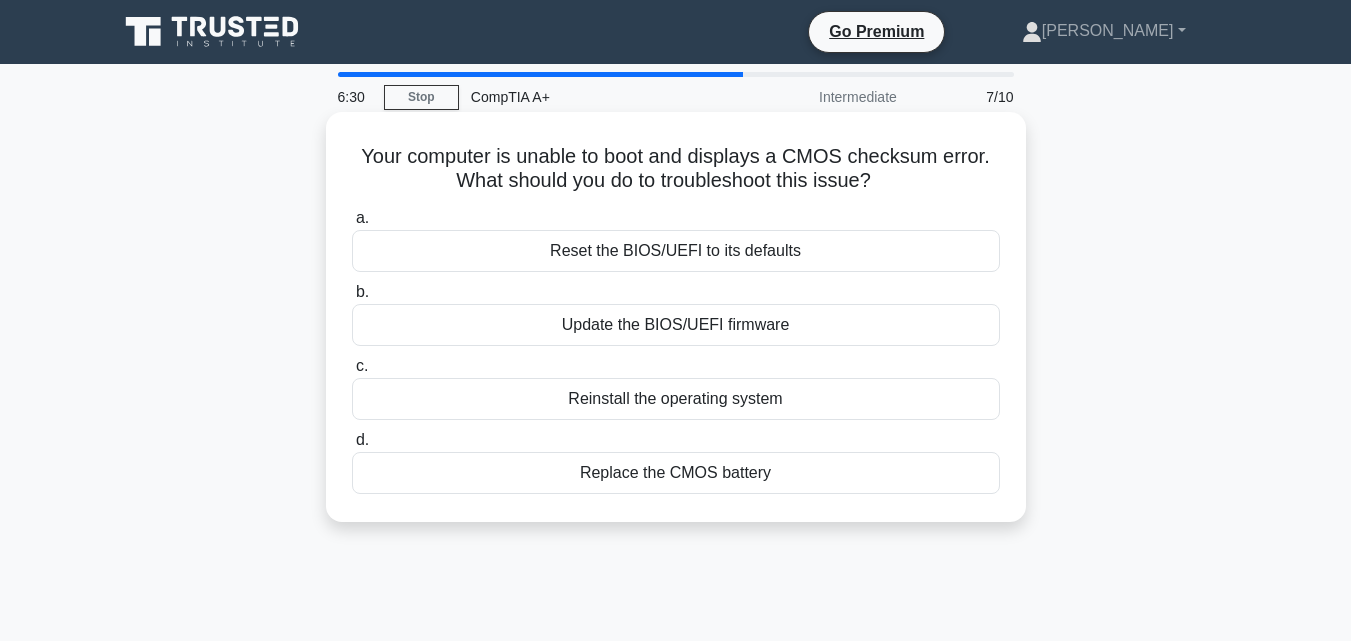 click on "Replace the CMOS battery" at bounding box center (676, 473) 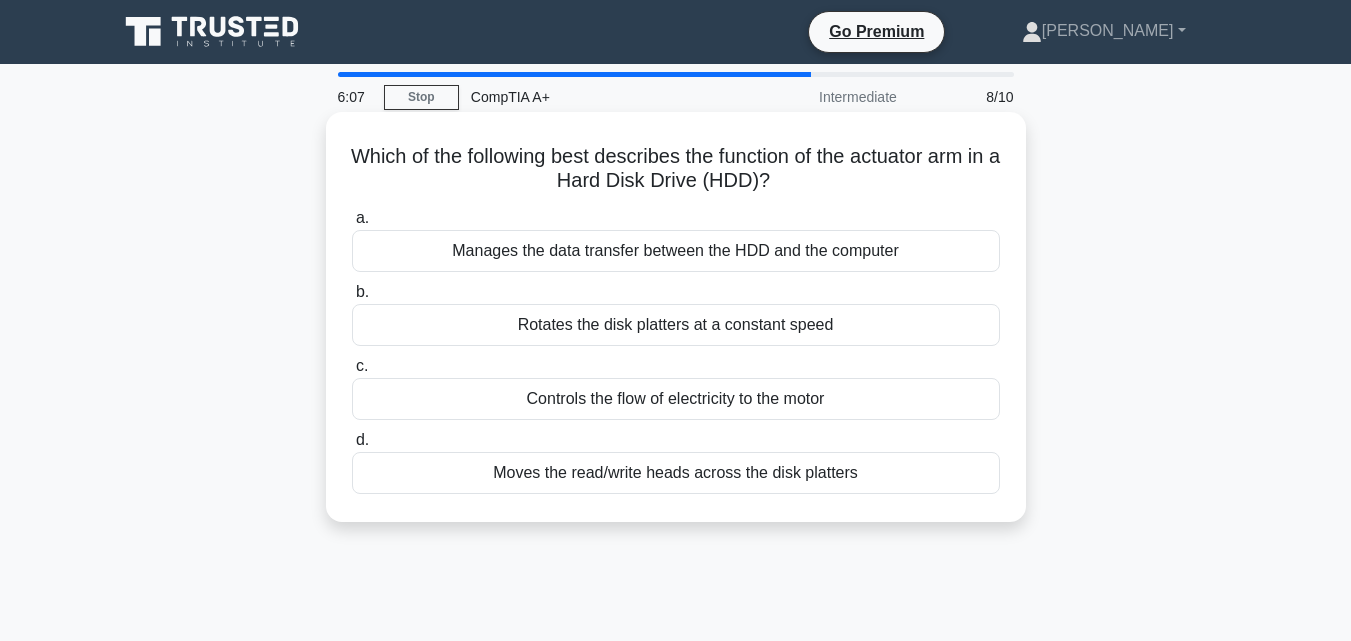 click on "Manages the data transfer between the HDD and the computer" at bounding box center [676, 251] 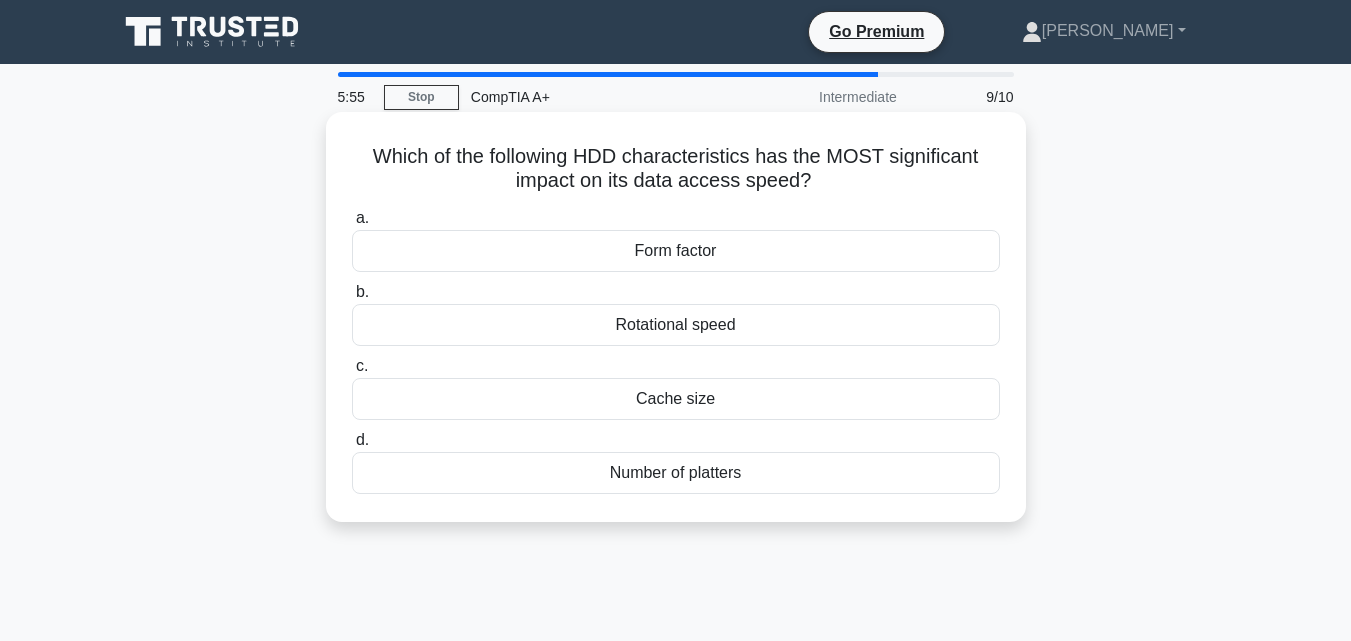 click on "Cache size" at bounding box center [676, 399] 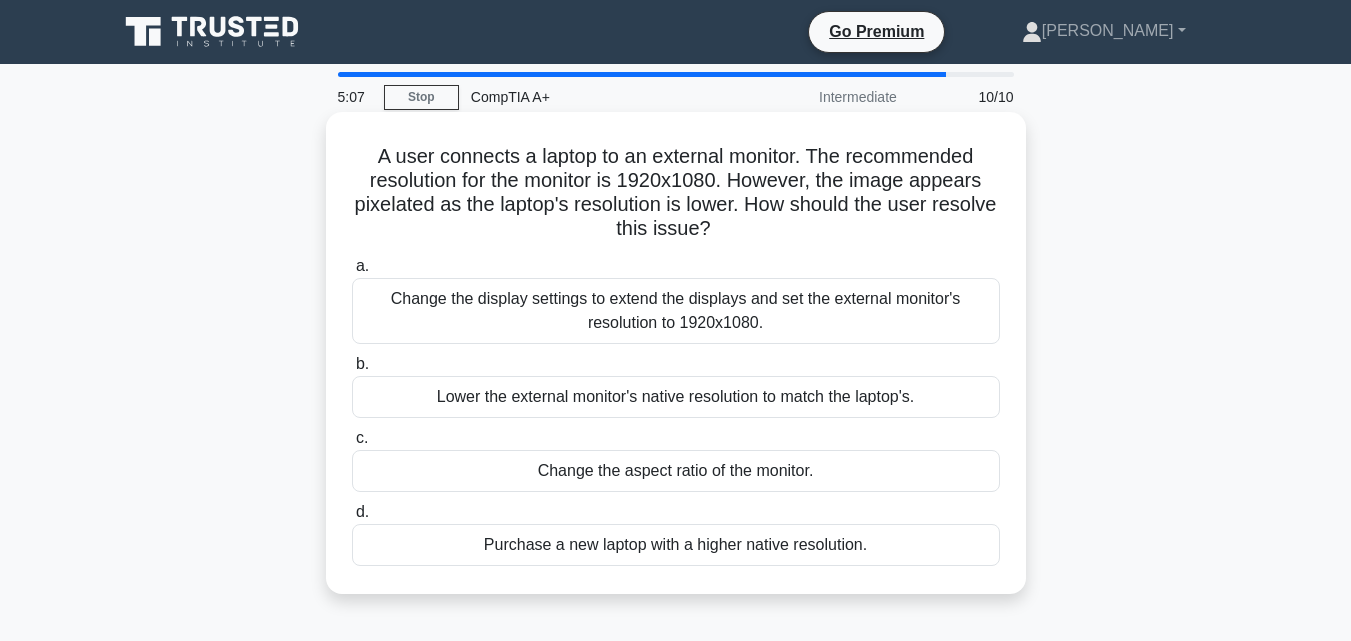 click on "Change the display settings to extend the displays and set the external monitor's resolution to 1920x1080." at bounding box center [676, 311] 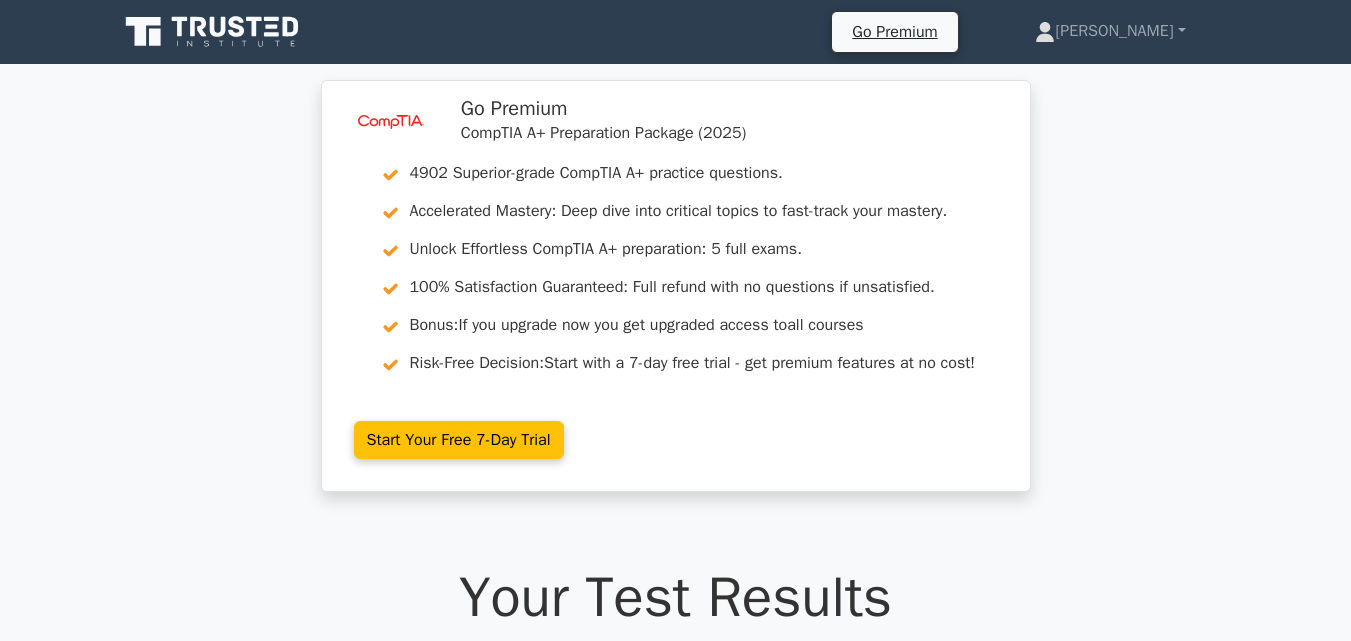 scroll, scrollTop: 0, scrollLeft: 0, axis: both 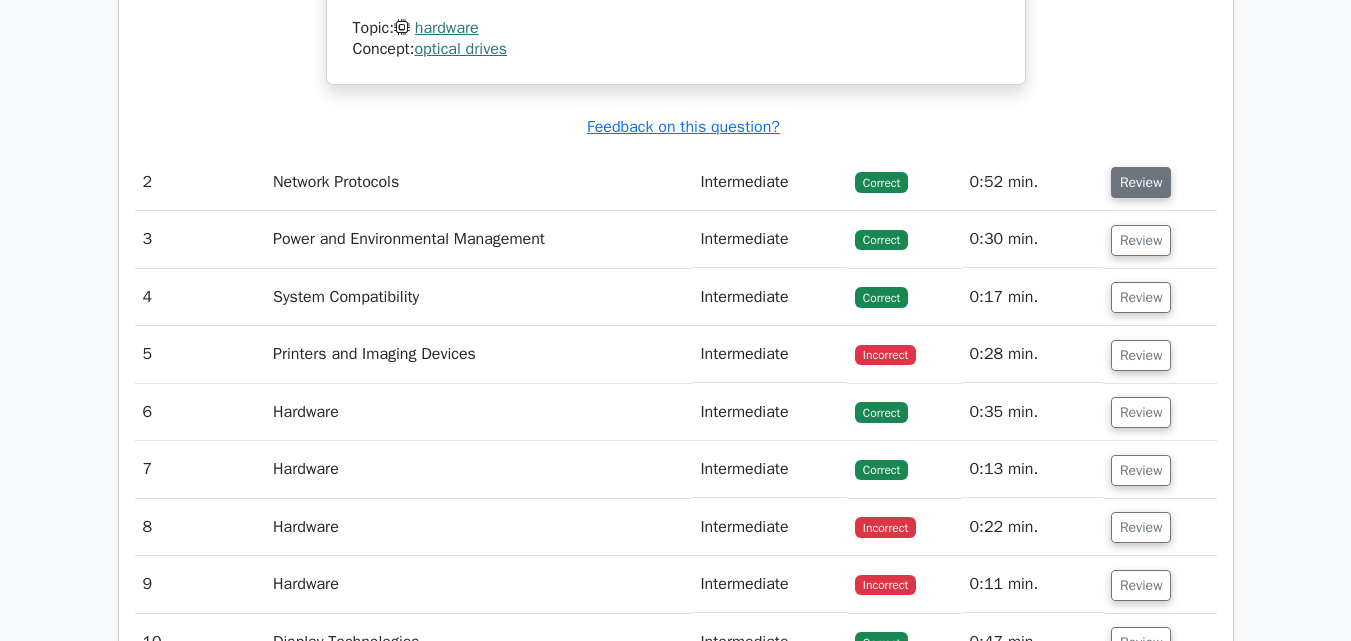 click on "Review" at bounding box center (1141, 182) 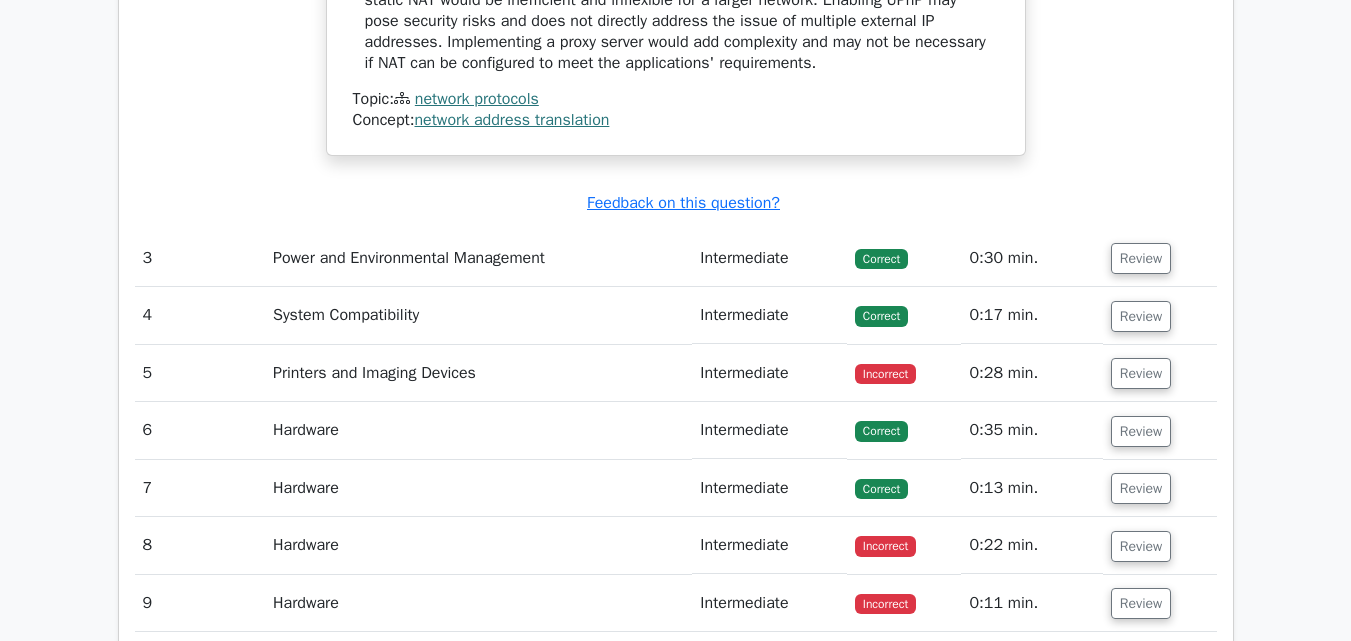 scroll, scrollTop: 3200, scrollLeft: 0, axis: vertical 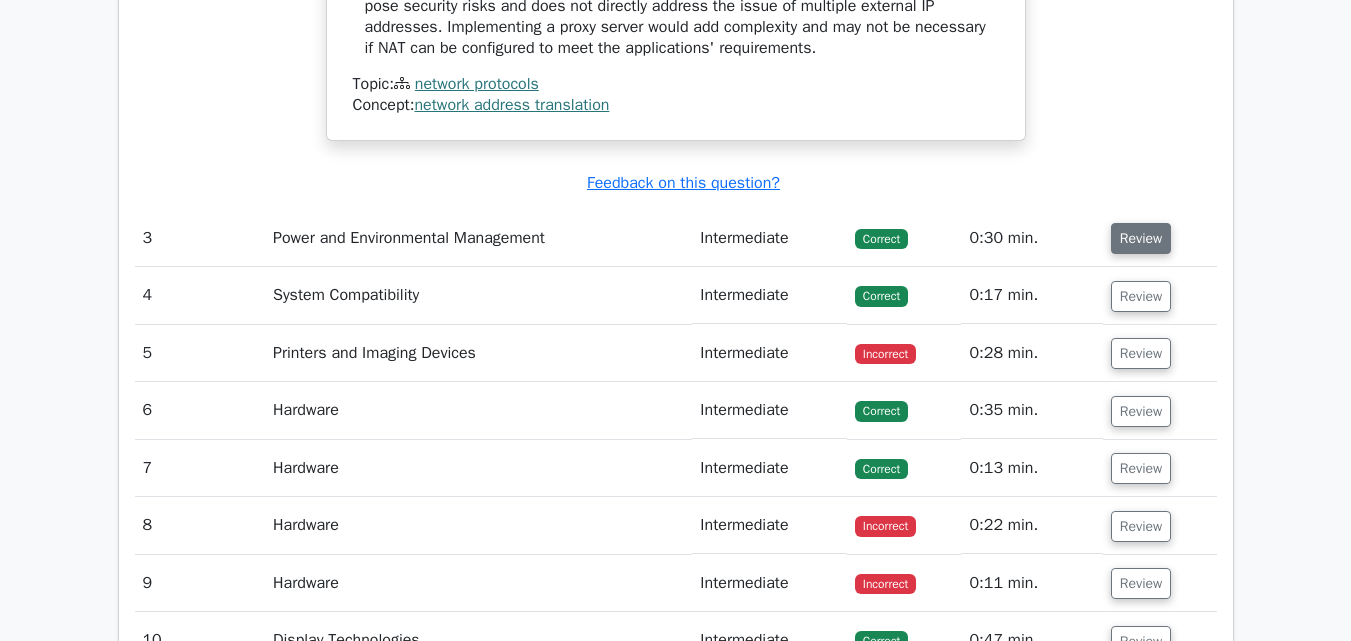click on "Review" at bounding box center (1141, 238) 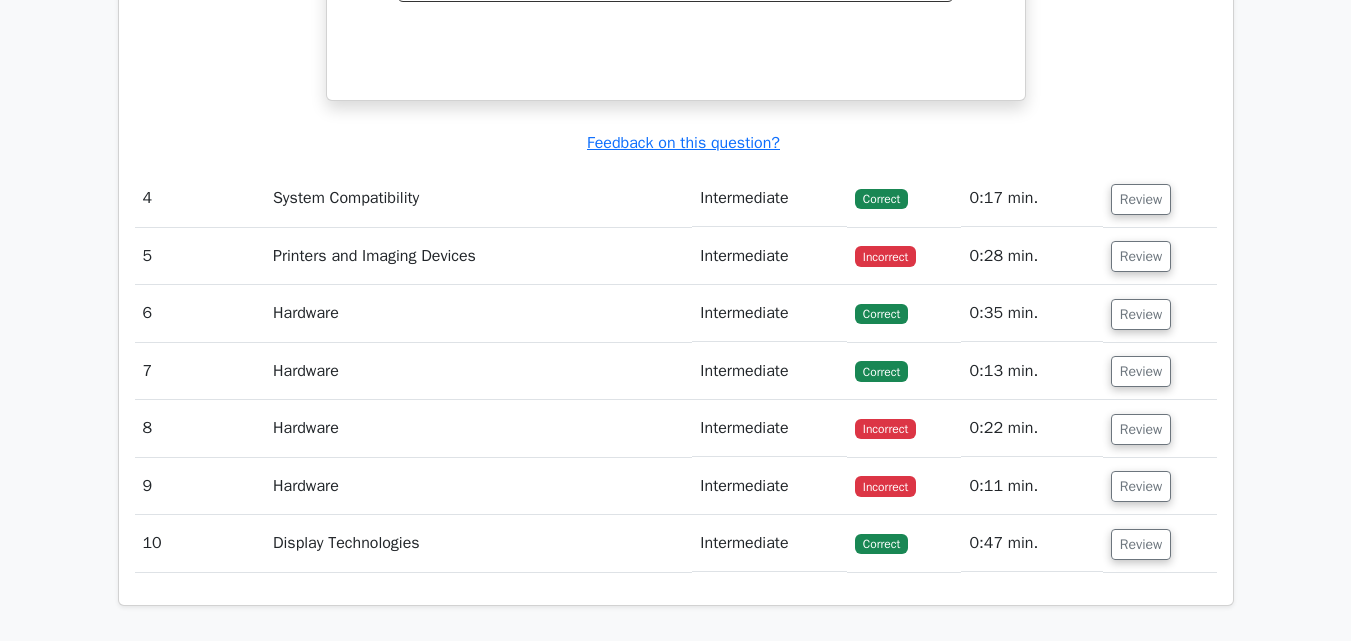 scroll, scrollTop: 4200, scrollLeft: 0, axis: vertical 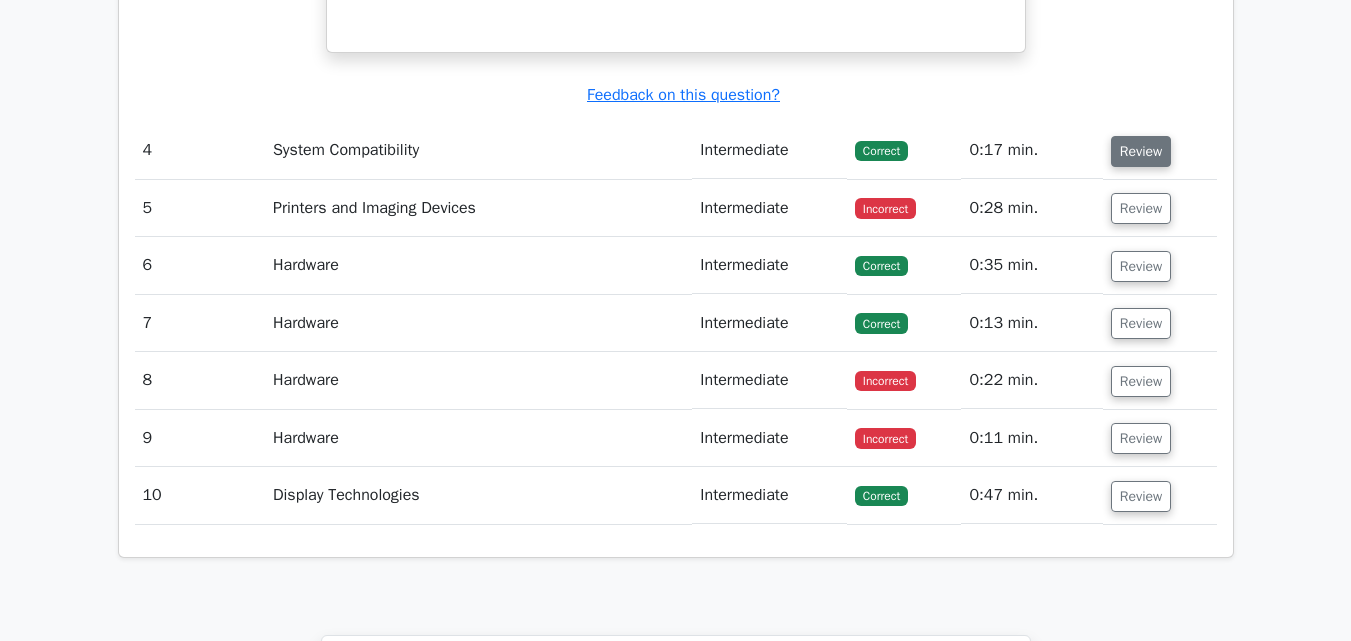 click on "Review" at bounding box center (1141, 151) 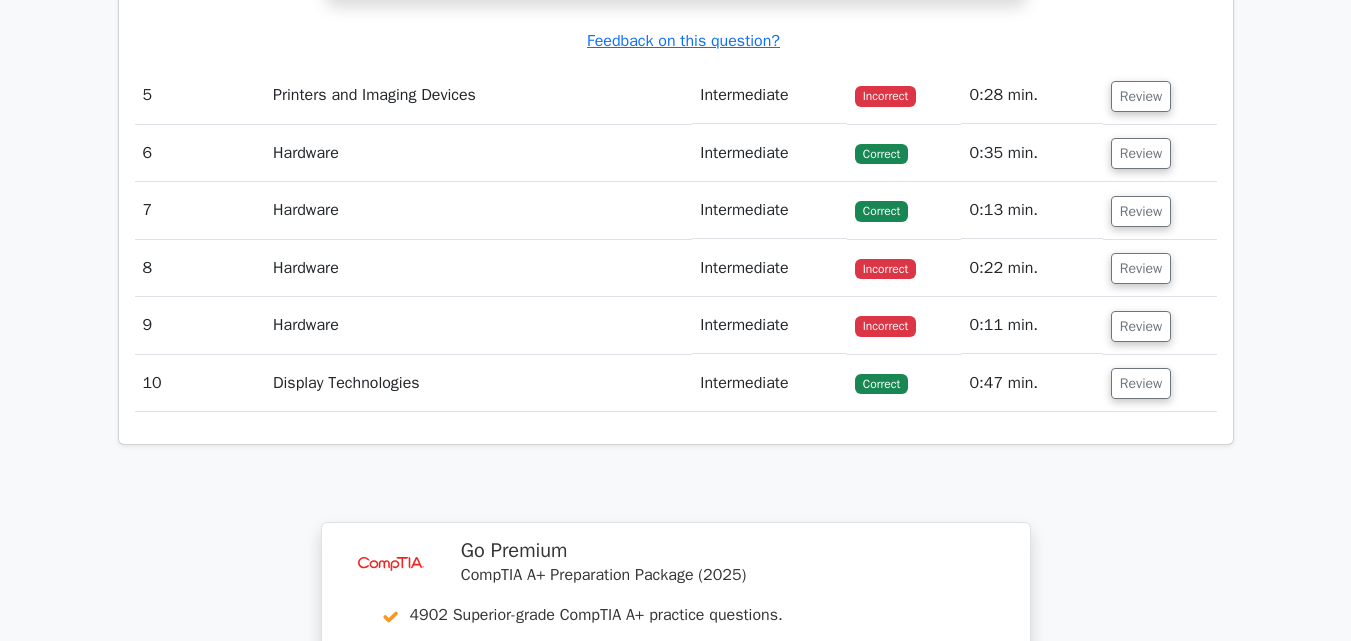scroll, scrollTop: 5200, scrollLeft: 0, axis: vertical 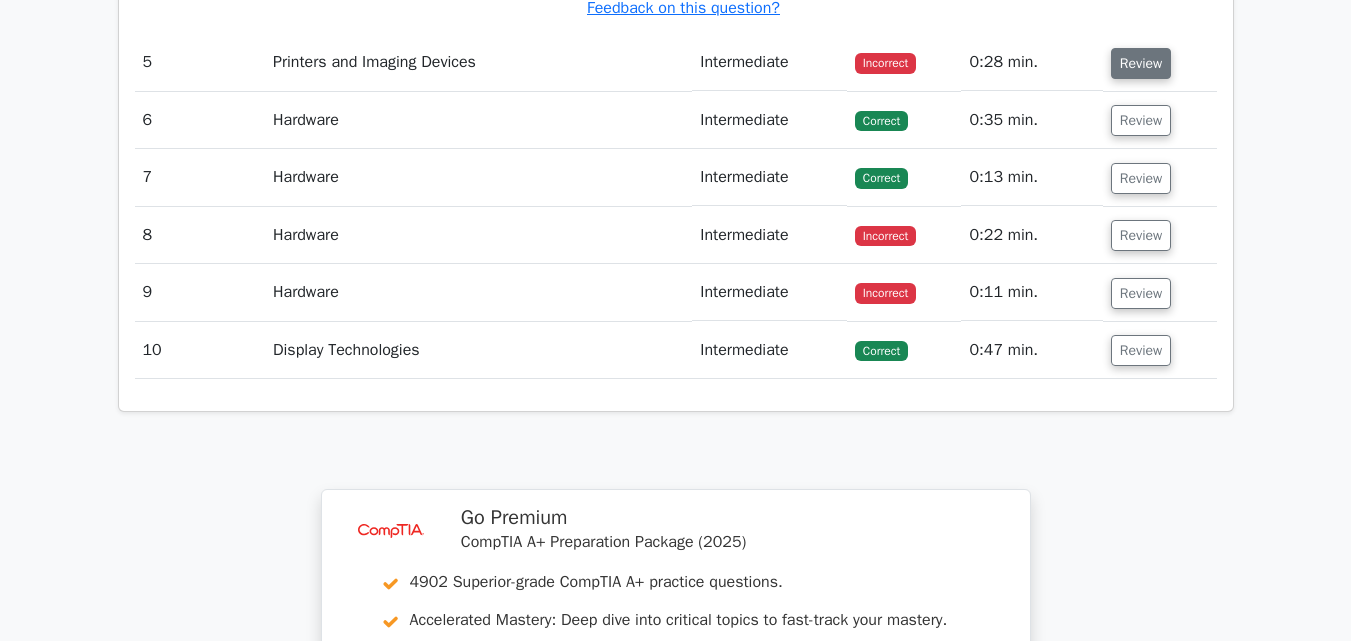click on "Review" at bounding box center [1141, 63] 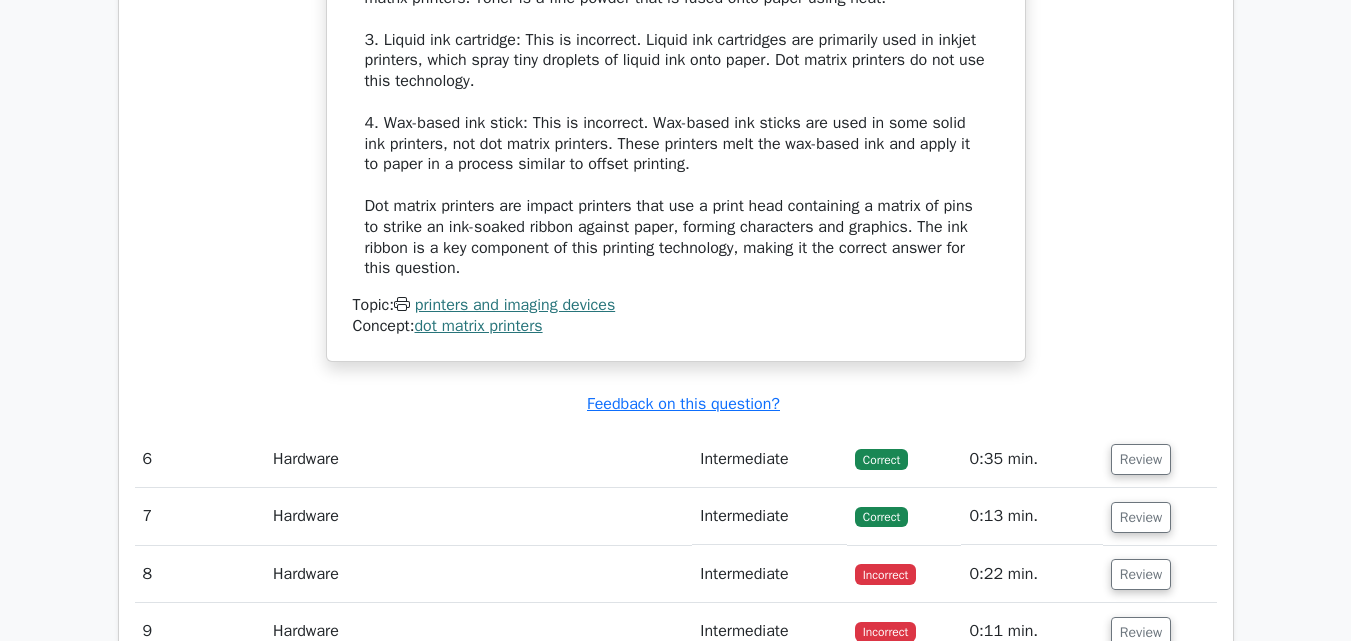 scroll, scrollTop: 6000, scrollLeft: 0, axis: vertical 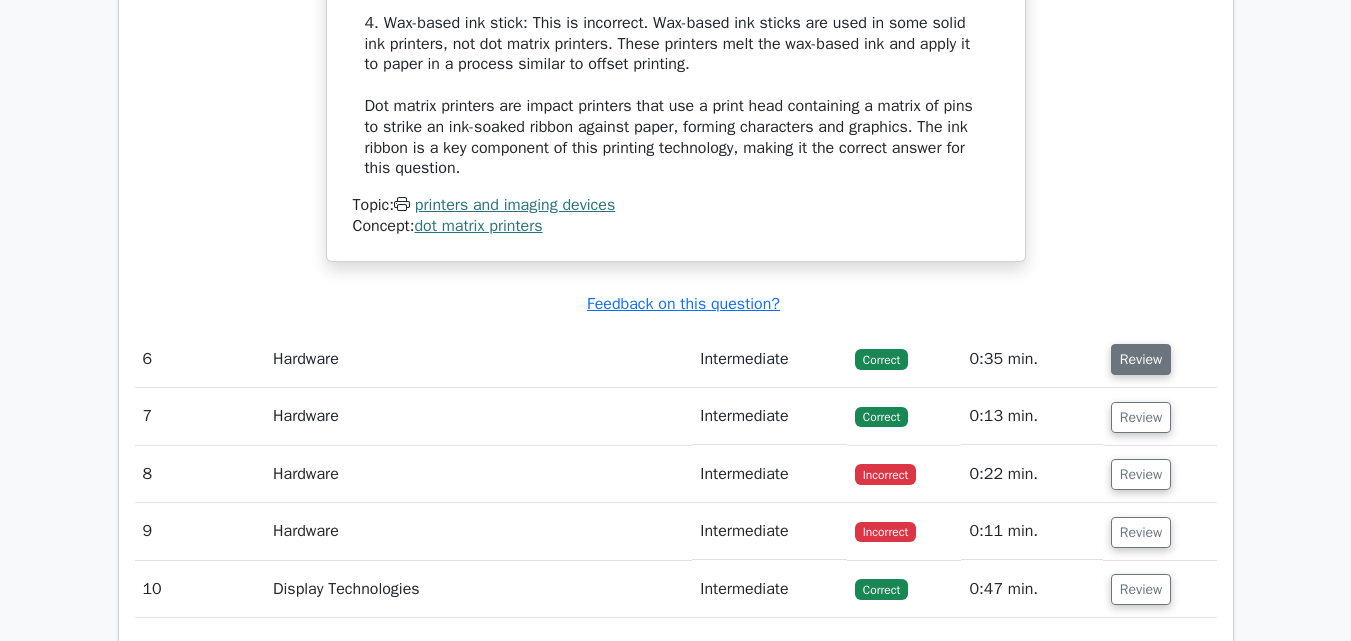 click on "Review" at bounding box center [1141, 359] 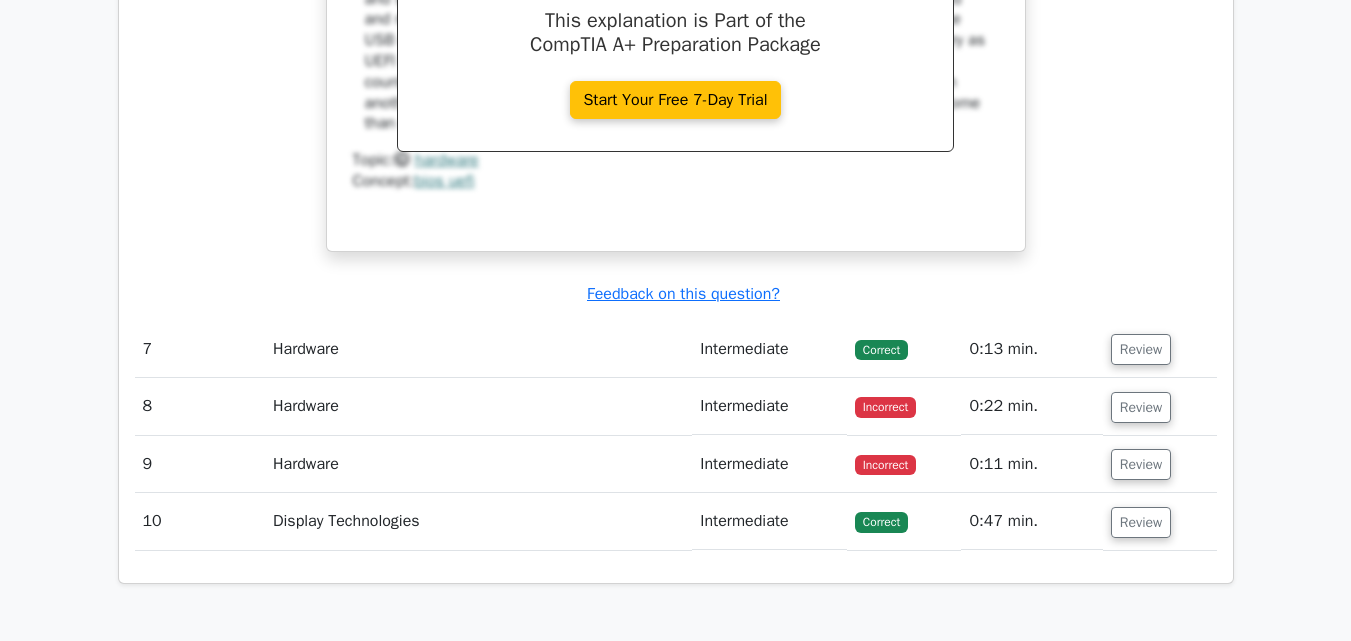 scroll, scrollTop: 6900, scrollLeft: 0, axis: vertical 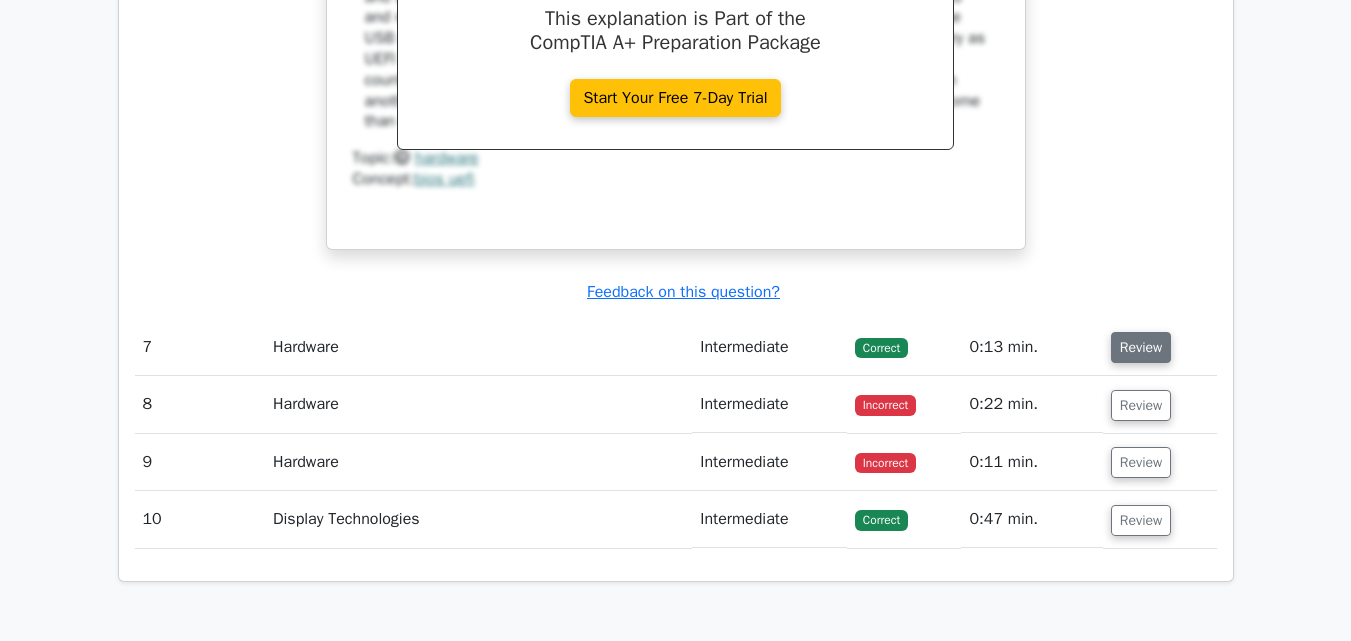 click on "Review" at bounding box center [1141, 347] 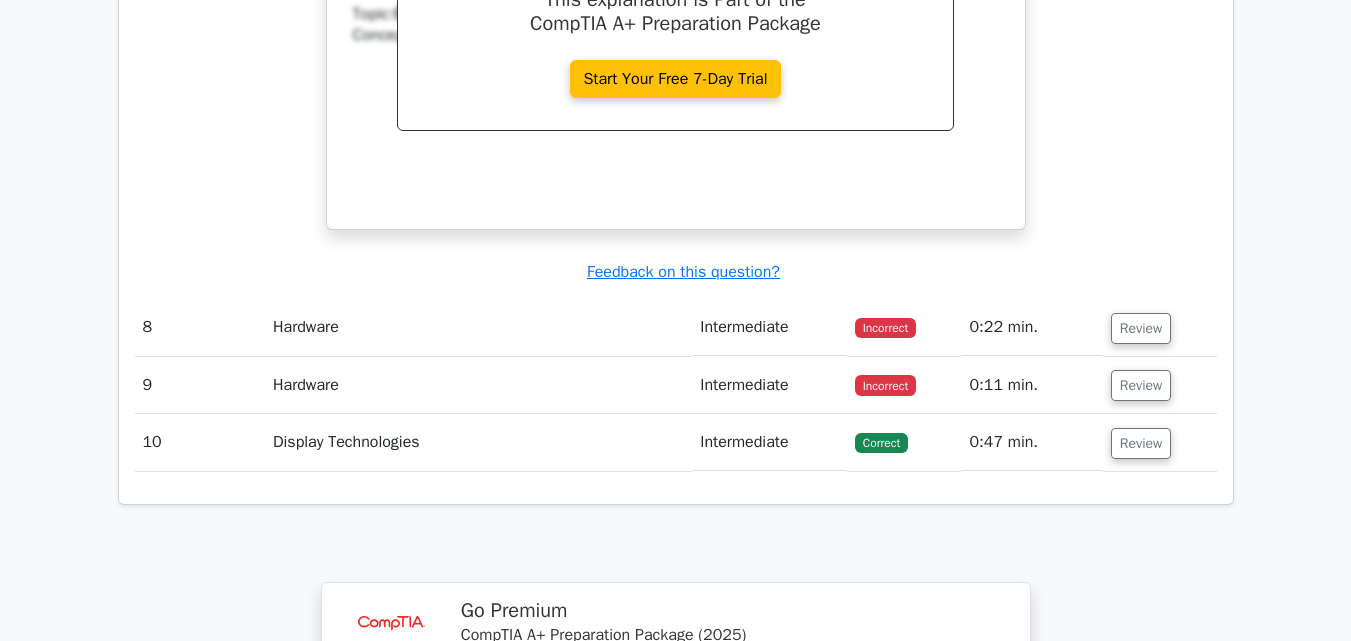 scroll, scrollTop: 7800, scrollLeft: 0, axis: vertical 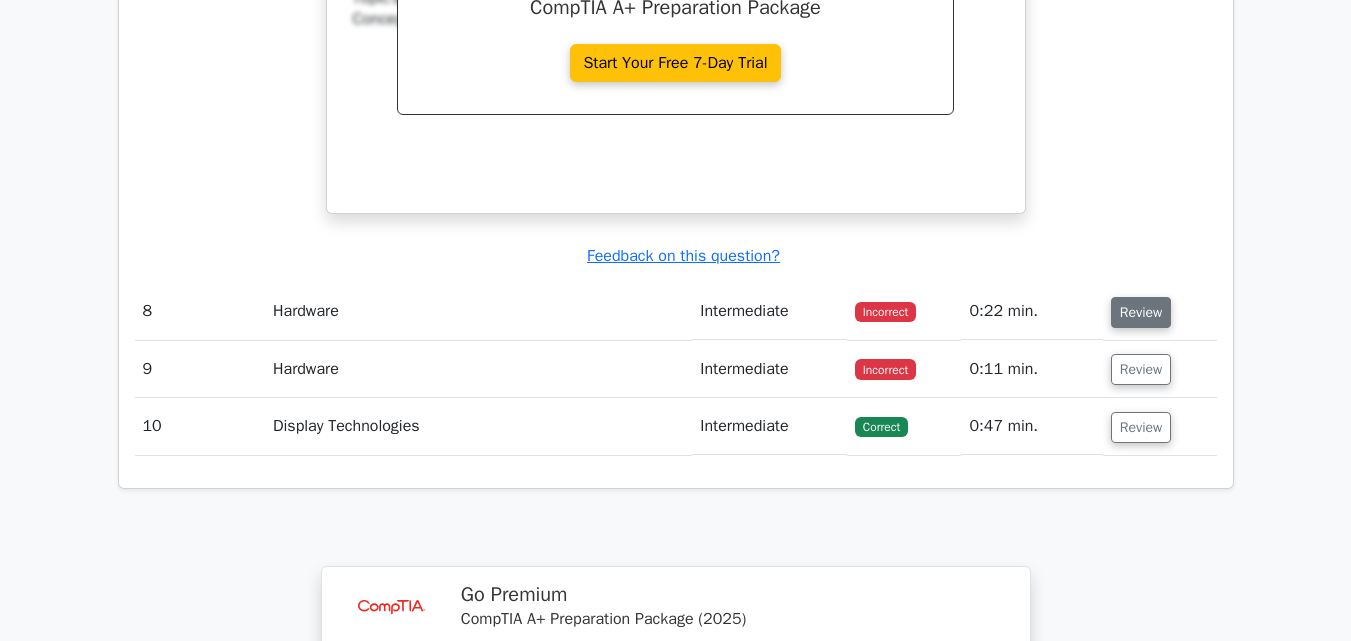 click on "Review" at bounding box center (1141, 312) 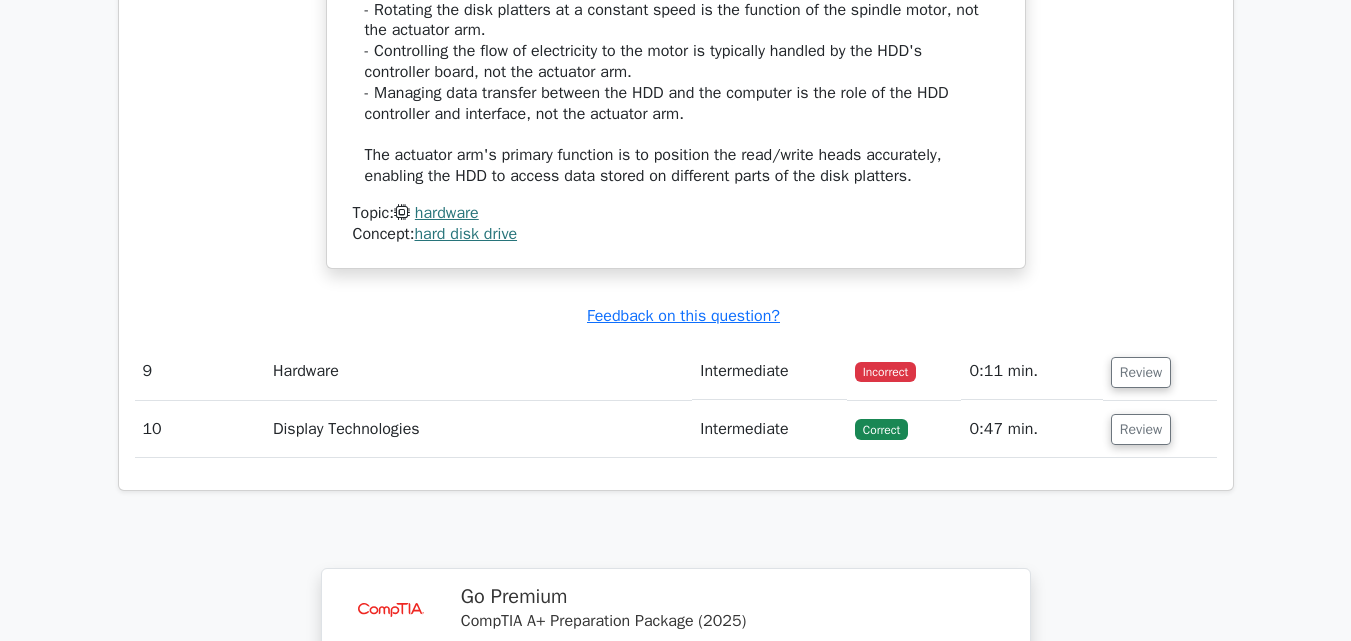 scroll, scrollTop: 8900, scrollLeft: 0, axis: vertical 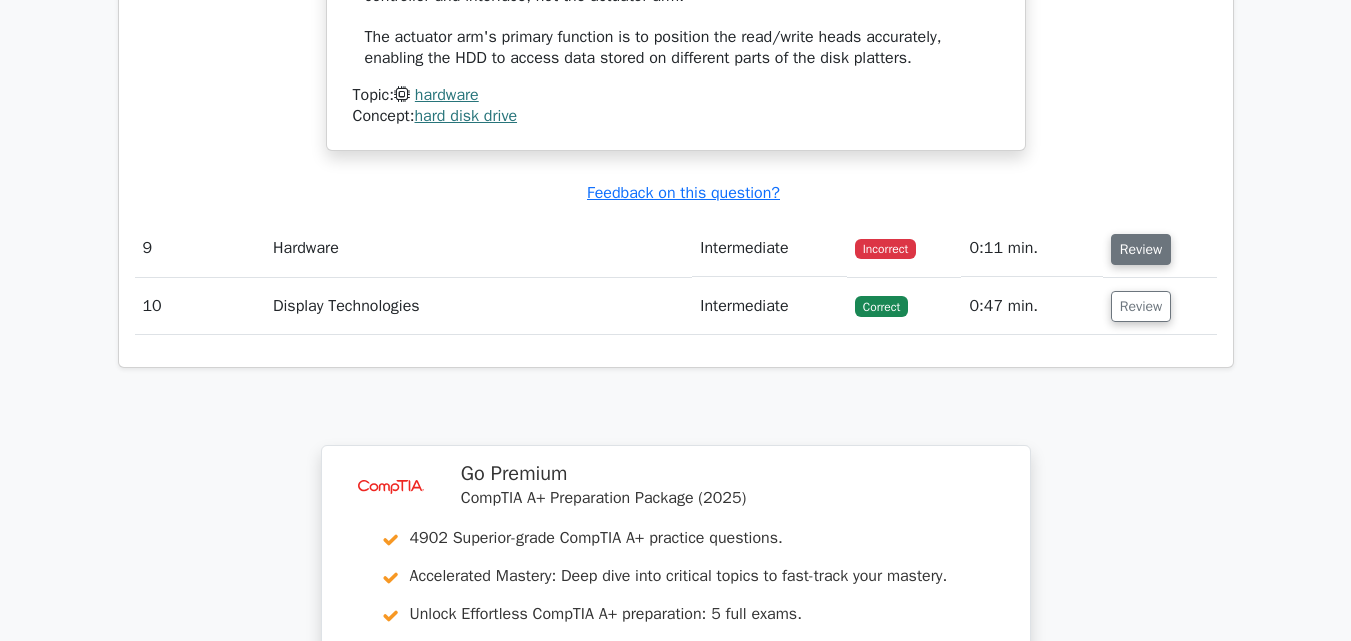 click on "Review" at bounding box center [1141, 249] 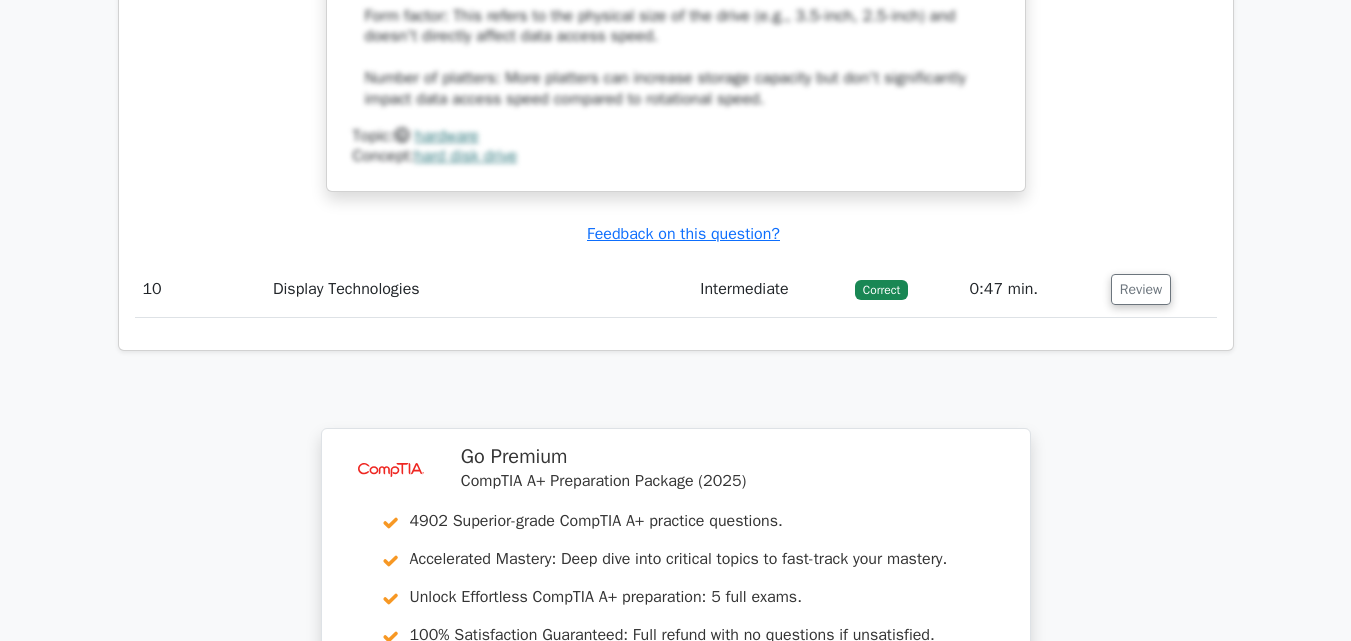 scroll, scrollTop: 10000, scrollLeft: 0, axis: vertical 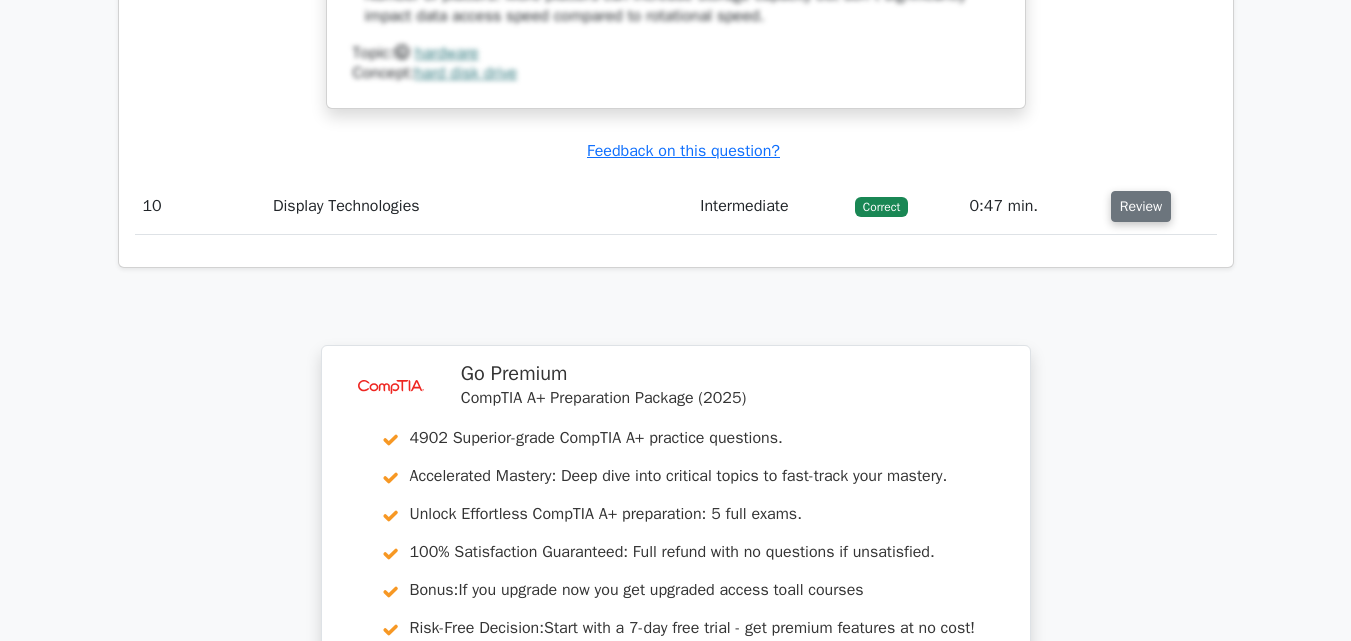 click on "Review" at bounding box center (1141, 206) 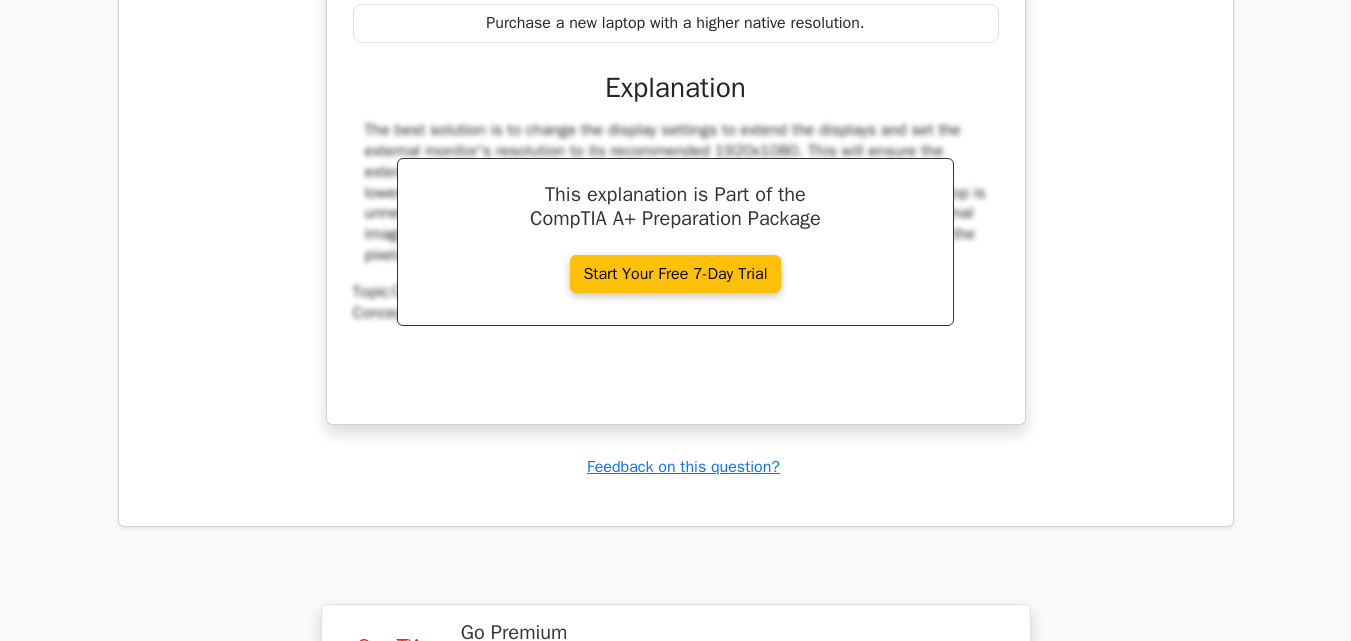 scroll, scrollTop: 11400, scrollLeft: 0, axis: vertical 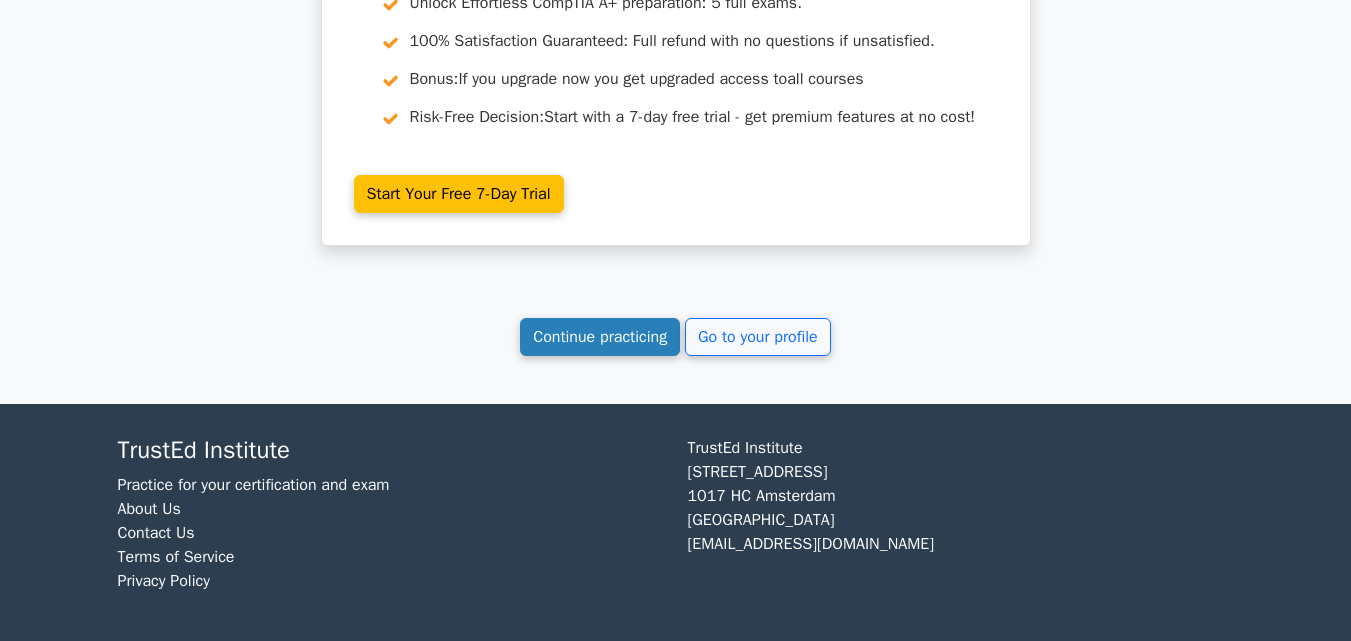 click on "Continue practicing" at bounding box center (600, 337) 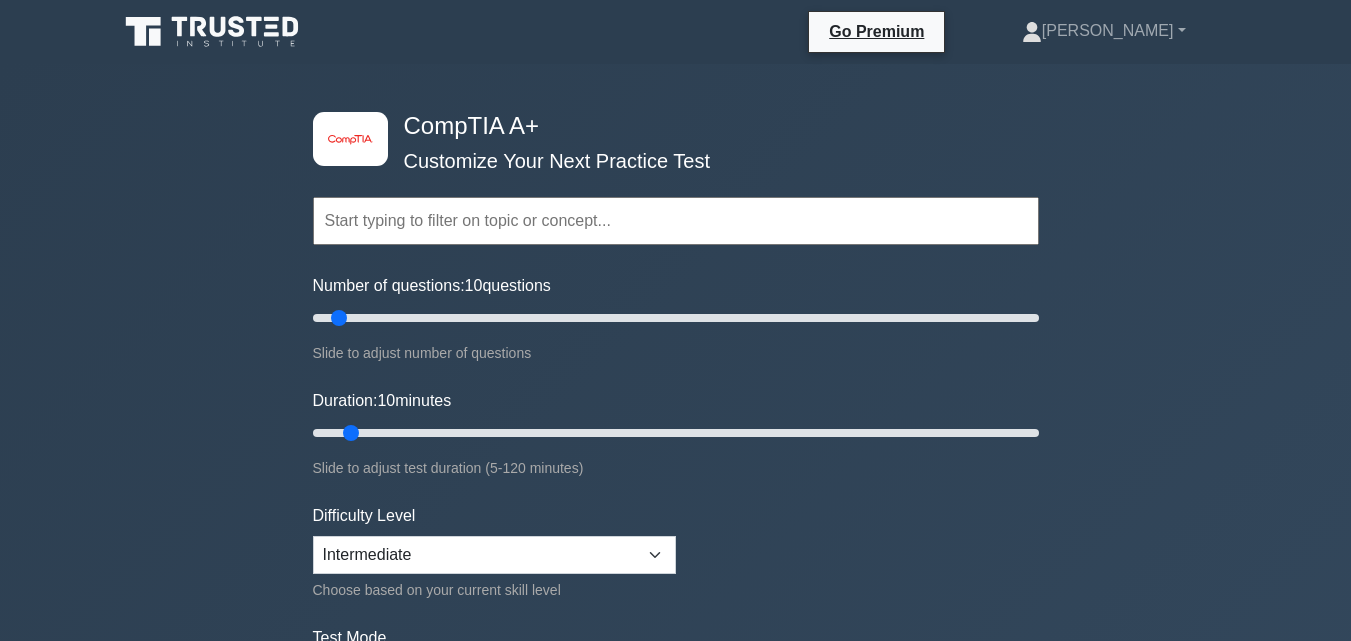 scroll, scrollTop: 0, scrollLeft: 0, axis: both 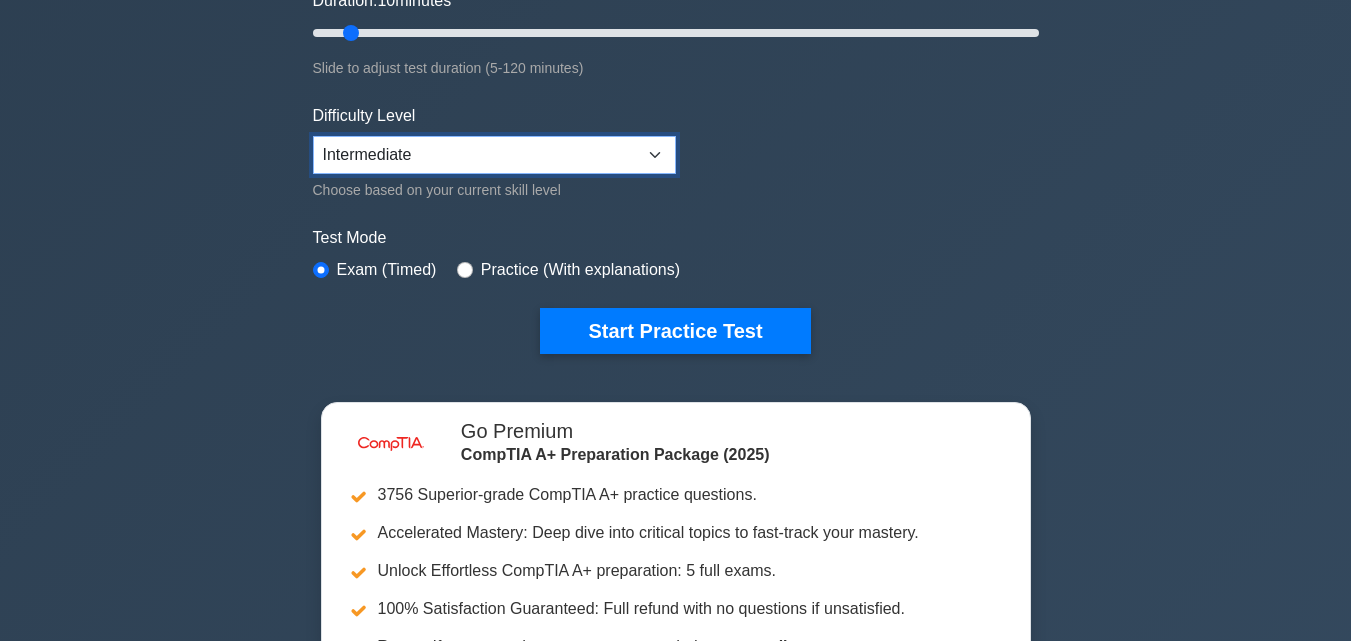 click on "Beginner
Intermediate
Expert" at bounding box center [494, 155] 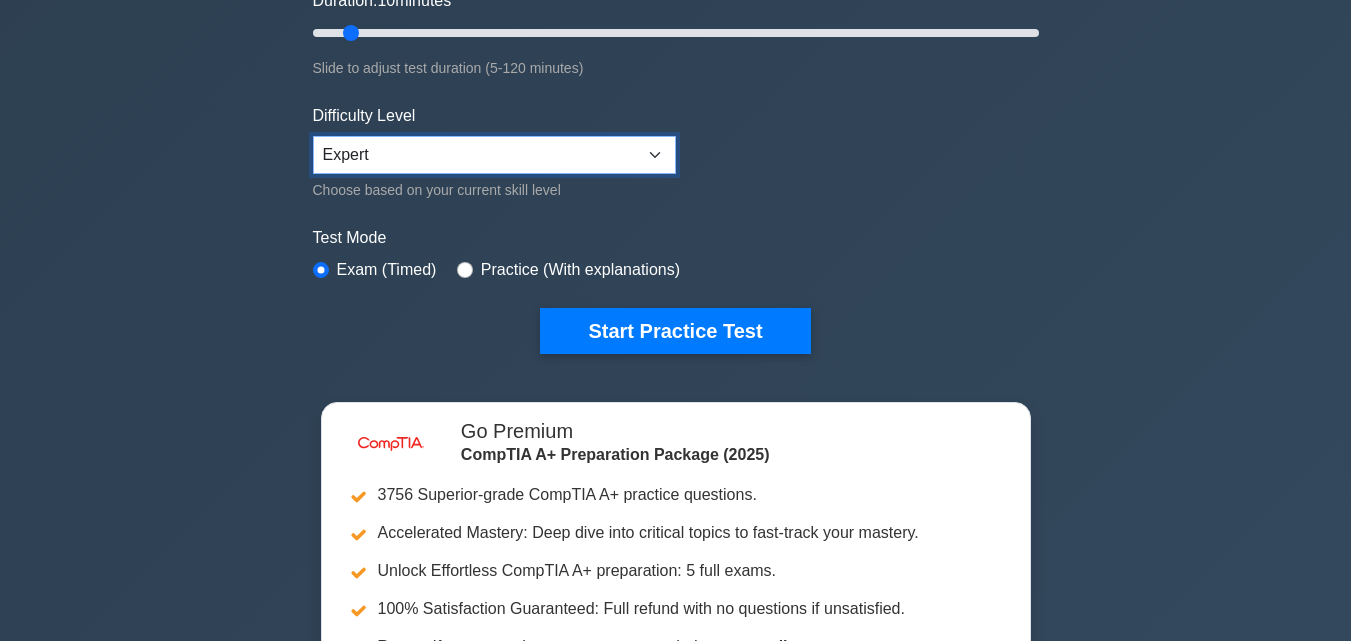 click on "Beginner
Intermediate
Expert" at bounding box center [494, 155] 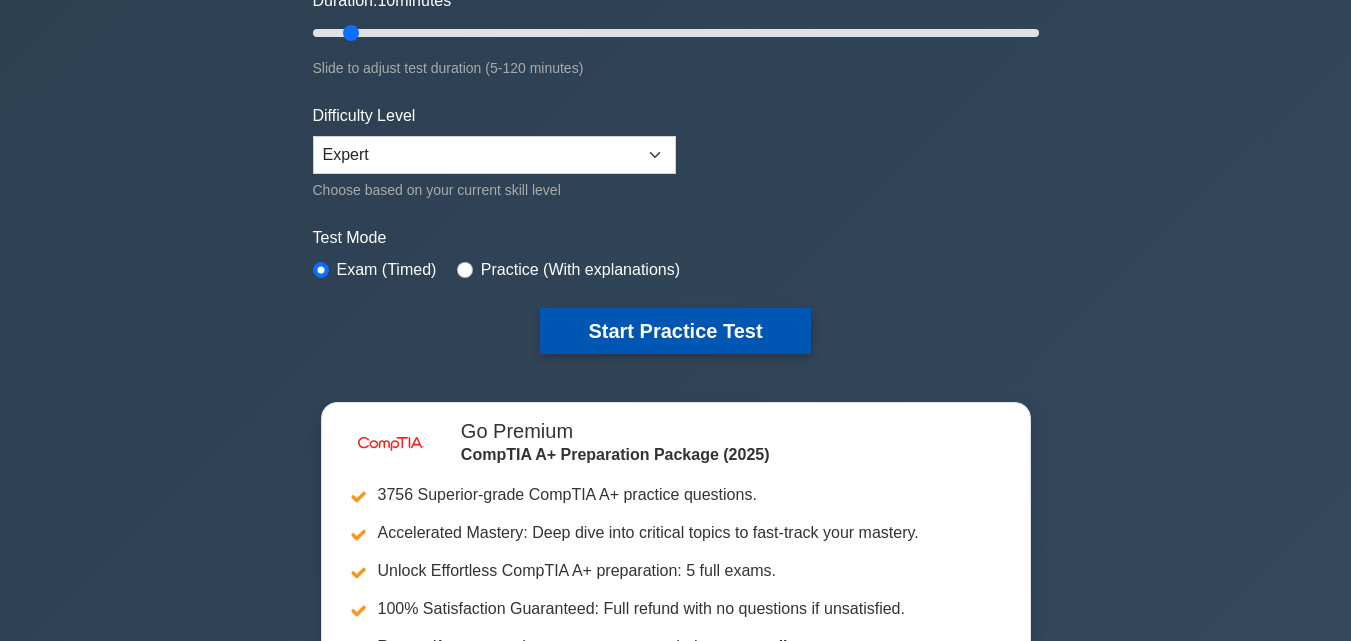 click on "Start Practice Test" at bounding box center (675, 331) 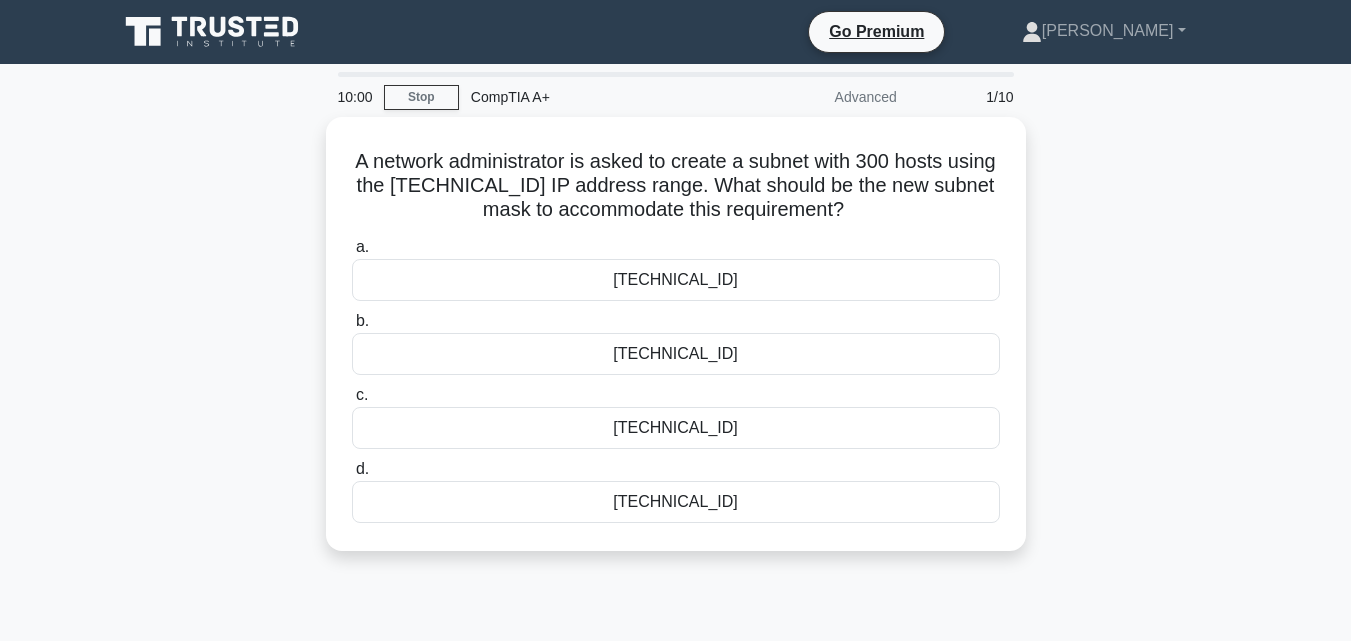 scroll, scrollTop: 0, scrollLeft: 0, axis: both 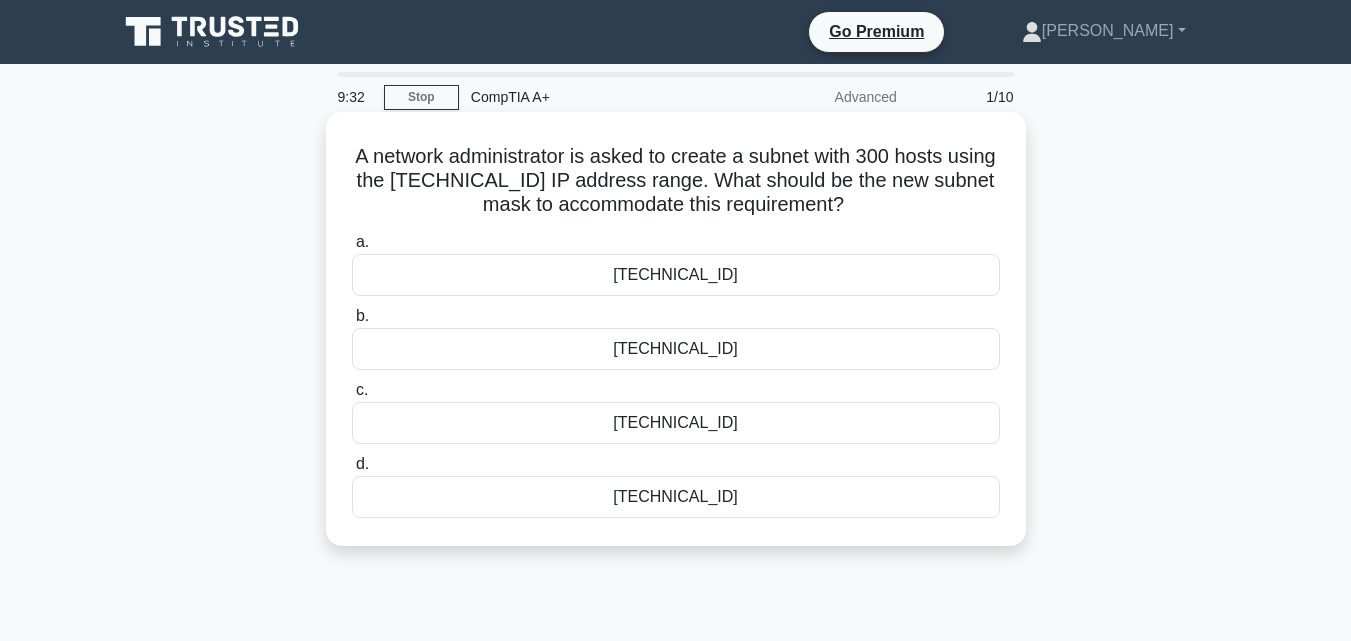 click on "[TECHNICAL_ID]" at bounding box center (676, 423) 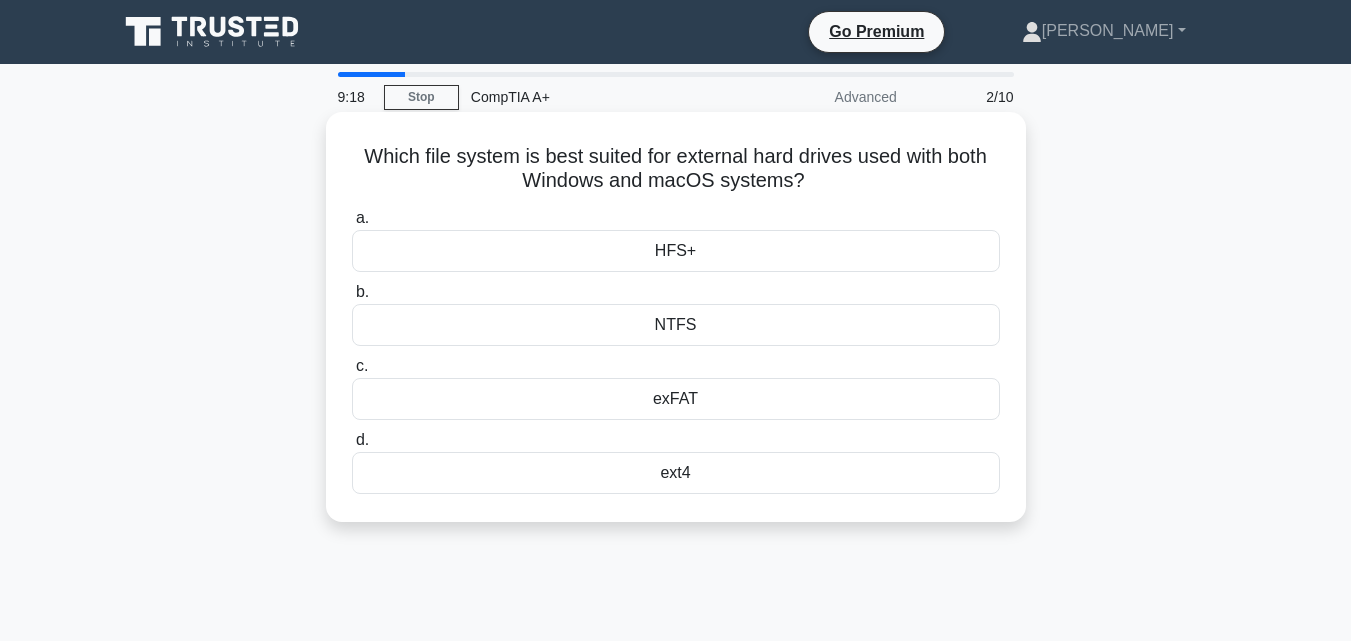 click on "NTFS" at bounding box center [676, 325] 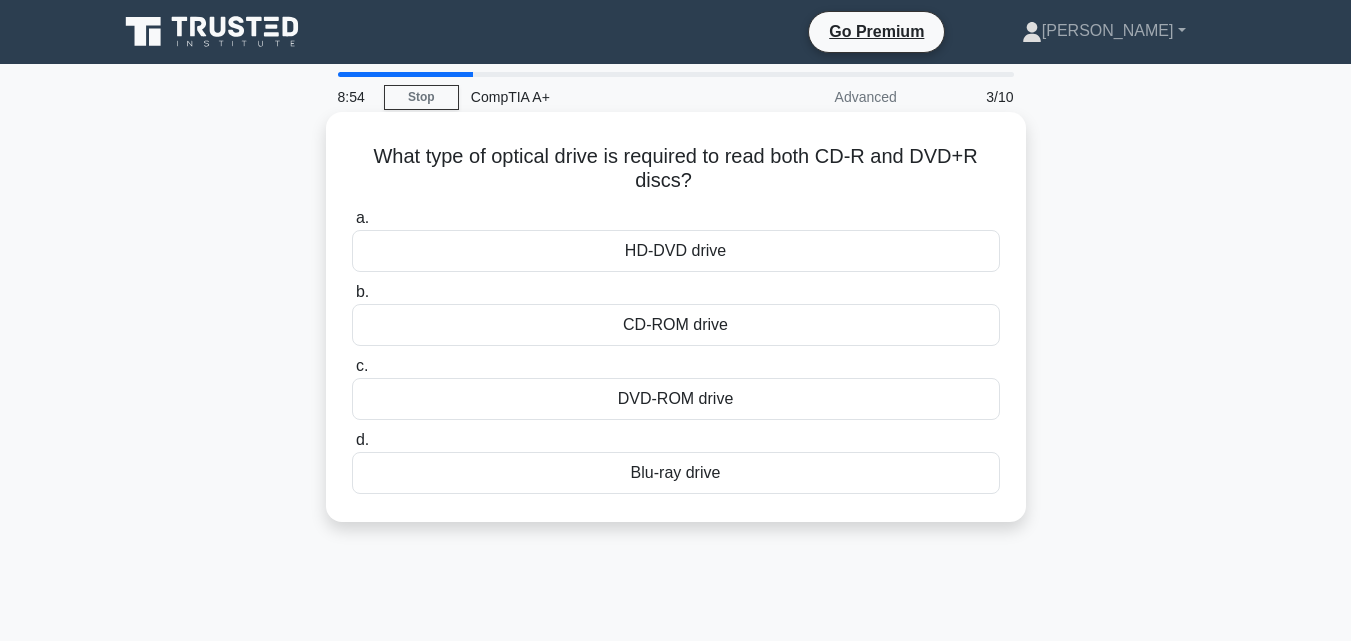 click on "DVD-ROM drive" at bounding box center [676, 399] 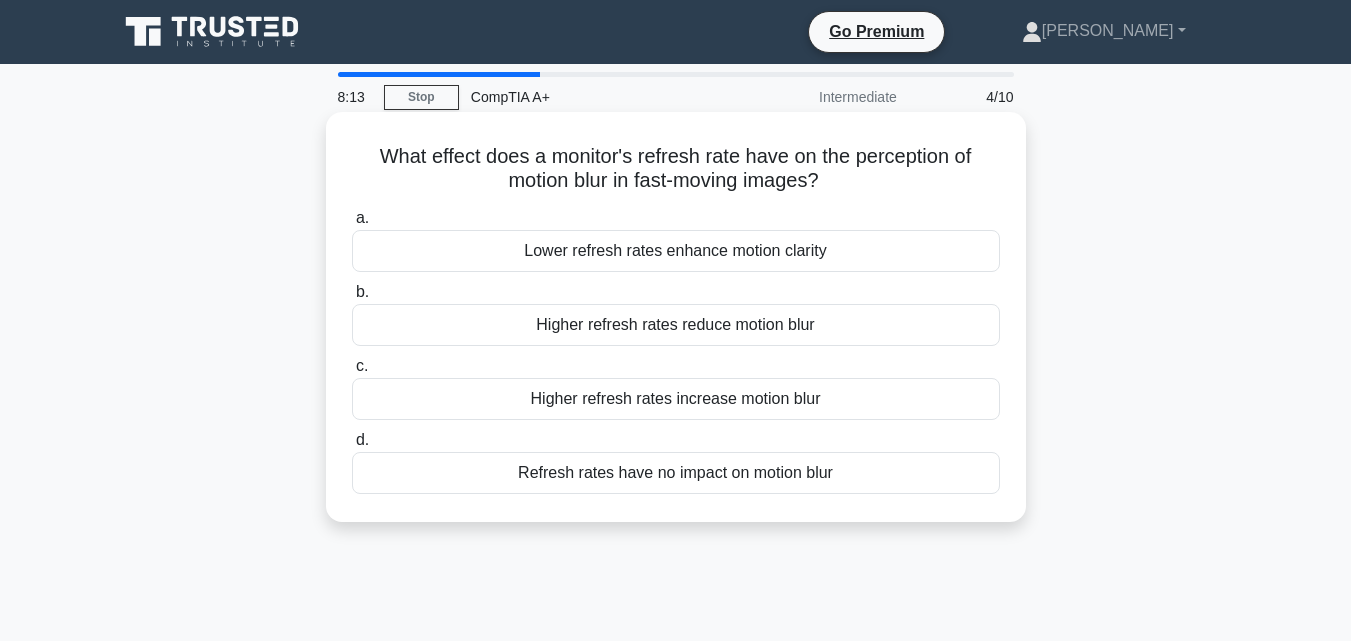 click on "Higher refresh rates reduce motion blur" at bounding box center [676, 325] 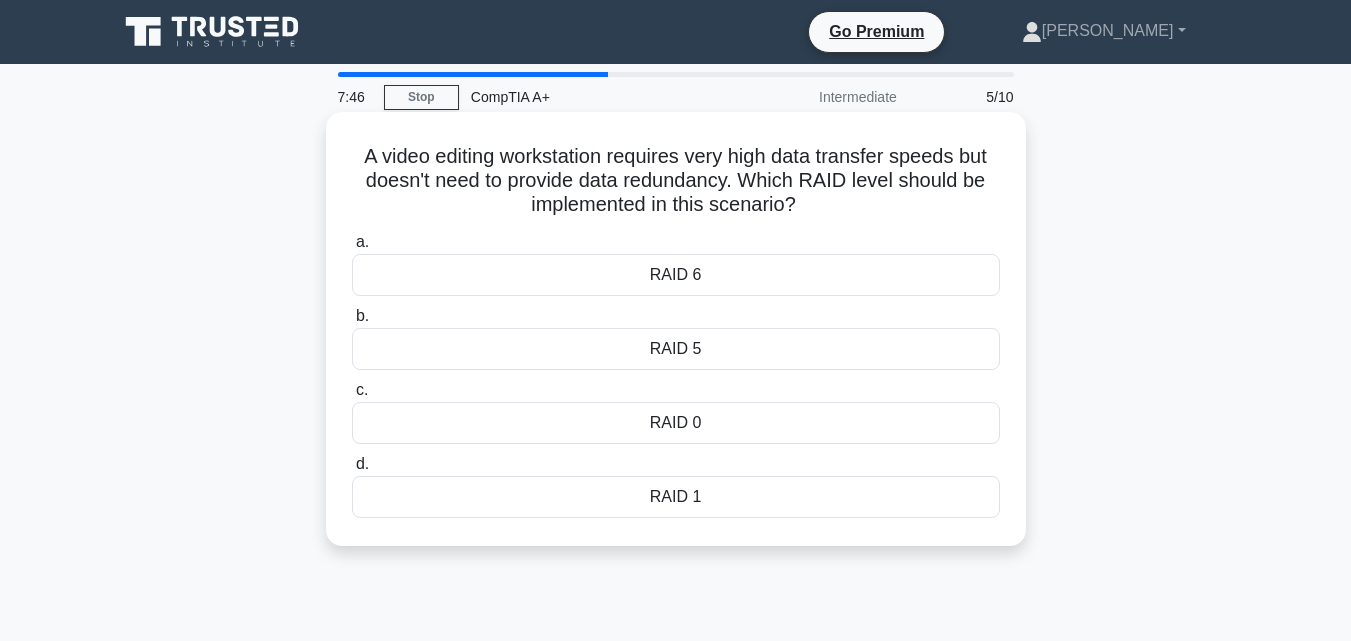 click on "RAID 5" at bounding box center [676, 349] 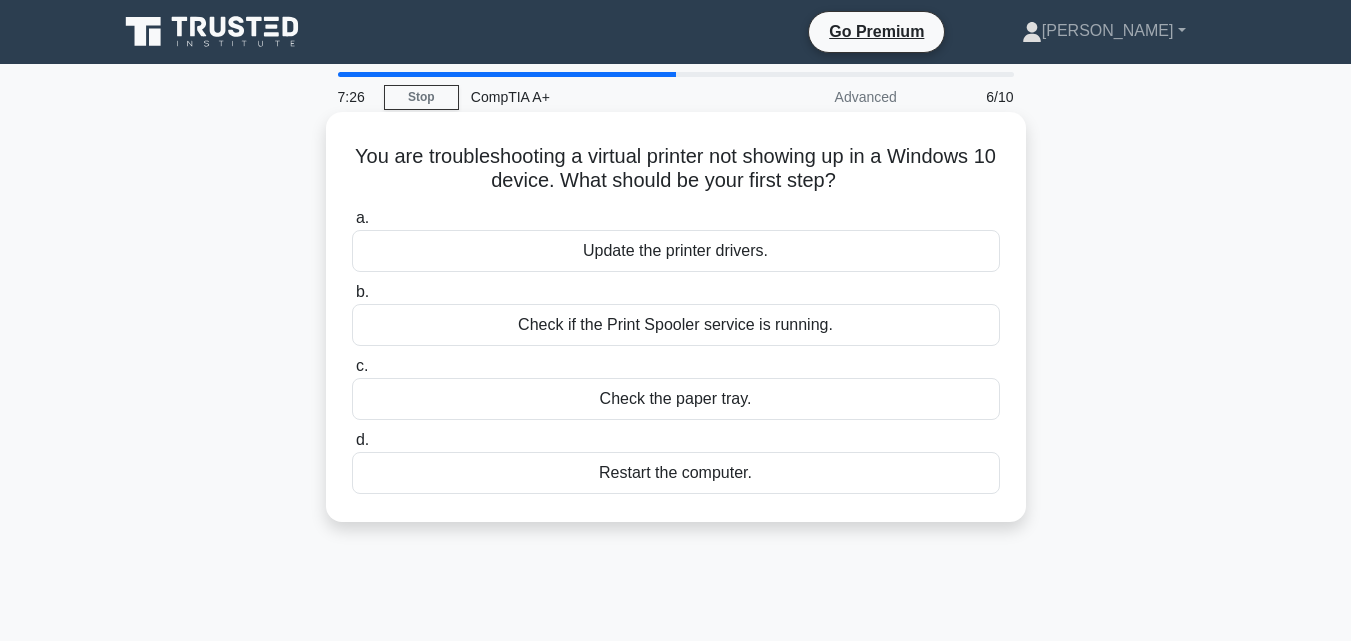 click on "Check if the Print Spooler service is running." at bounding box center [676, 325] 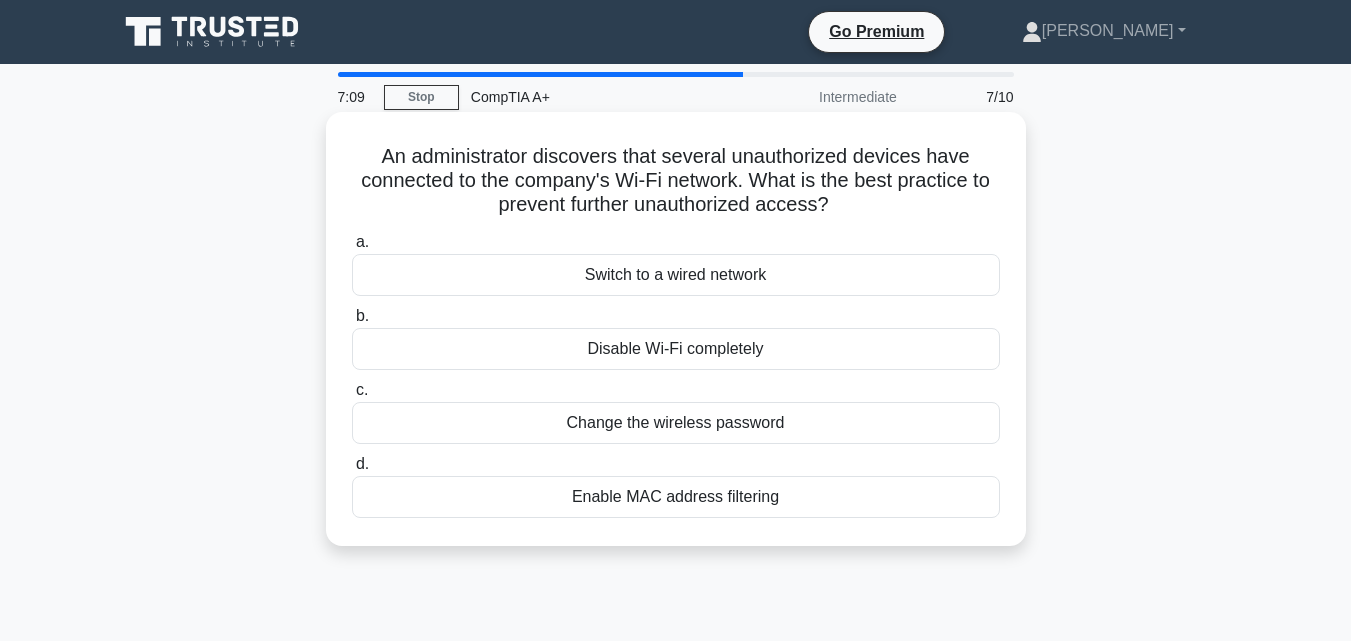 click on "Enable MAC address filtering" at bounding box center (676, 497) 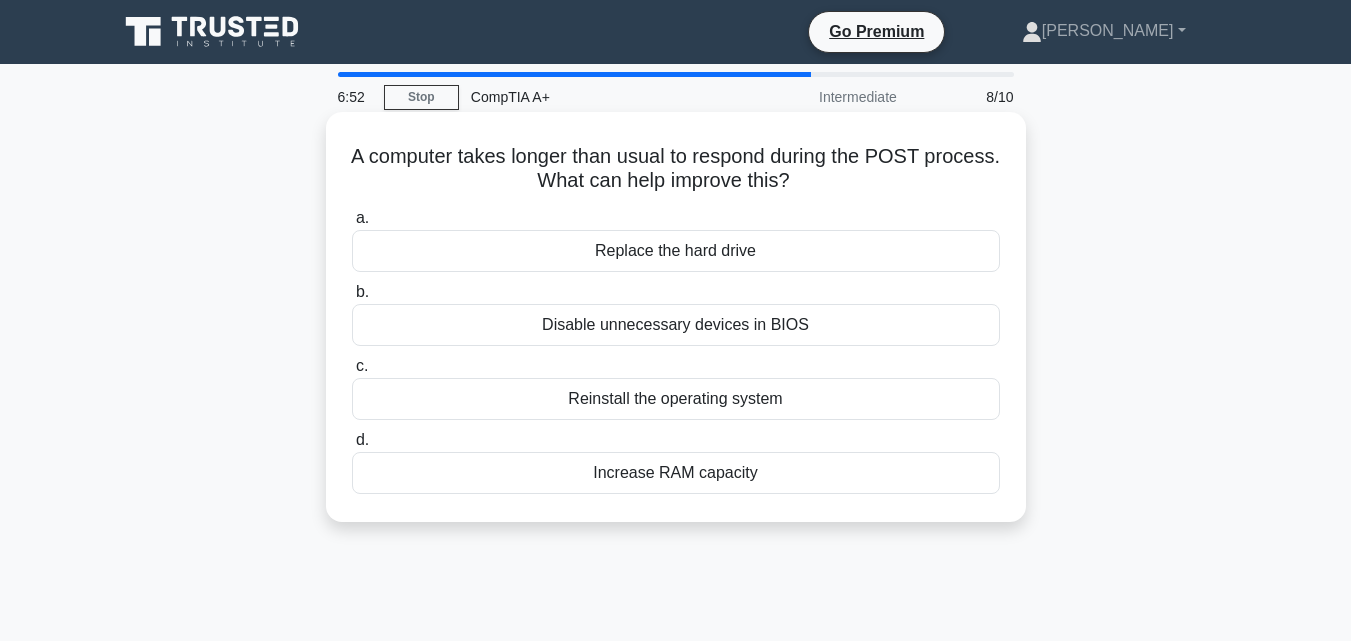click on "Increase RAM capacity" at bounding box center (676, 473) 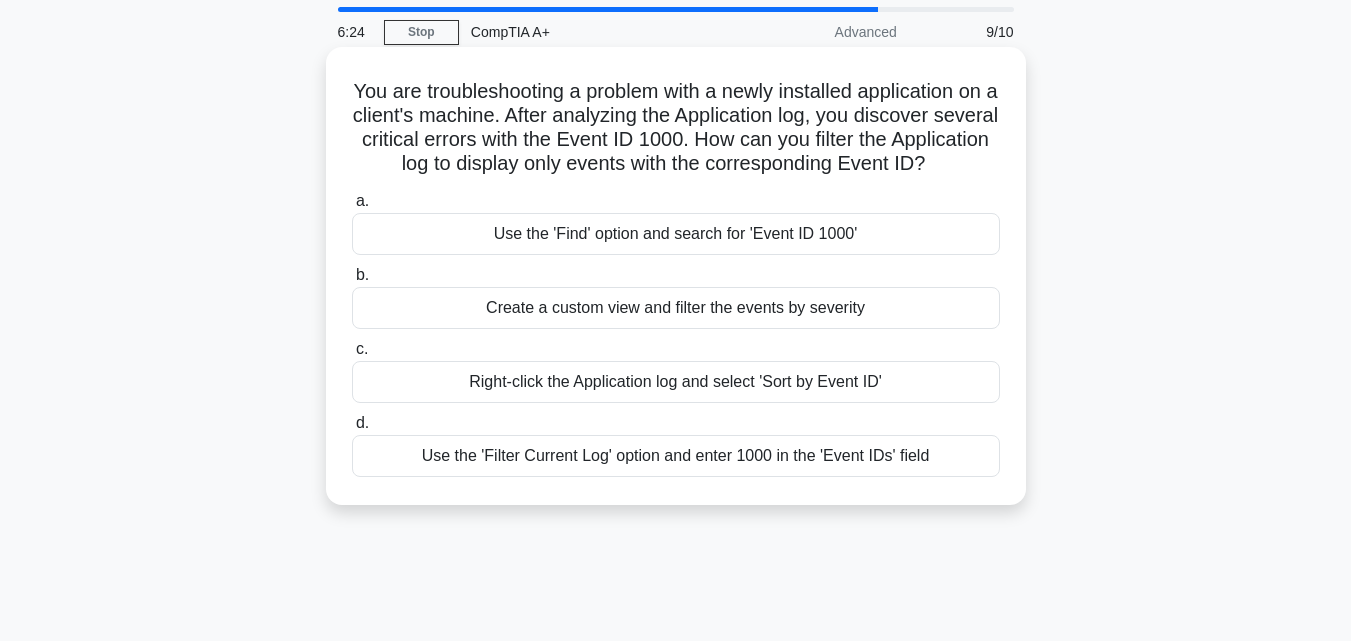scroll, scrollTop: 100, scrollLeft: 0, axis: vertical 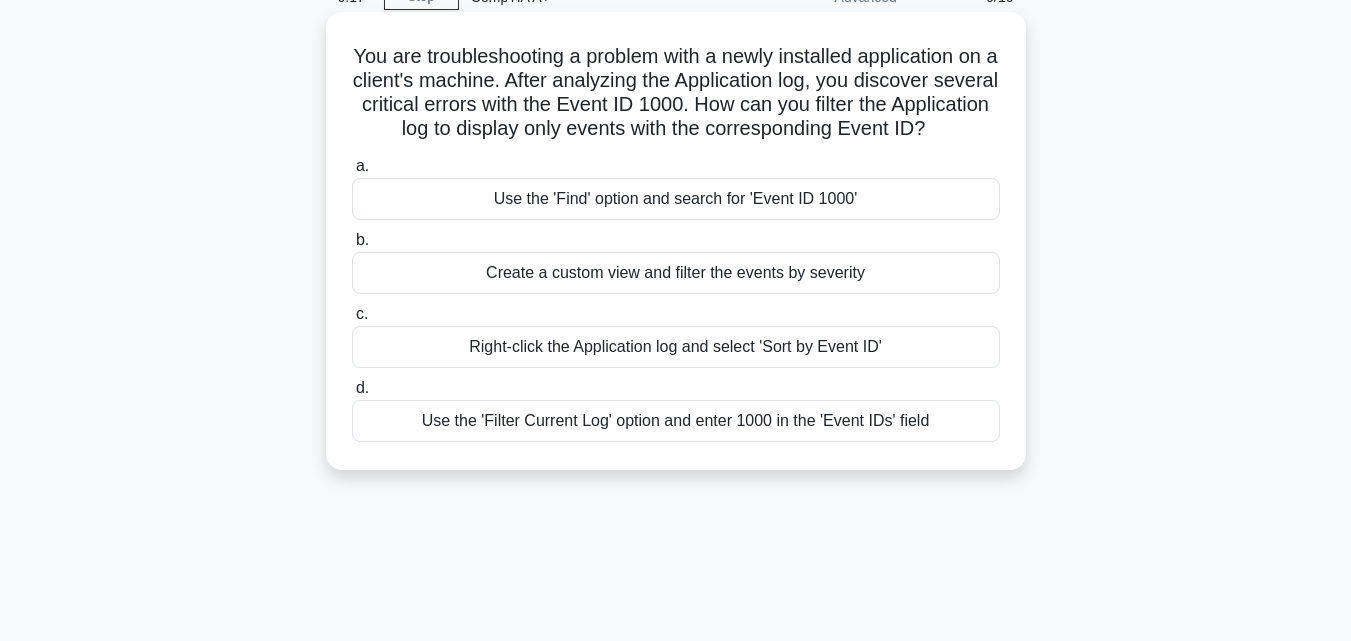 click on "Right-click the Application log and select 'Sort by Event ID'" at bounding box center [676, 347] 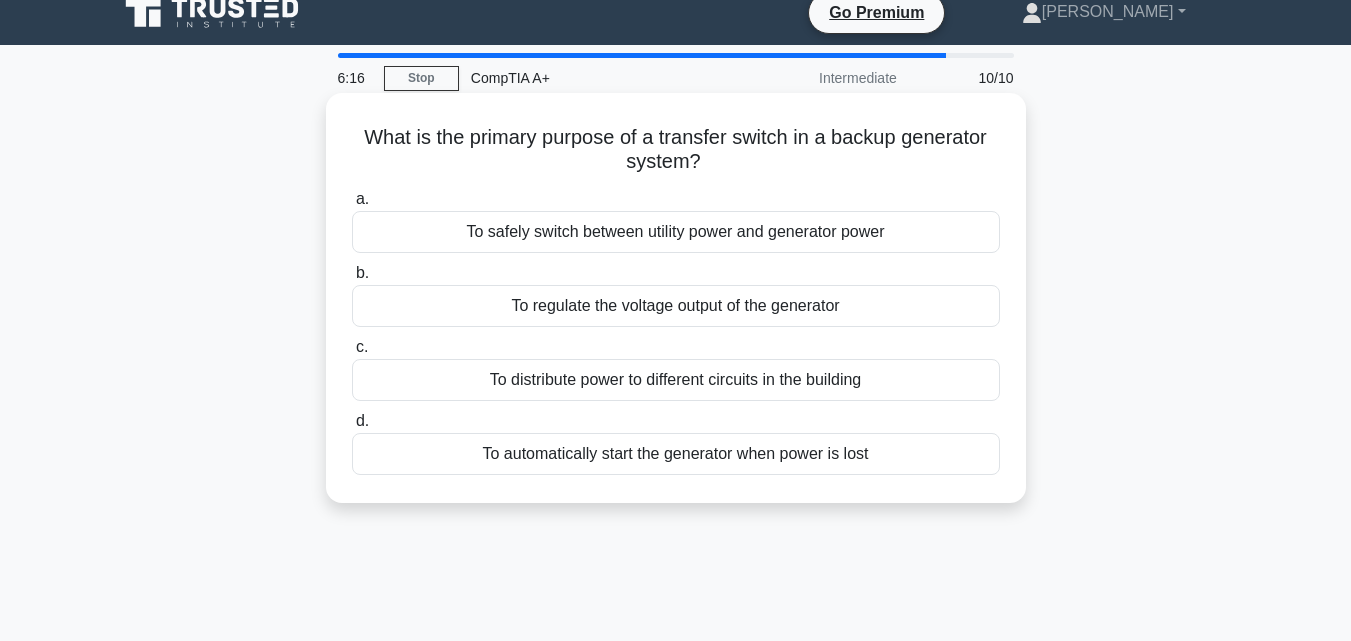 scroll, scrollTop: 0, scrollLeft: 0, axis: both 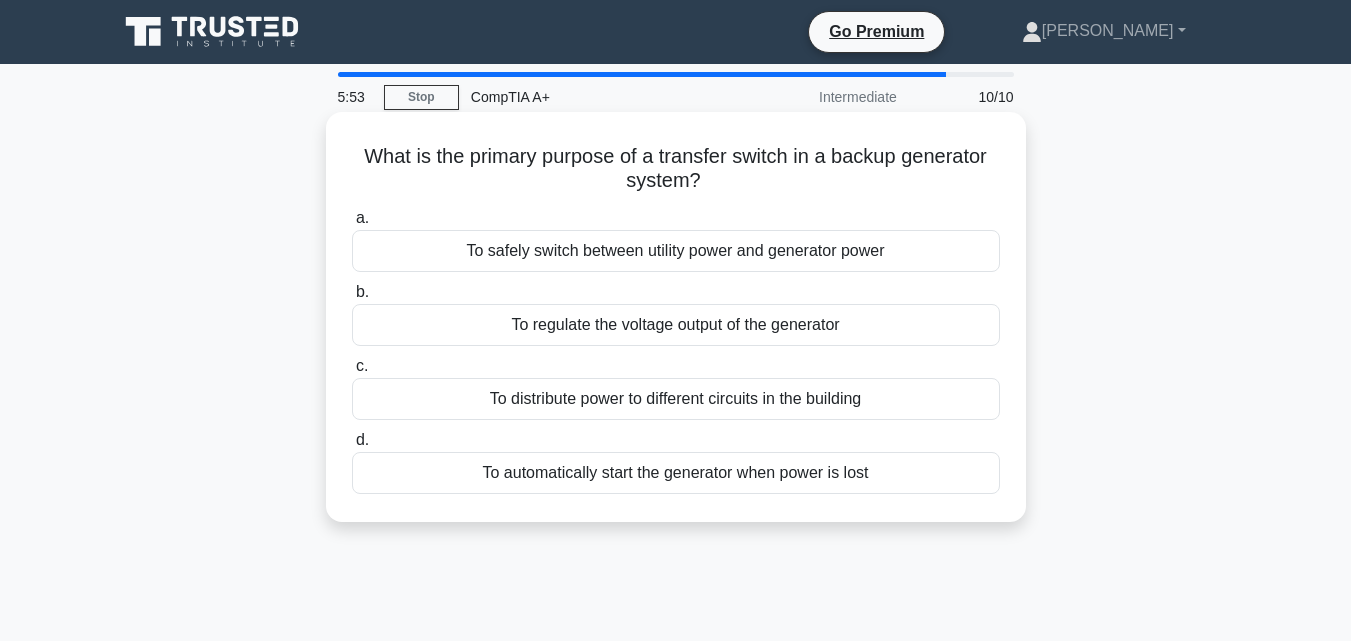 click on "To regulate the voltage output of the generator" at bounding box center (676, 325) 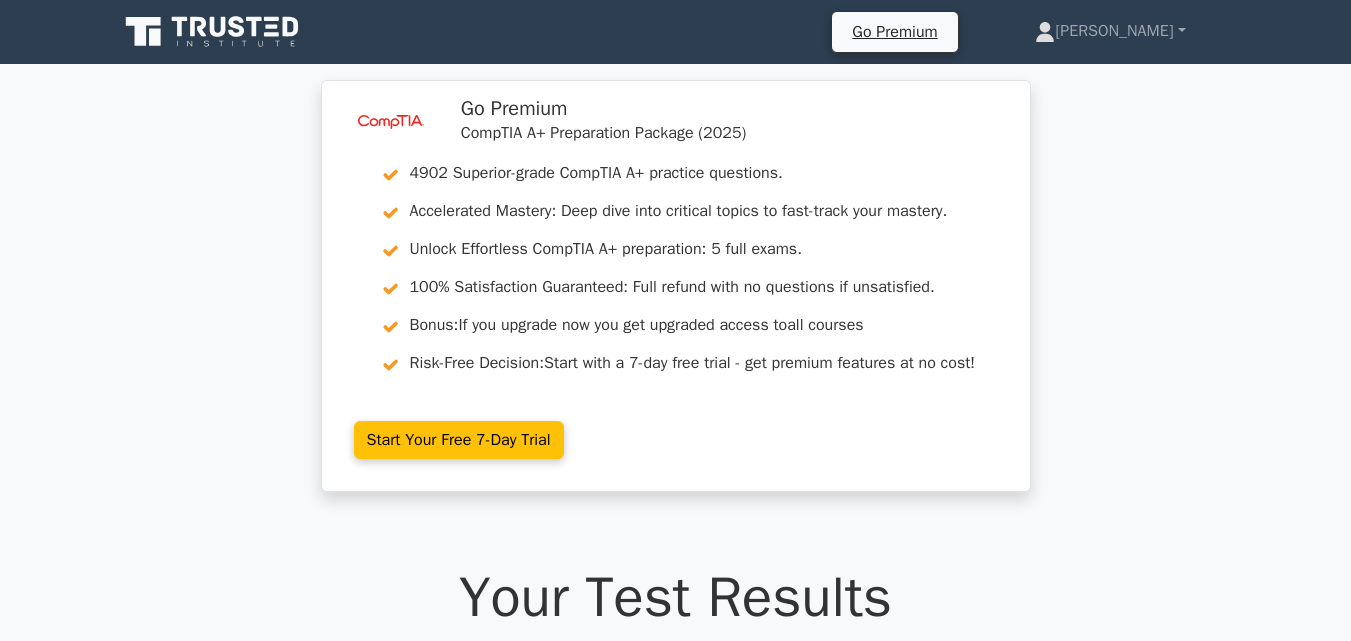 scroll, scrollTop: 0, scrollLeft: 0, axis: both 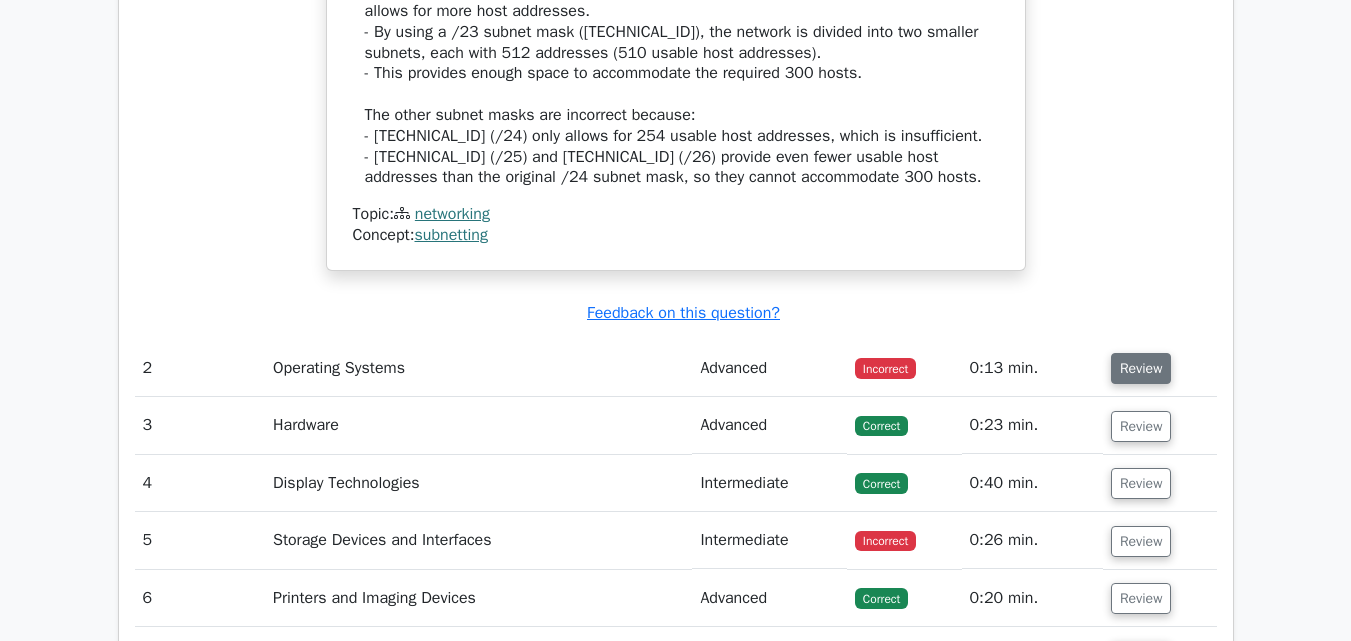 click on "Review" at bounding box center [1141, 368] 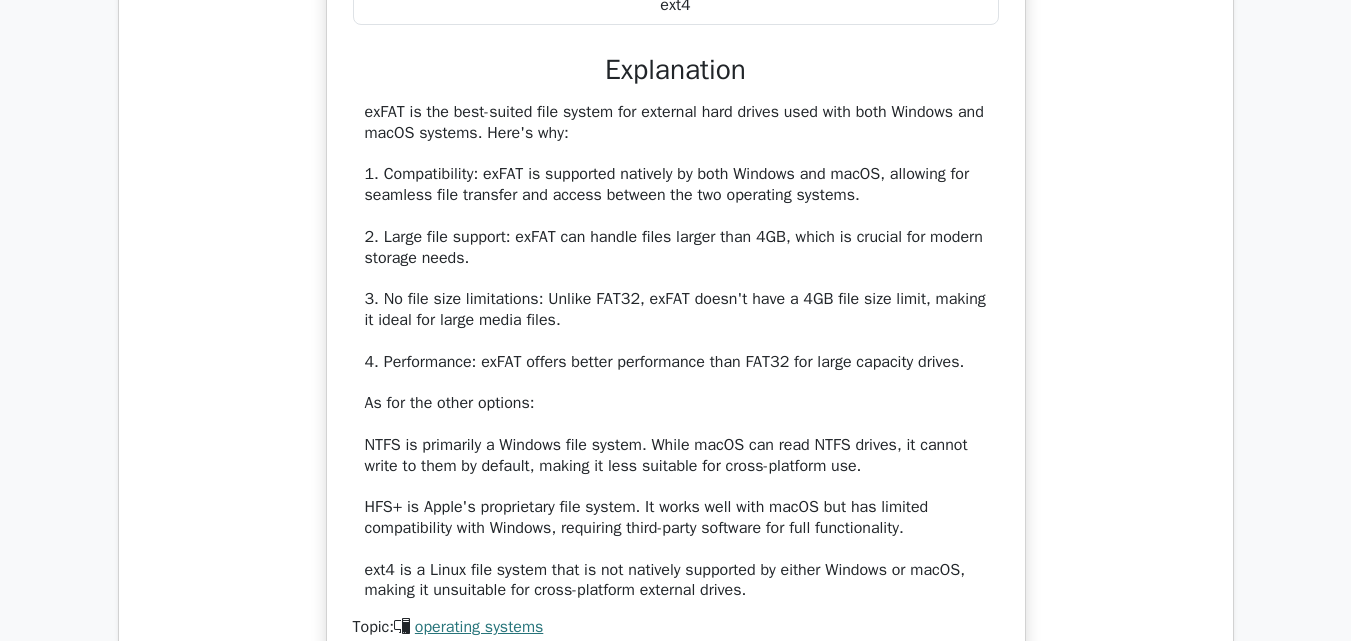 scroll, scrollTop: 3500, scrollLeft: 0, axis: vertical 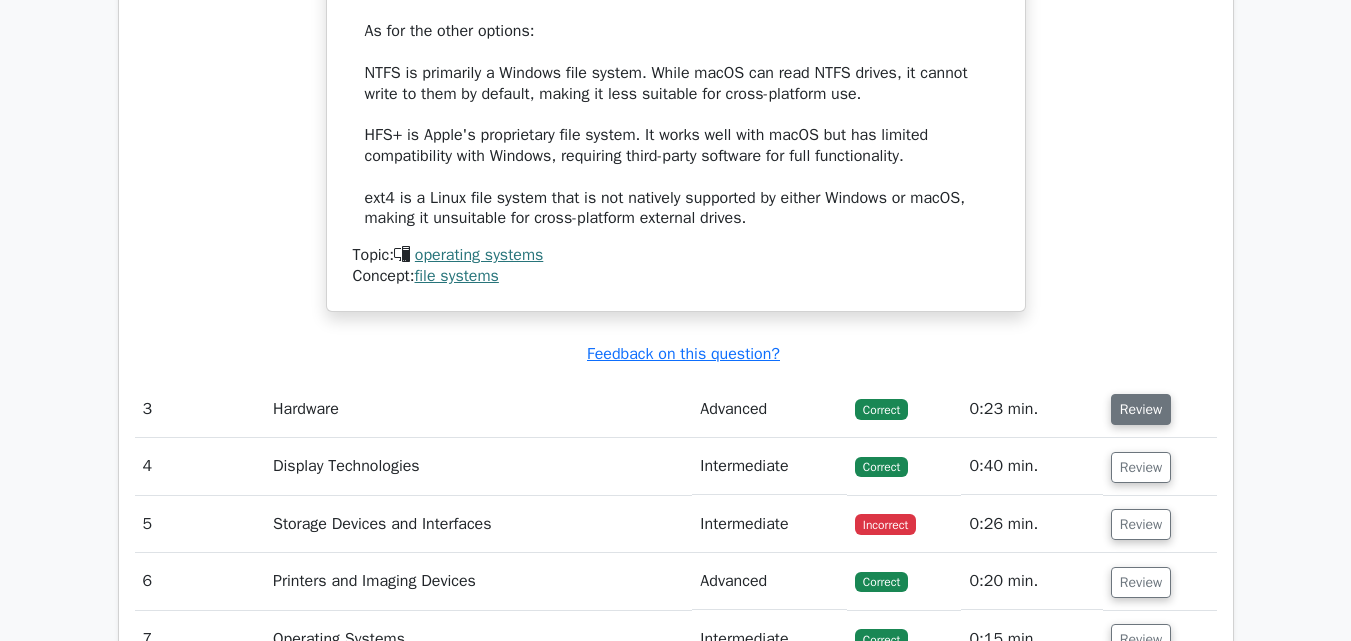 click on "Review" at bounding box center [1141, 409] 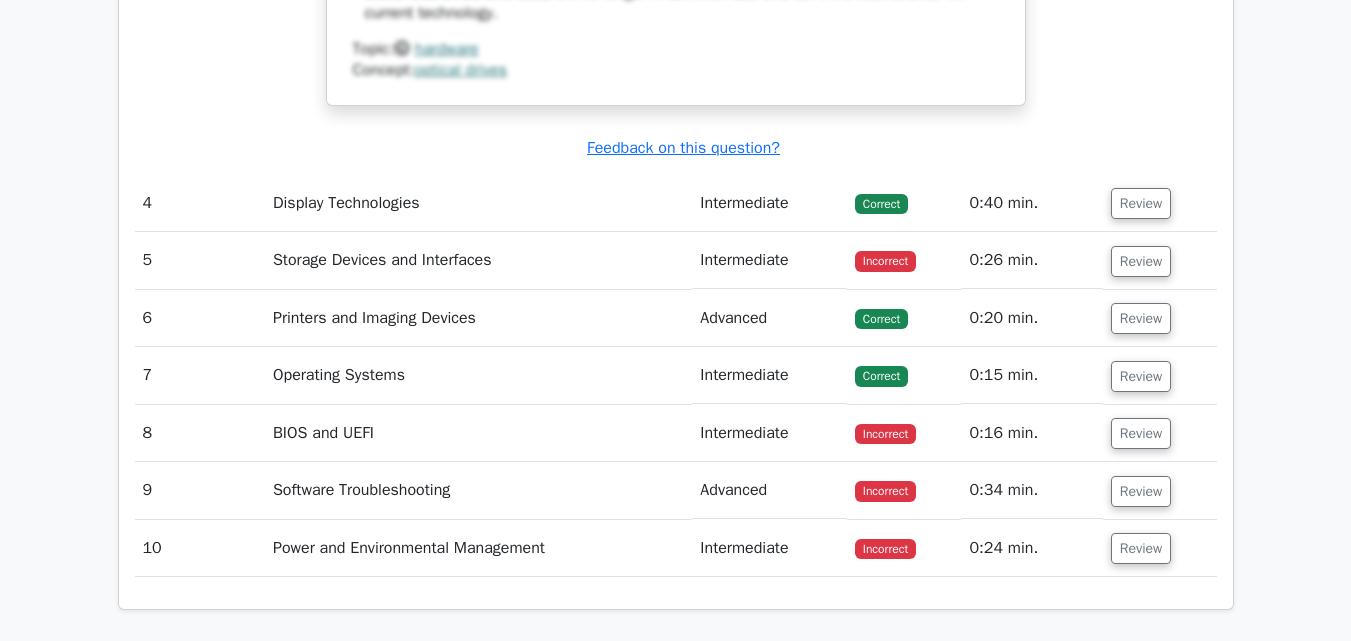 scroll, scrollTop: 4800, scrollLeft: 0, axis: vertical 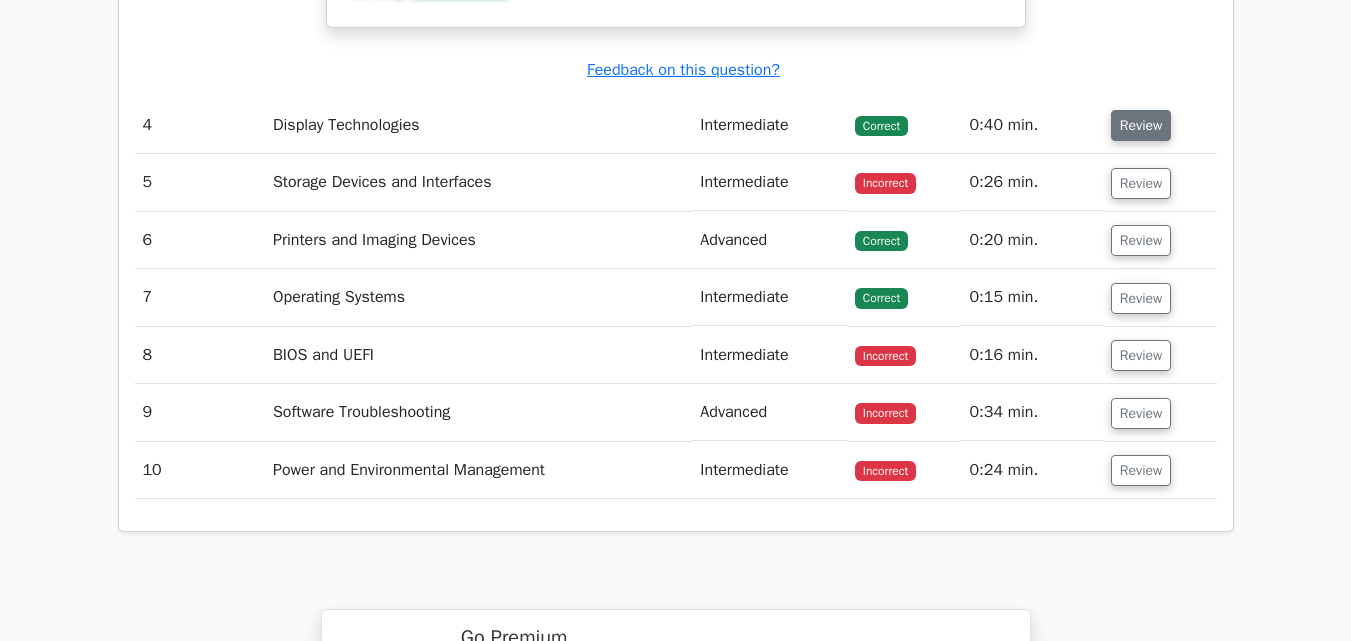 click on "Review" at bounding box center [1141, 125] 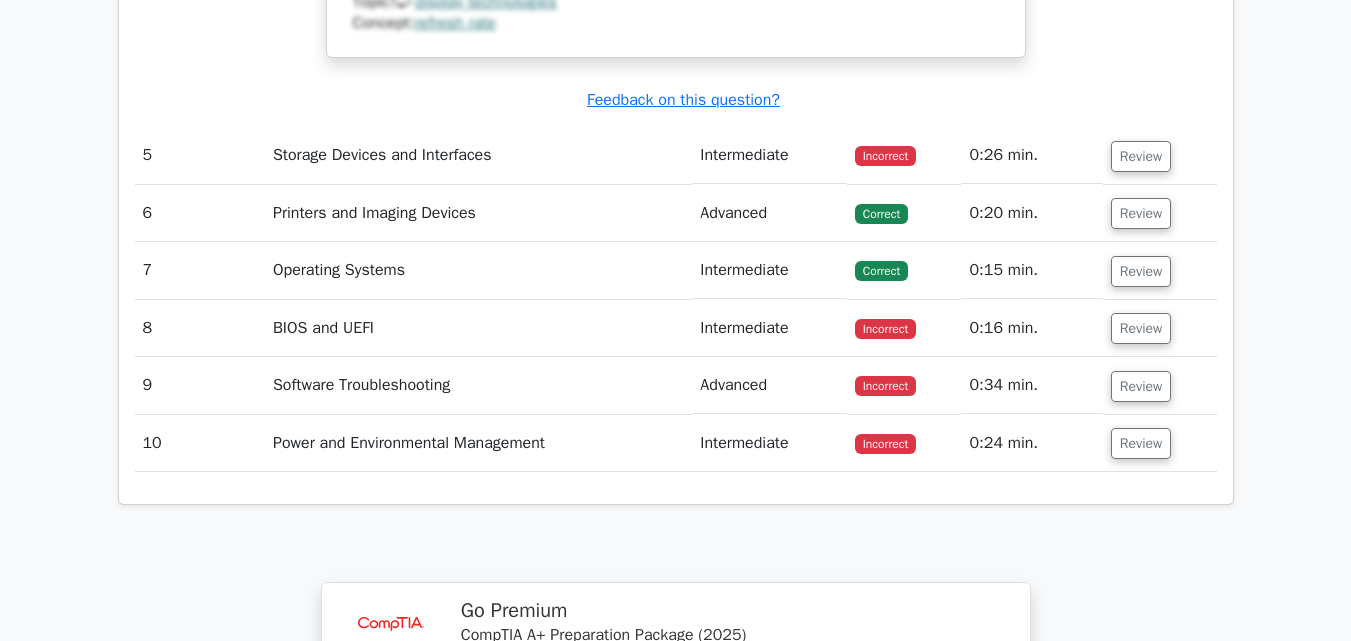 scroll, scrollTop: 5900, scrollLeft: 0, axis: vertical 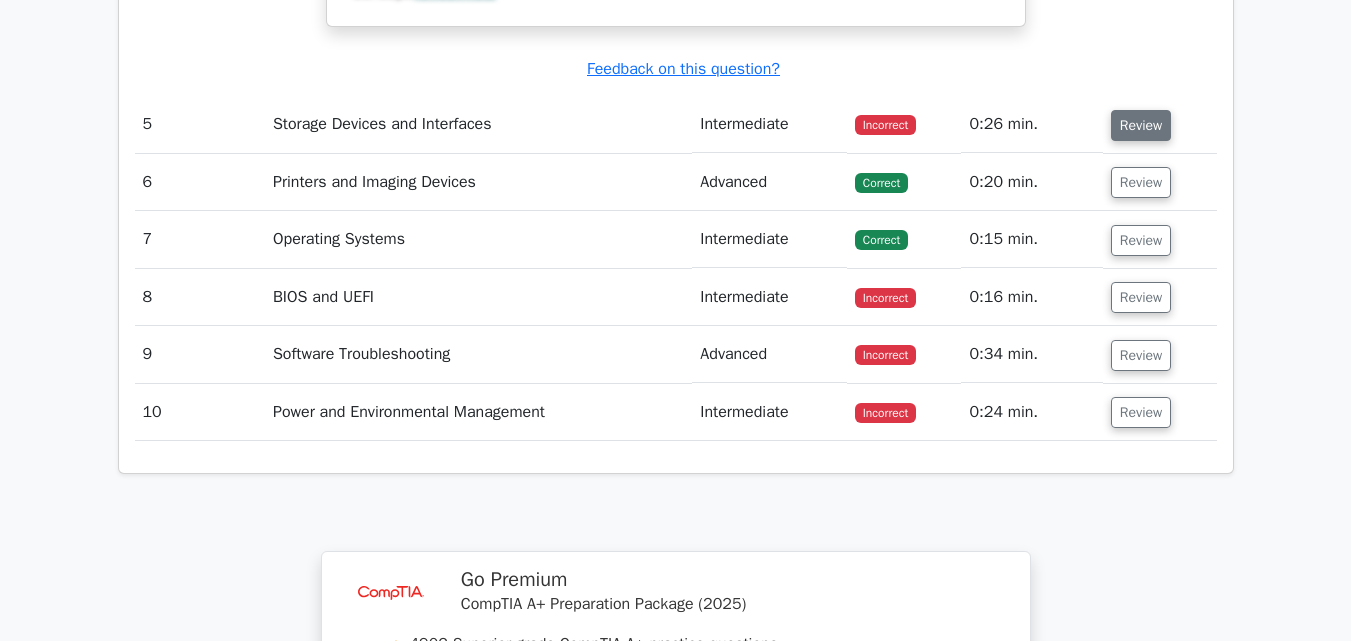 click on "Review" at bounding box center (1141, 125) 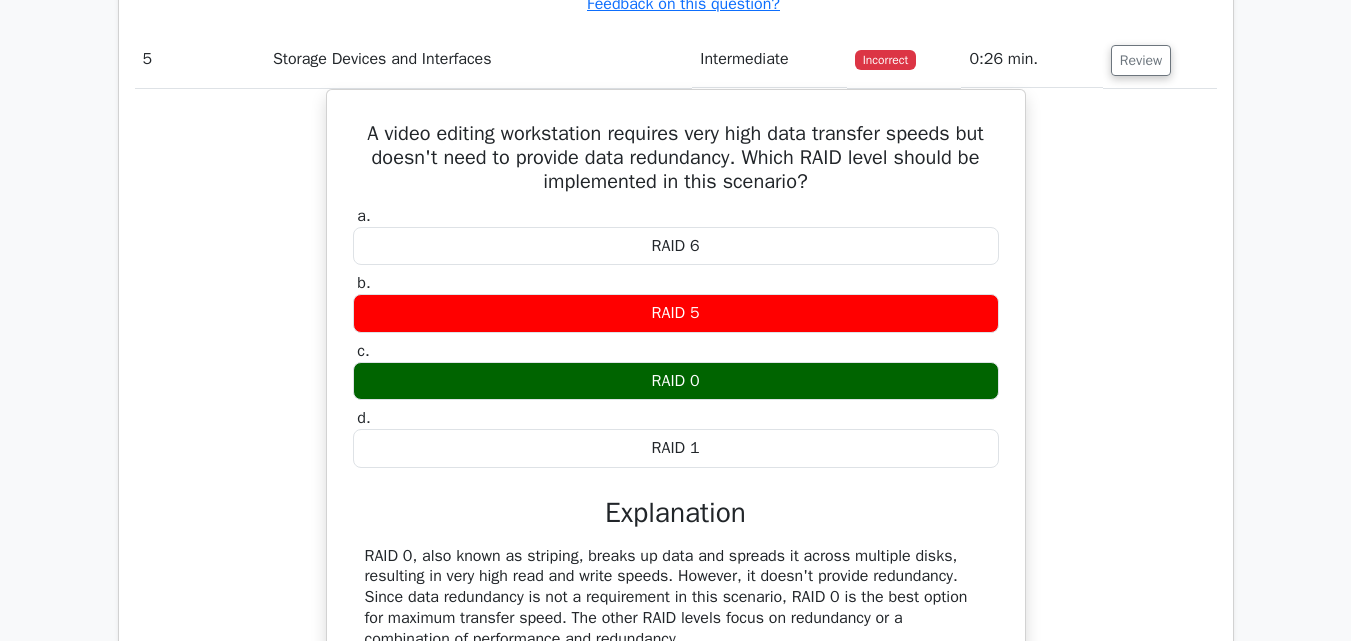 scroll, scrollTop: 6000, scrollLeft: 0, axis: vertical 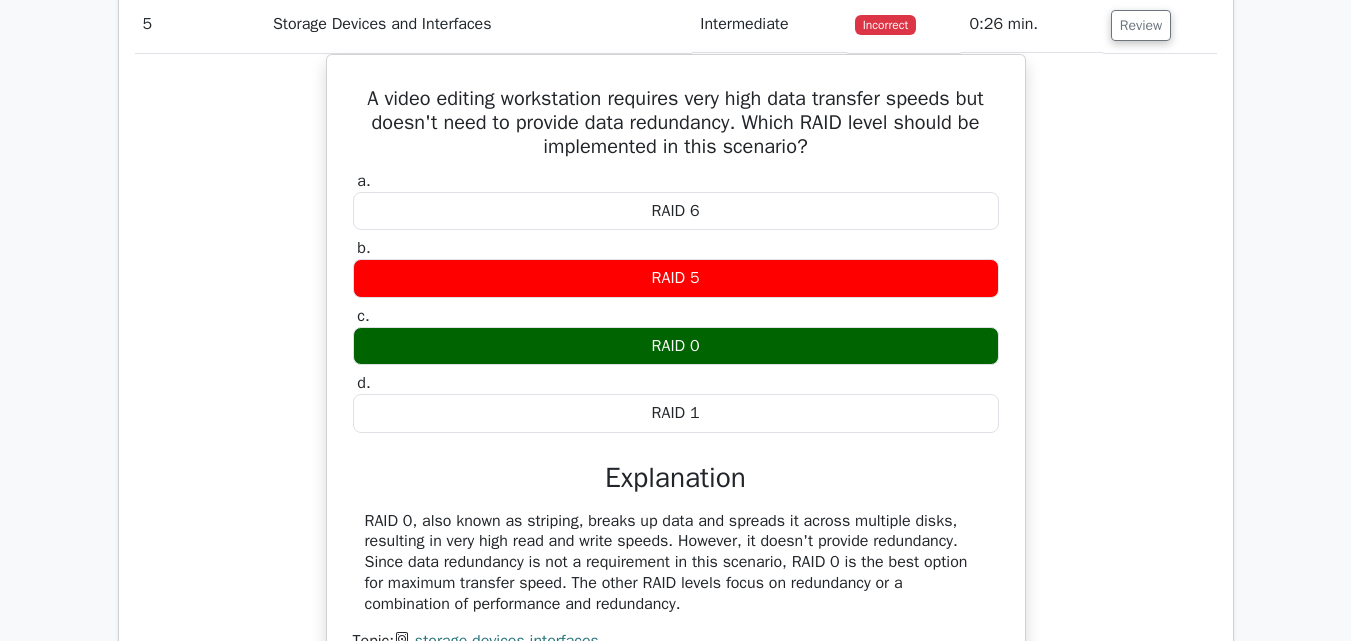type 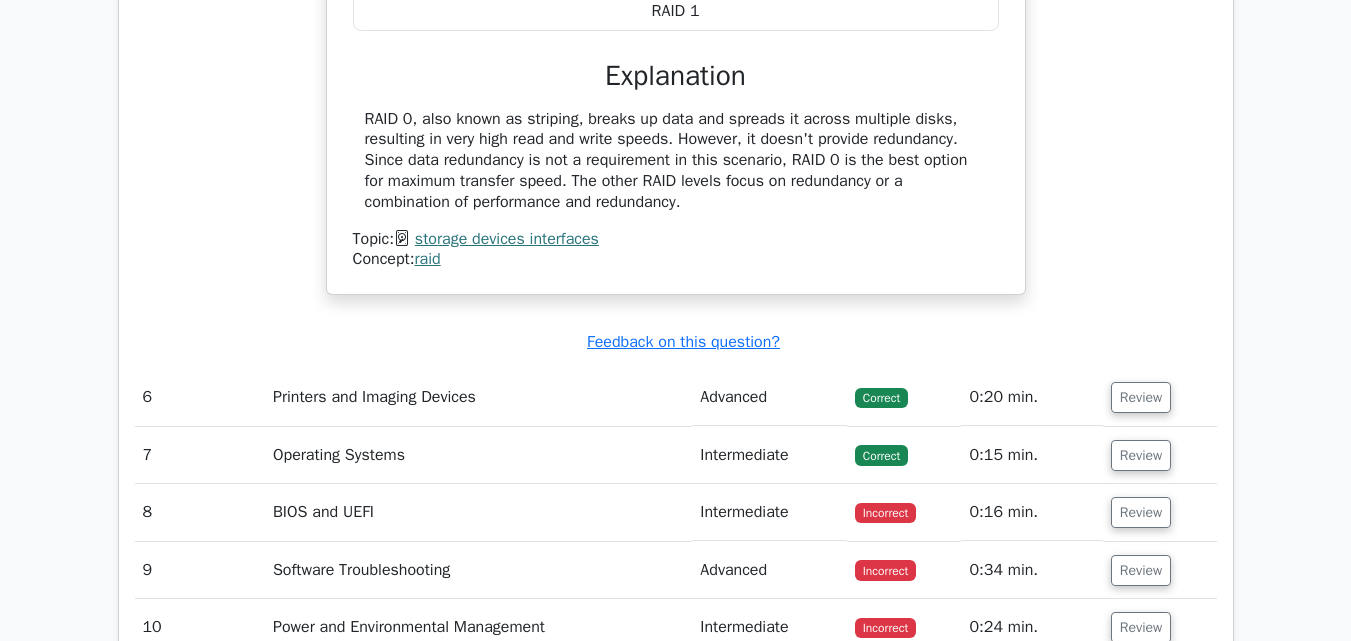 scroll, scrollTop: 6400, scrollLeft: 0, axis: vertical 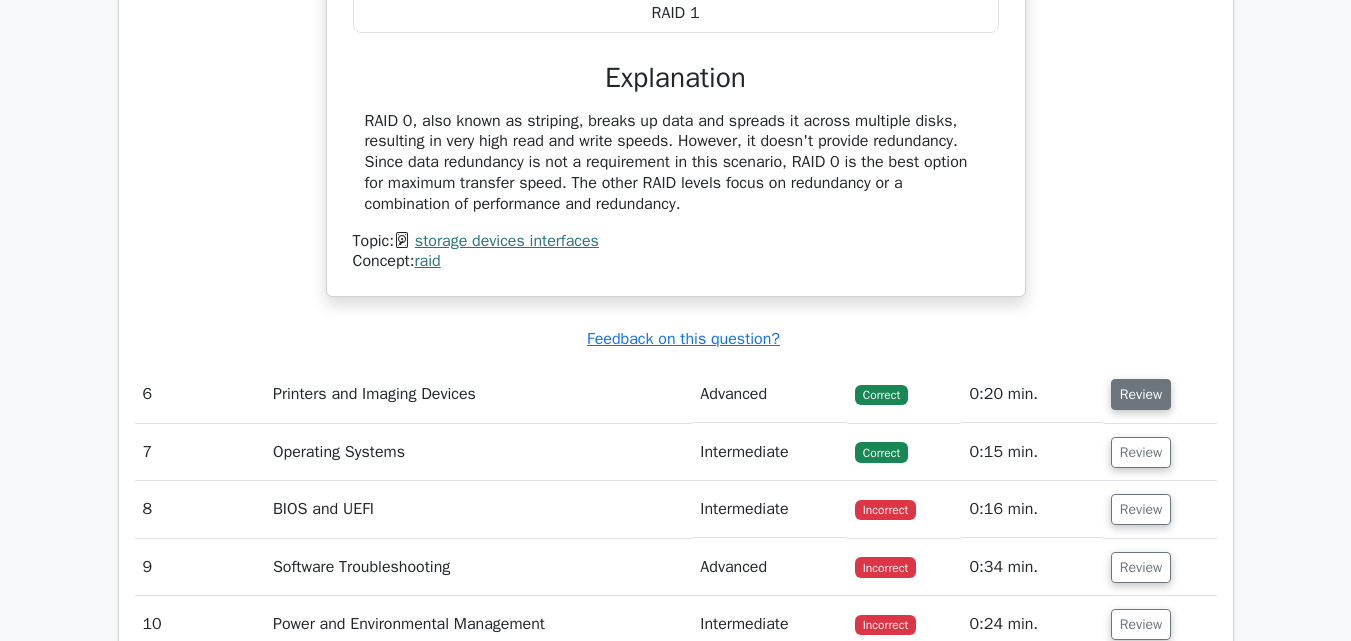 click on "Review" at bounding box center [1141, 394] 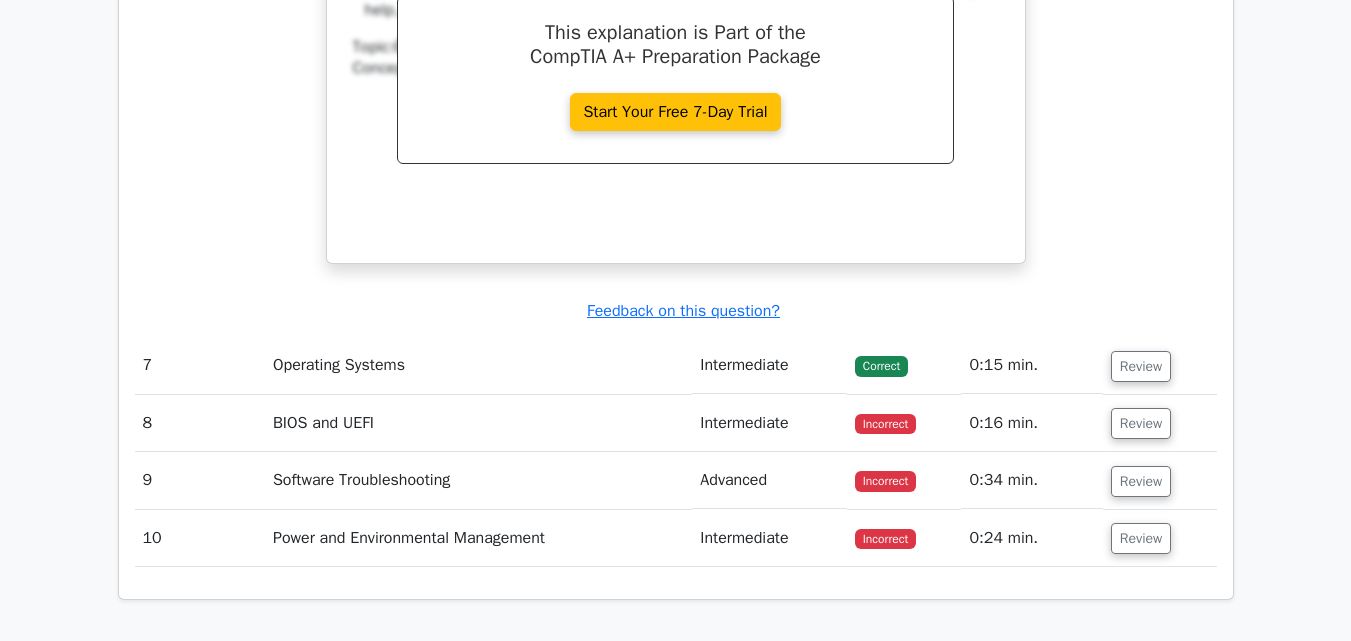 scroll, scrollTop: 7400, scrollLeft: 0, axis: vertical 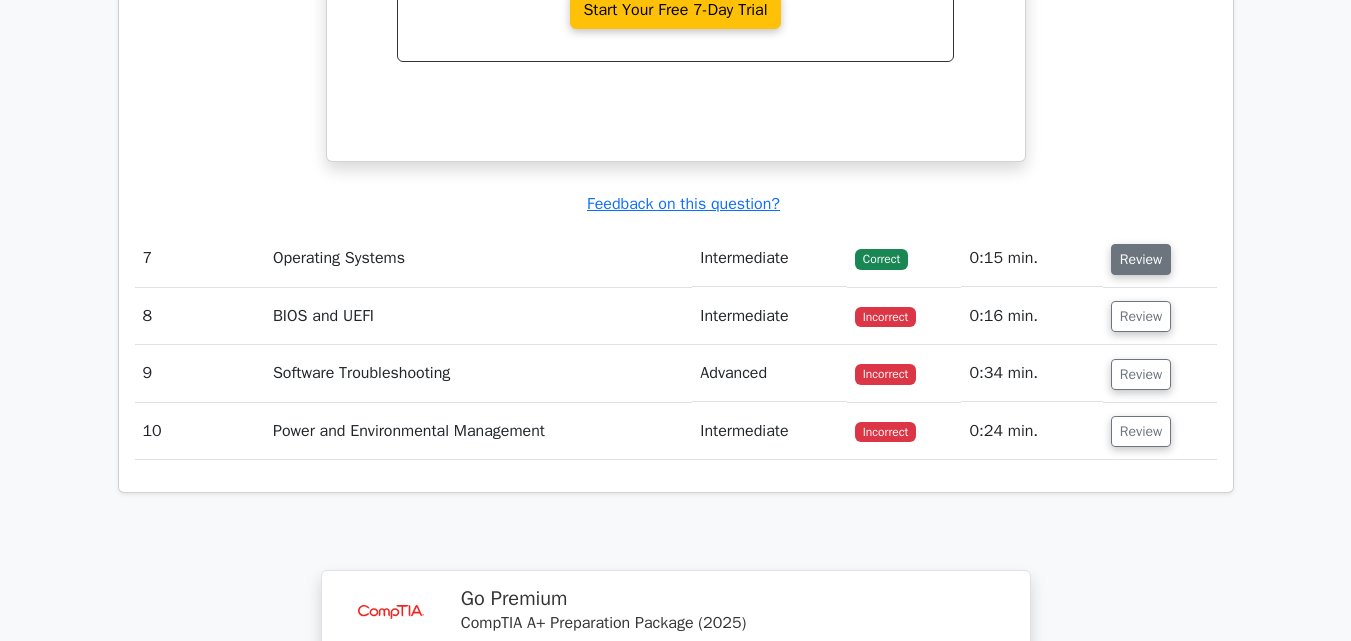 click on "Review" at bounding box center [1141, 259] 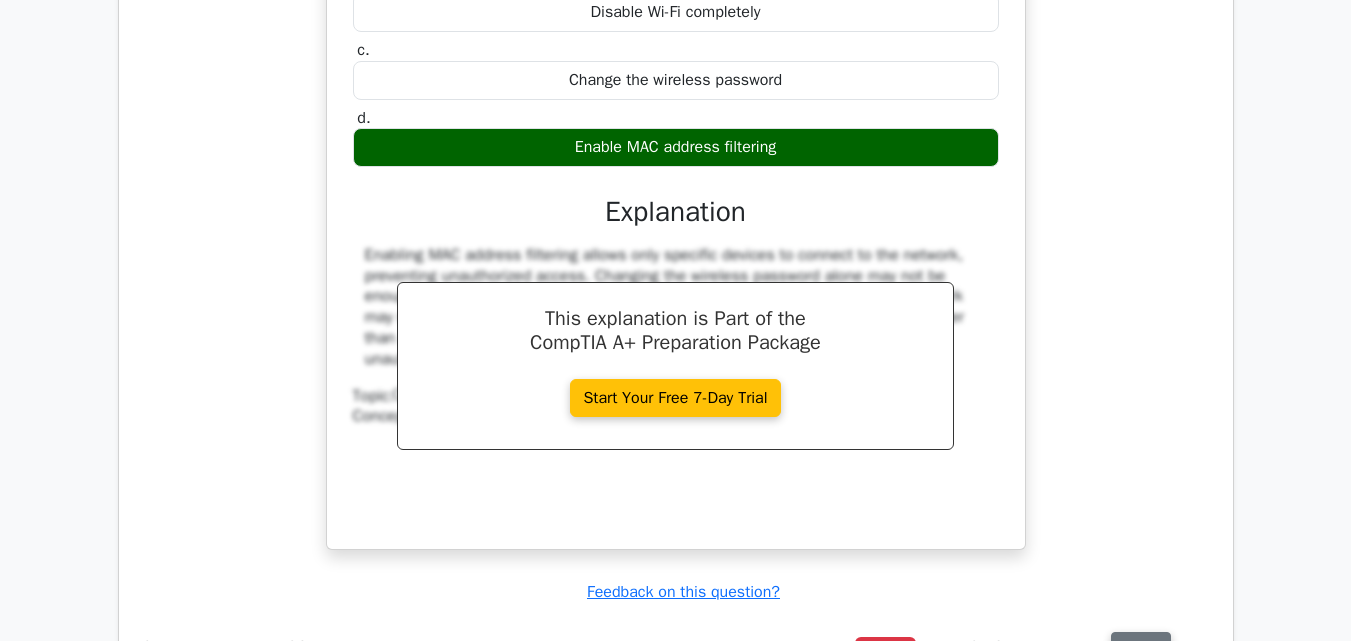 scroll, scrollTop: 8100, scrollLeft: 0, axis: vertical 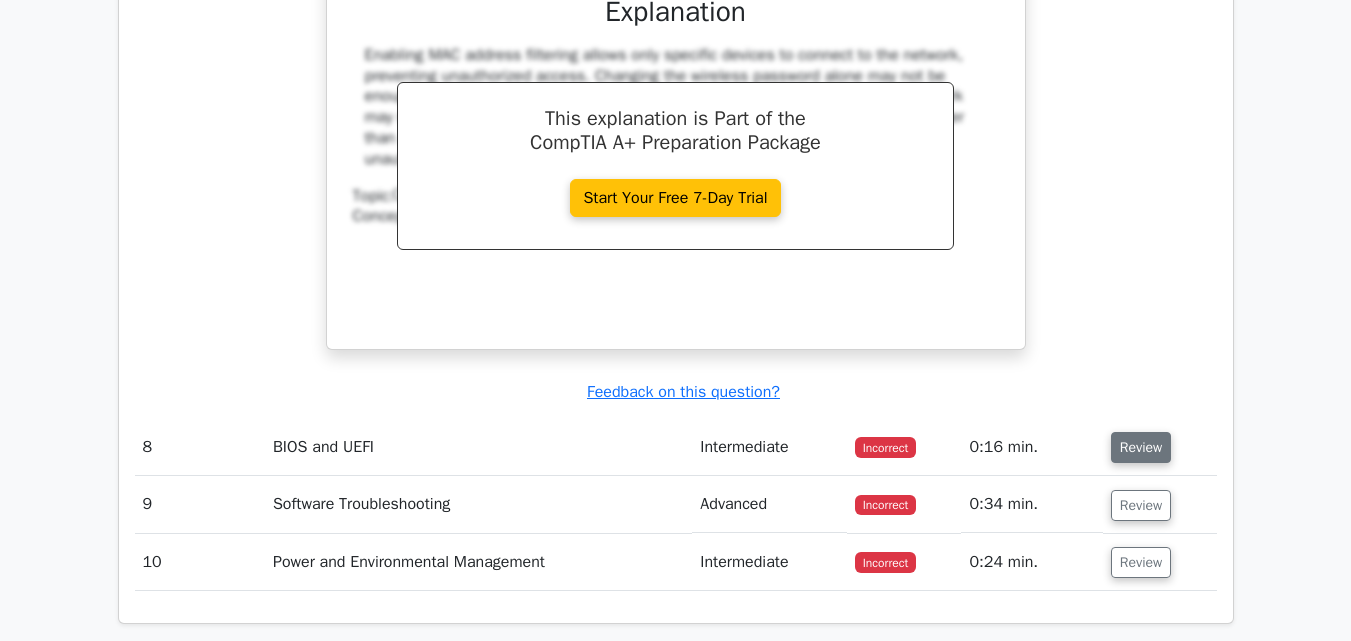 click on "Review" at bounding box center (1141, 447) 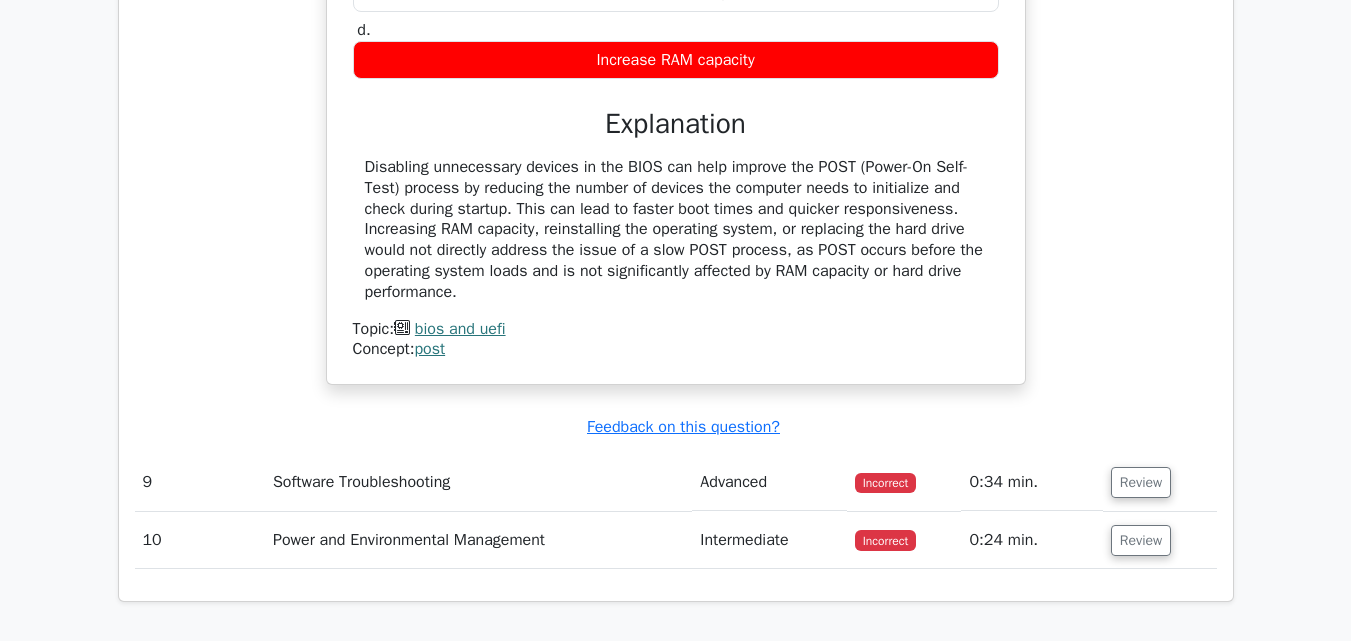 scroll, scrollTop: 9100, scrollLeft: 0, axis: vertical 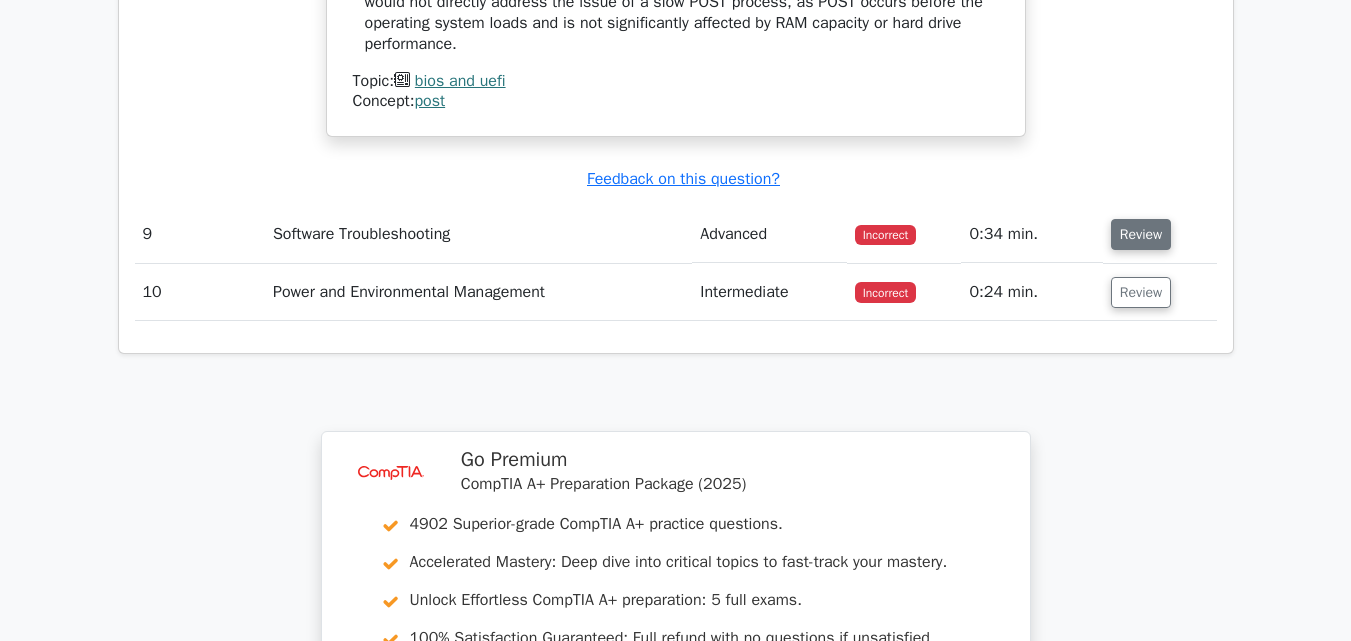 click on "Review" at bounding box center (1141, 234) 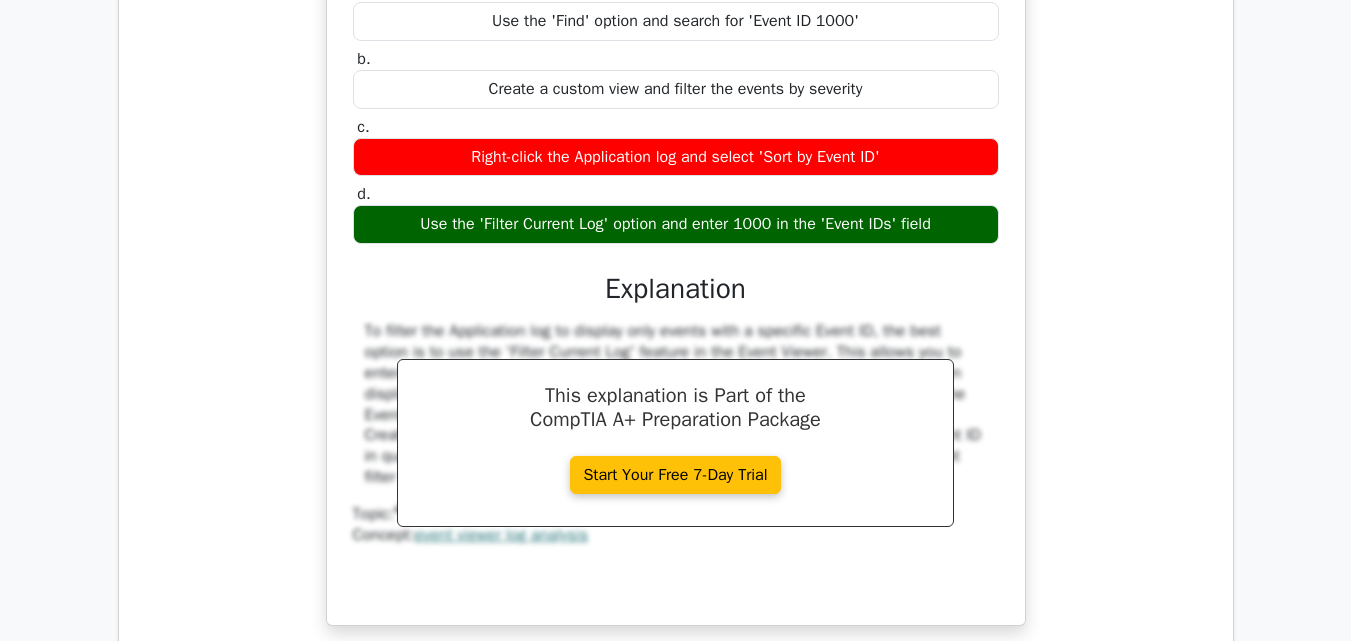 scroll, scrollTop: 9700, scrollLeft: 0, axis: vertical 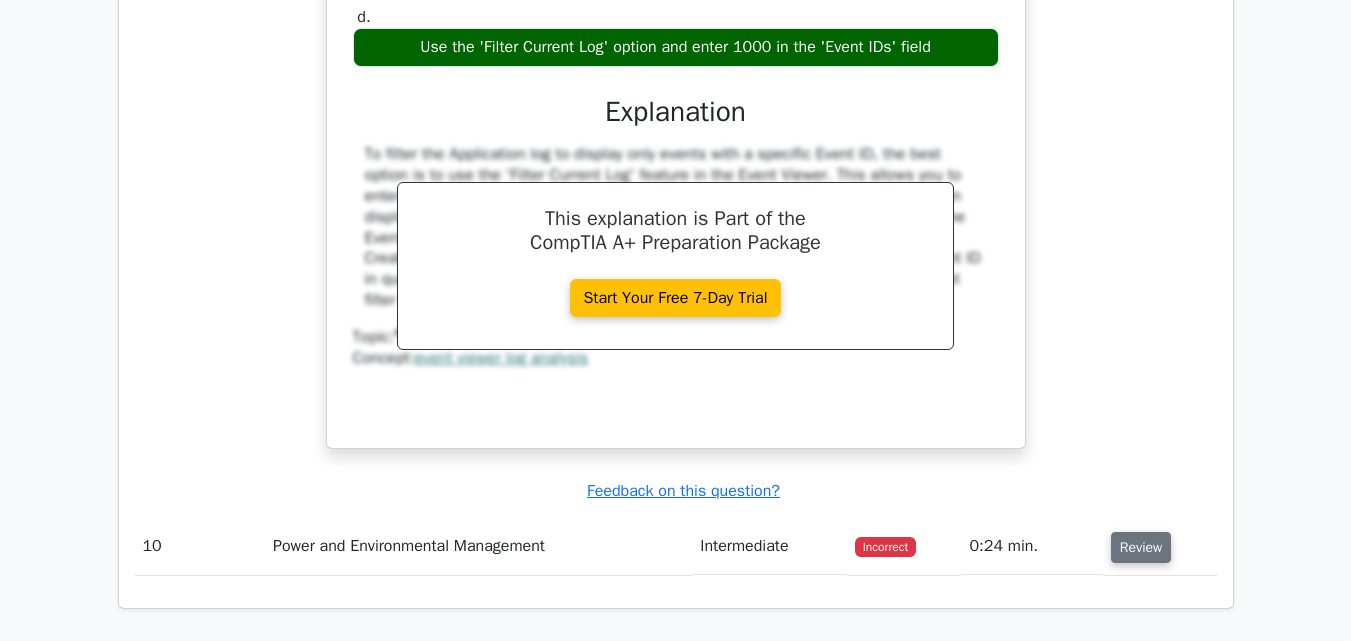 click on "Review" at bounding box center (1141, 547) 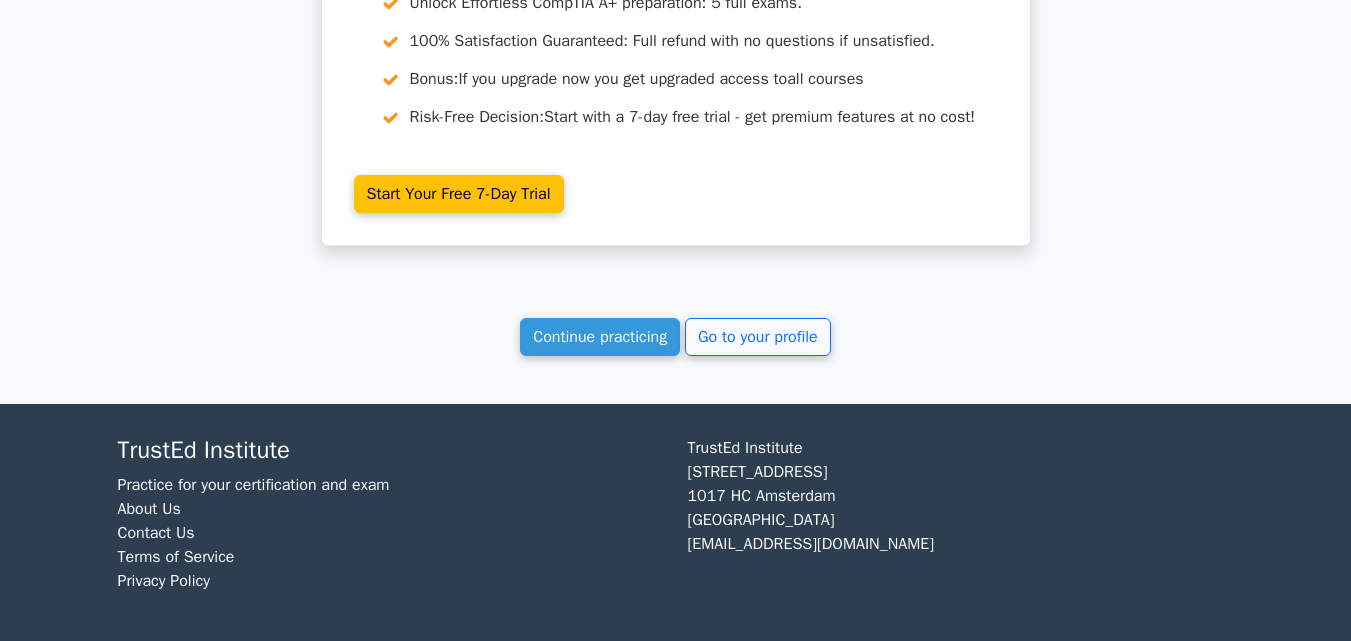 scroll, scrollTop: 11588, scrollLeft: 0, axis: vertical 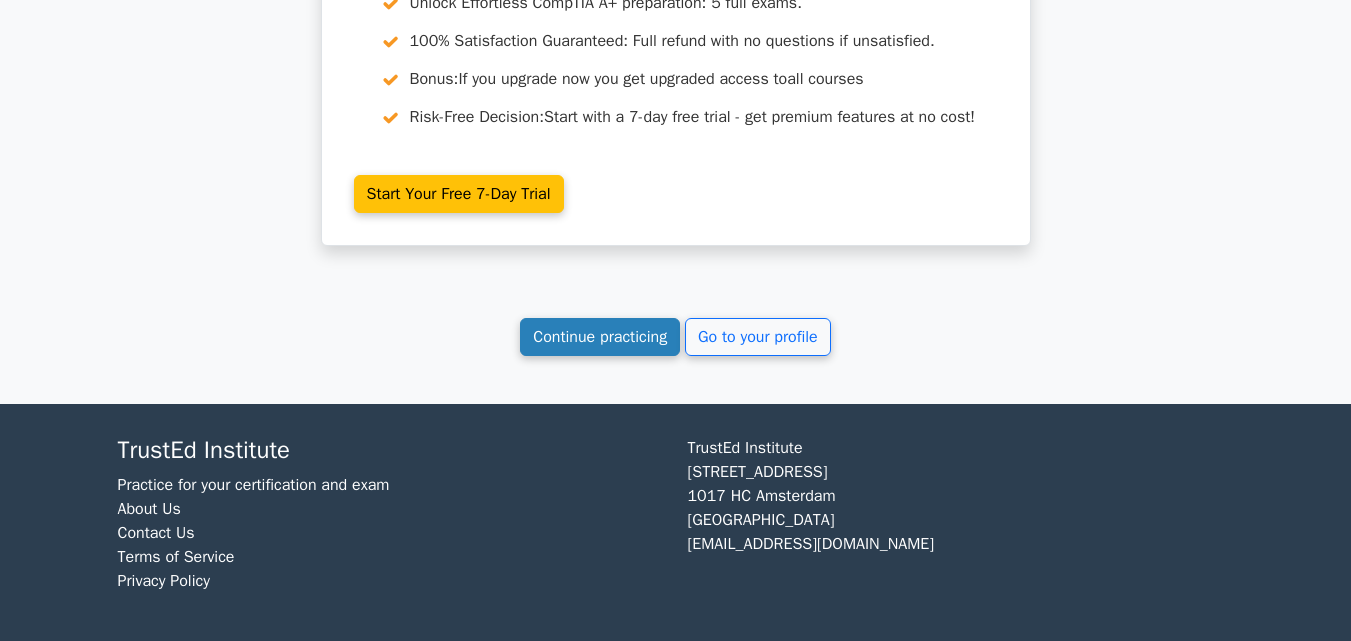 click on "Continue practicing" at bounding box center [600, 337] 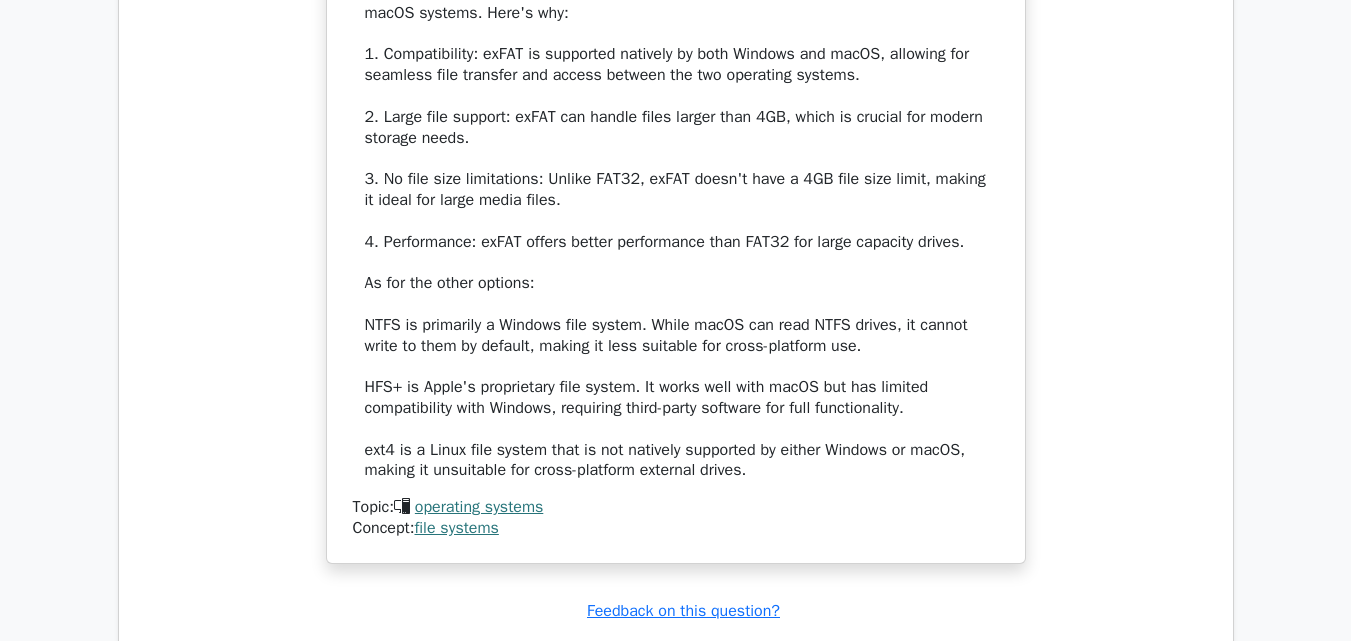 scroll, scrollTop: 2888, scrollLeft: 0, axis: vertical 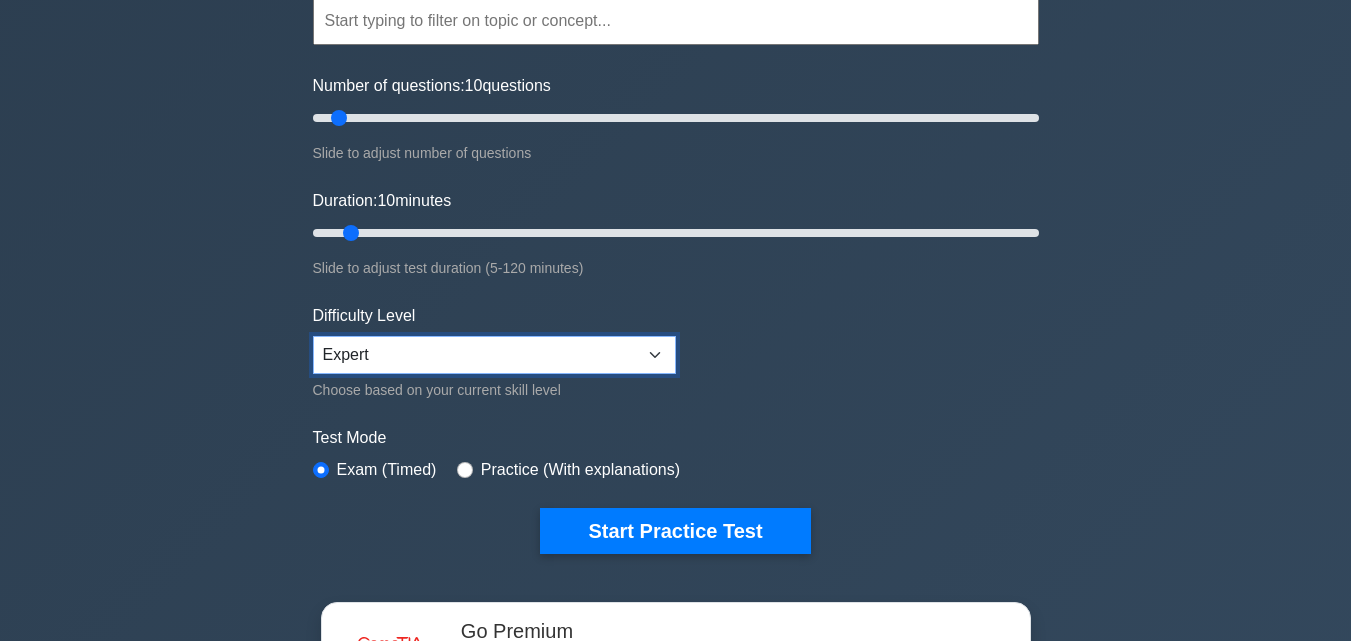 click on "Beginner
Intermediate
Expert" at bounding box center (494, 355) 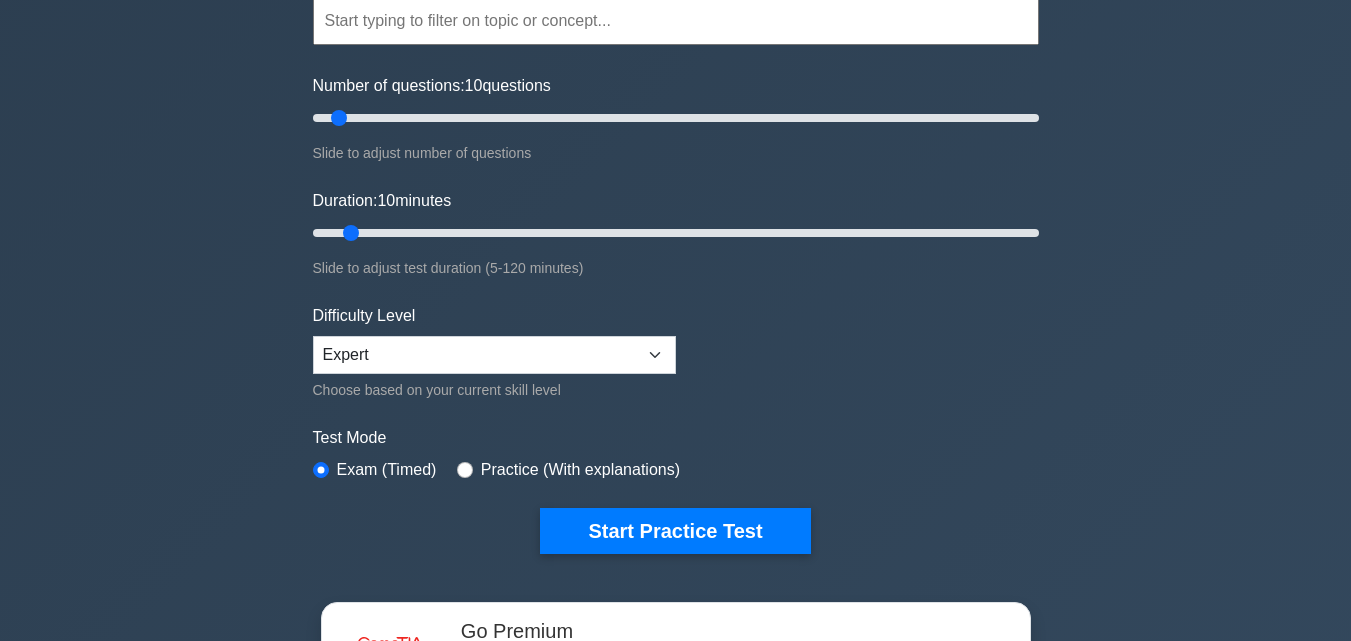 click on "Topics
Hardware
Operating Systems
Networking
Security
Troubleshooting
Mobile Devices
Virtualization and Cloud Computing
Hardware and Network Troubleshooting
Operational Procedures" at bounding box center (676, 245) 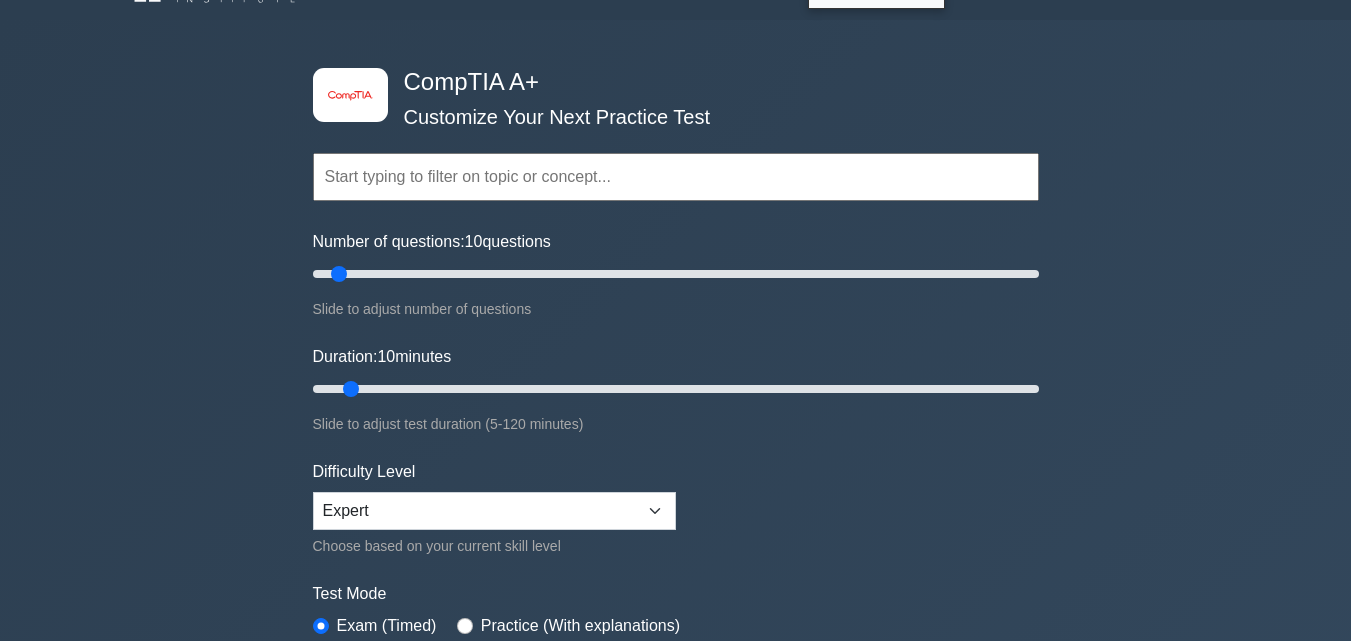 scroll, scrollTop: 0, scrollLeft: 0, axis: both 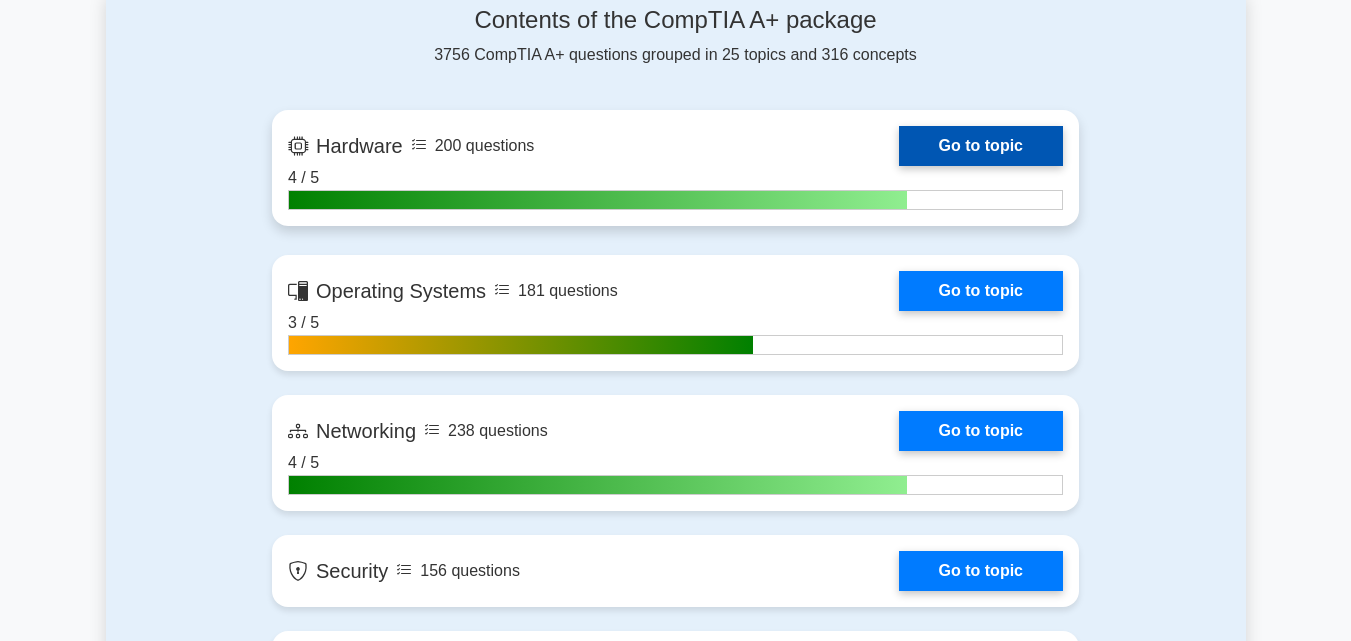 click on "Go to topic" at bounding box center (981, 146) 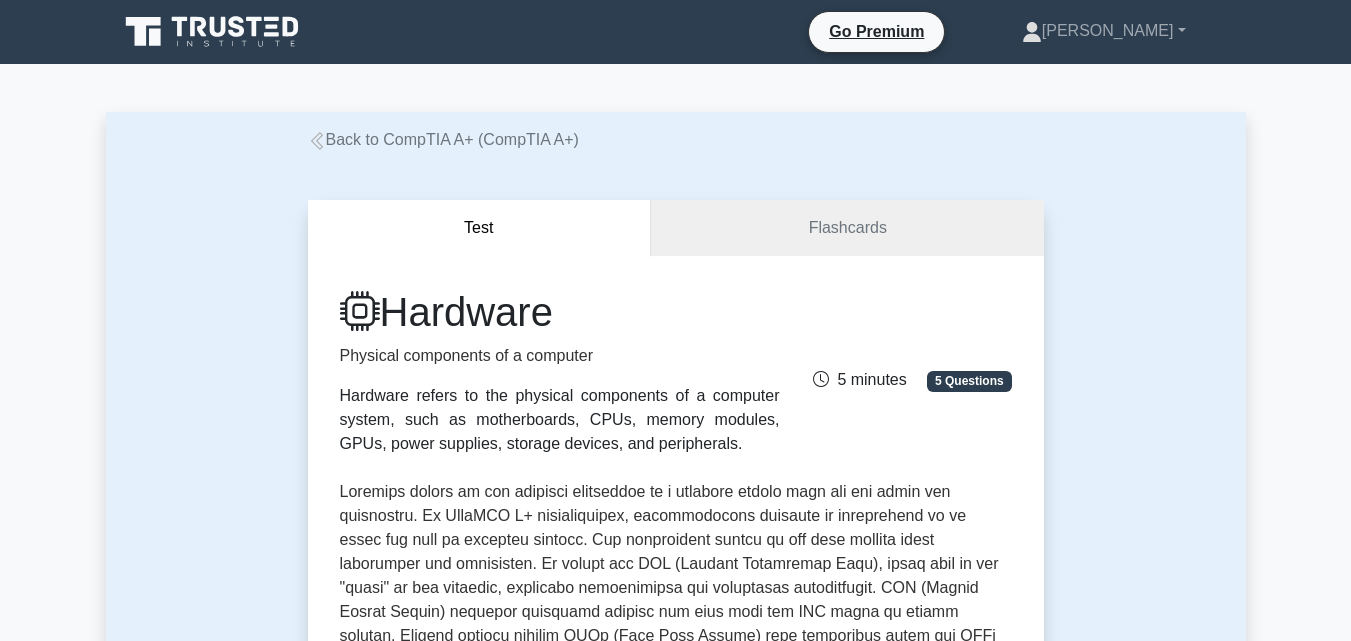 scroll, scrollTop: 1668, scrollLeft: 0, axis: vertical 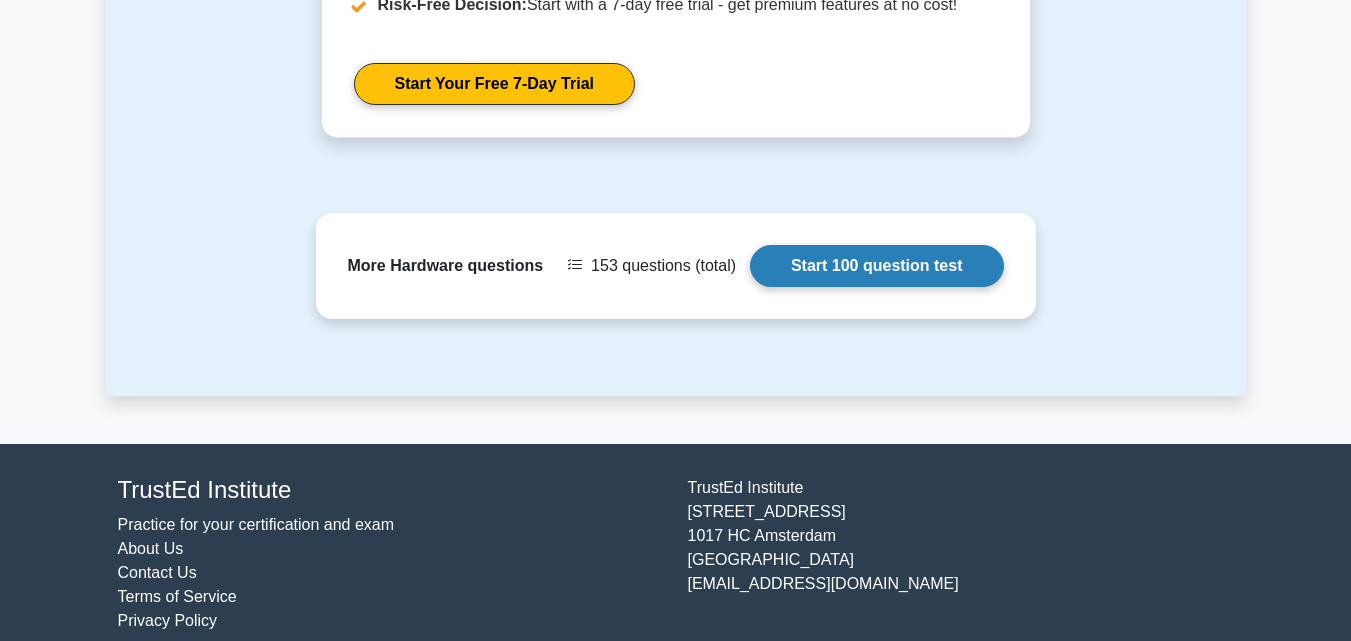 click on "Start 100 question test" at bounding box center (877, 266) 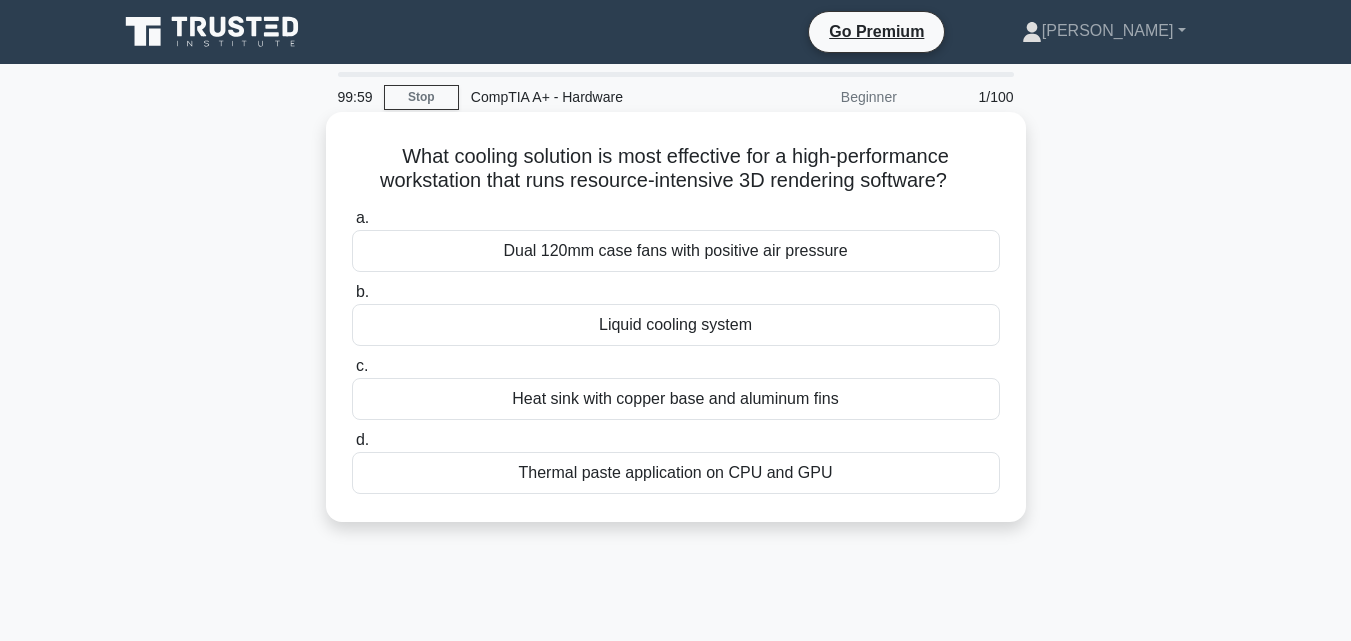scroll, scrollTop: 0, scrollLeft: 0, axis: both 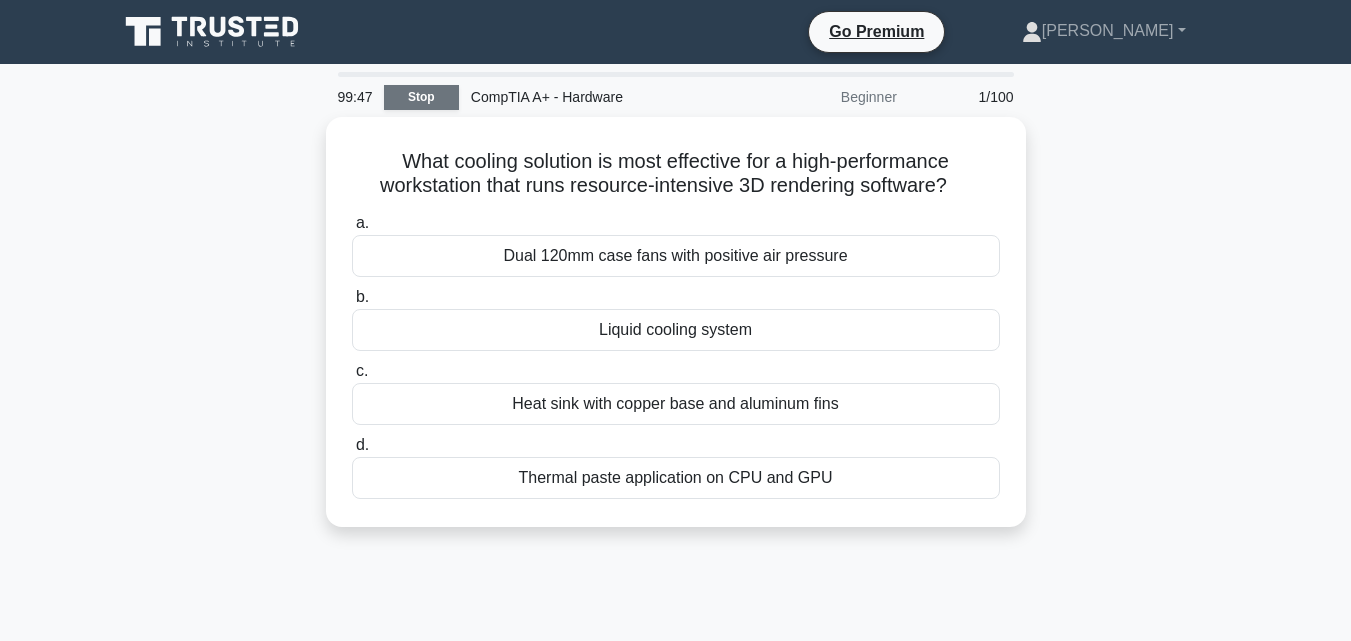 click on "Stop" at bounding box center (421, 97) 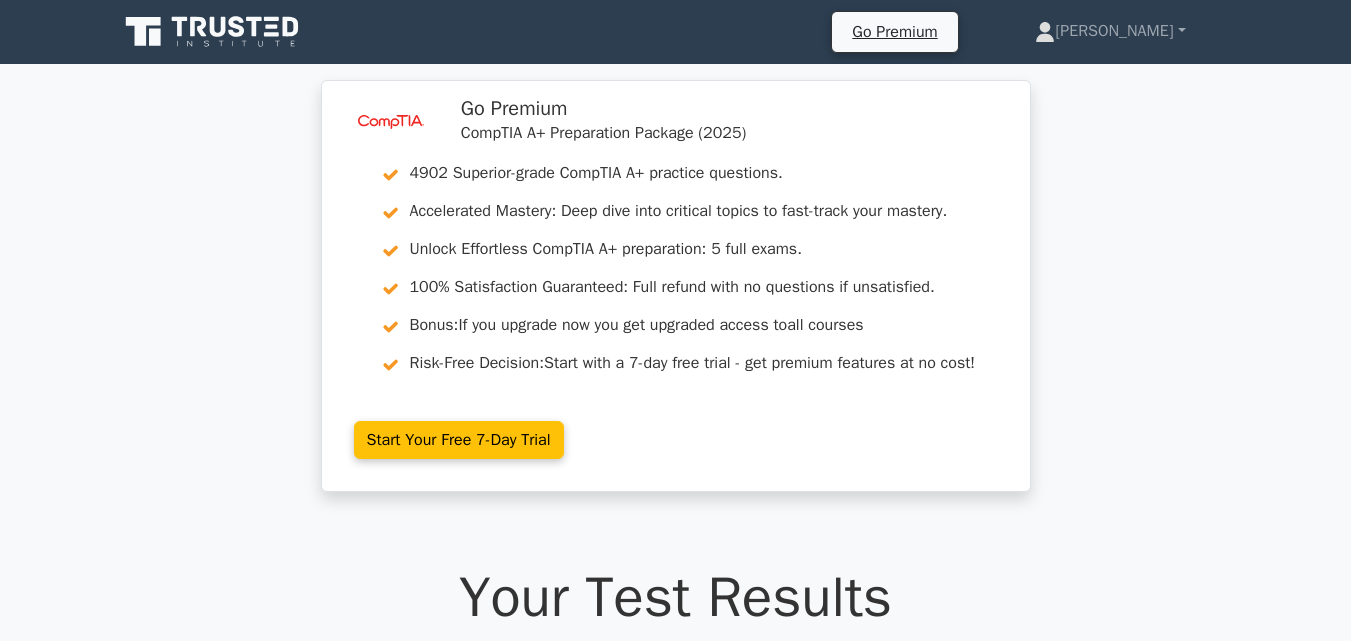 scroll, scrollTop: 800, scrollLeft: 0, axis: vertical 